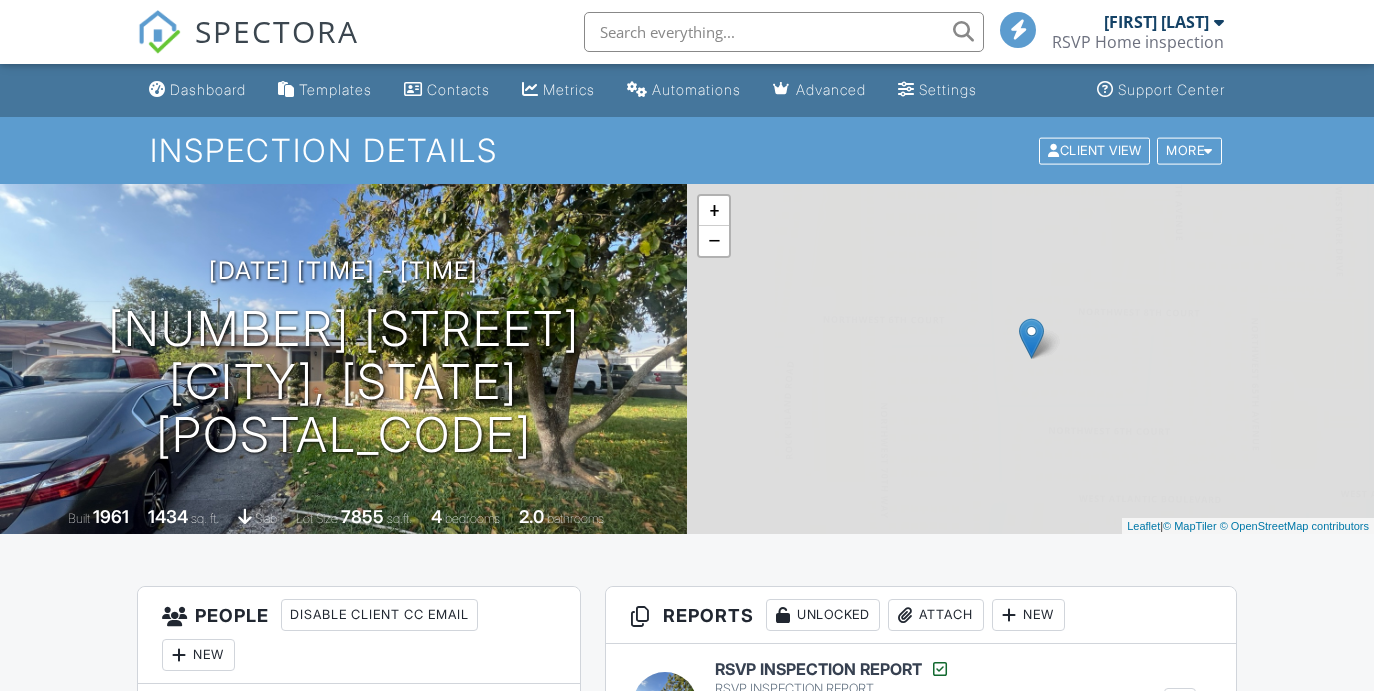 scroll, scrollTop: 8, scrollLeft: 0, axis: vertical 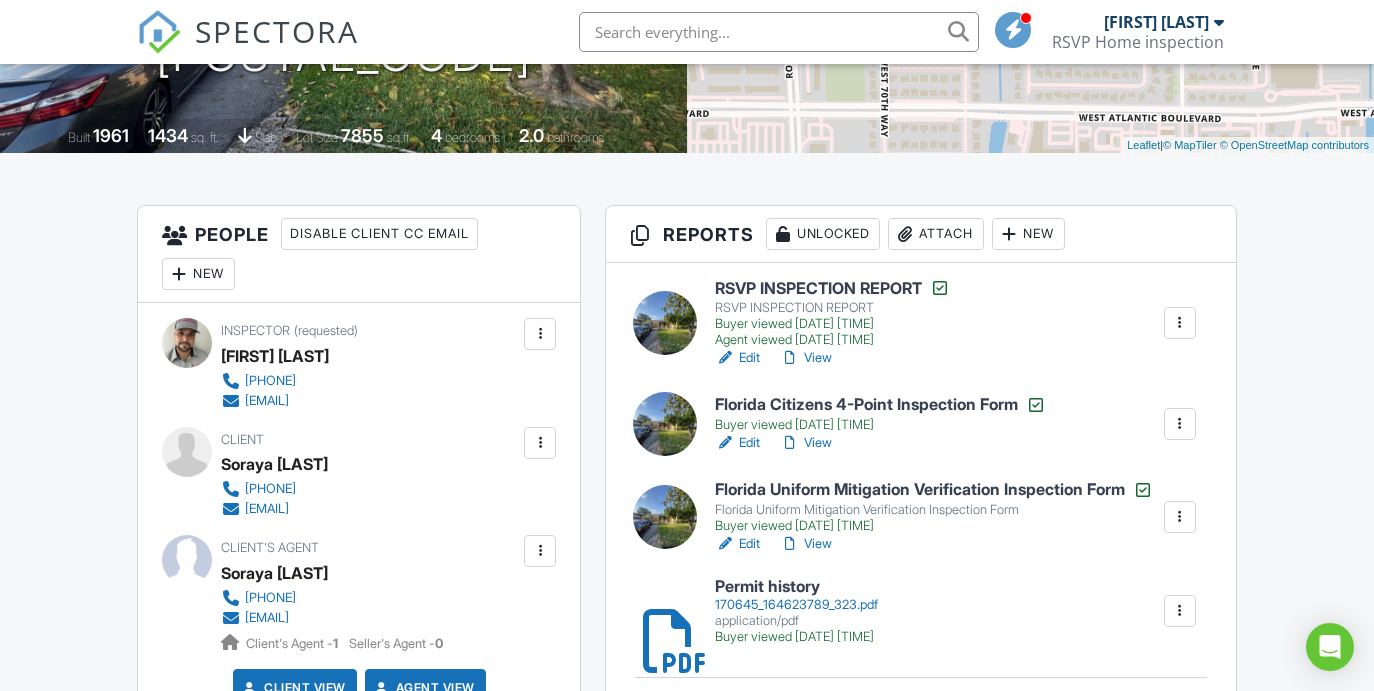click on "Florida Citizens 4-Point Inspection Form" at bounding box center (880, 405) 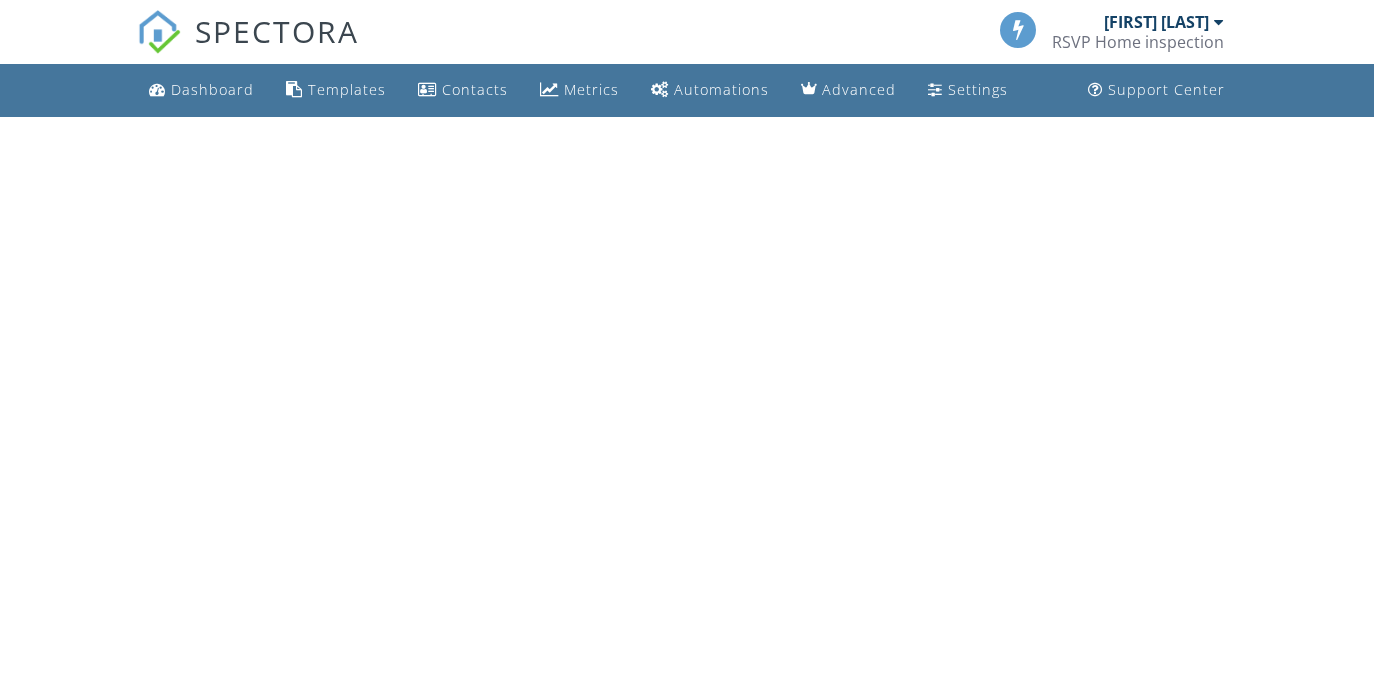 scroll, scrollTop: 0, scrollLeft: 0, axis: both 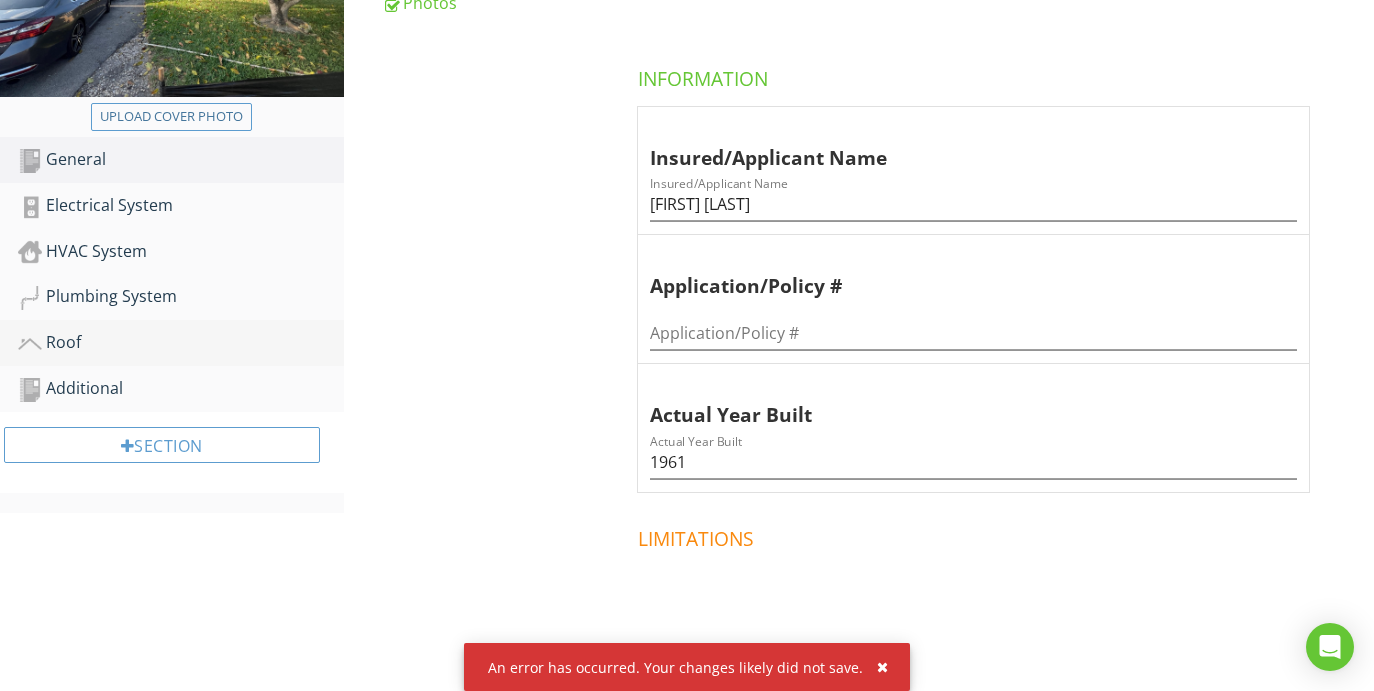 click on "Roof" at bounding box center [181, 343] 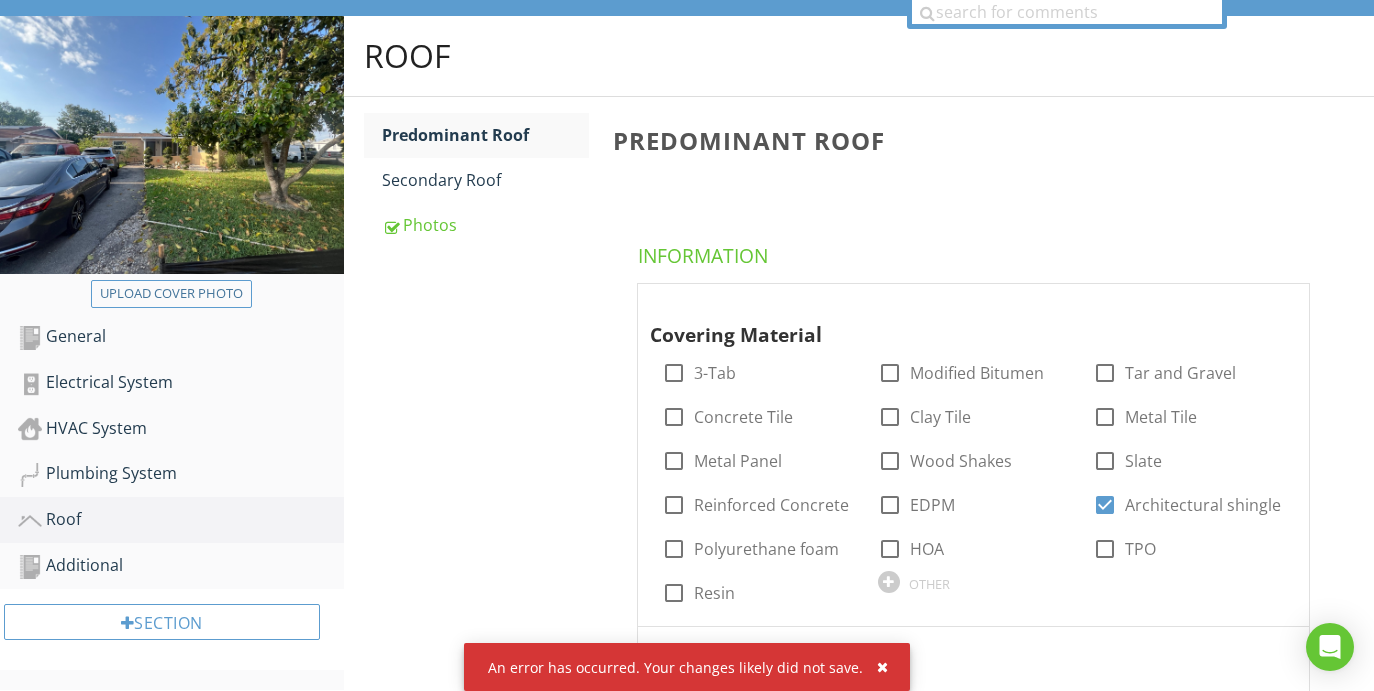 scroll, scrollTop: 137, scrollLeft: 0, axis: vertical 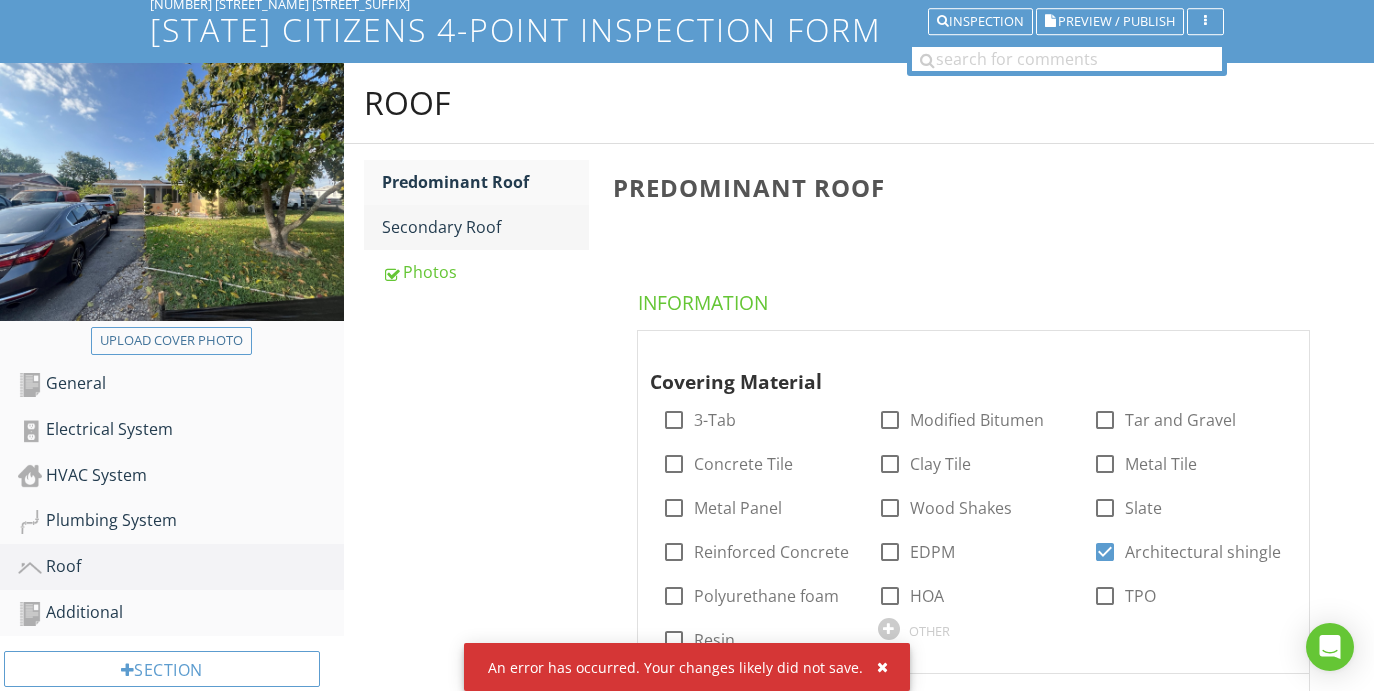 click on "Secondary Roof" at bounding box center (486, 227) 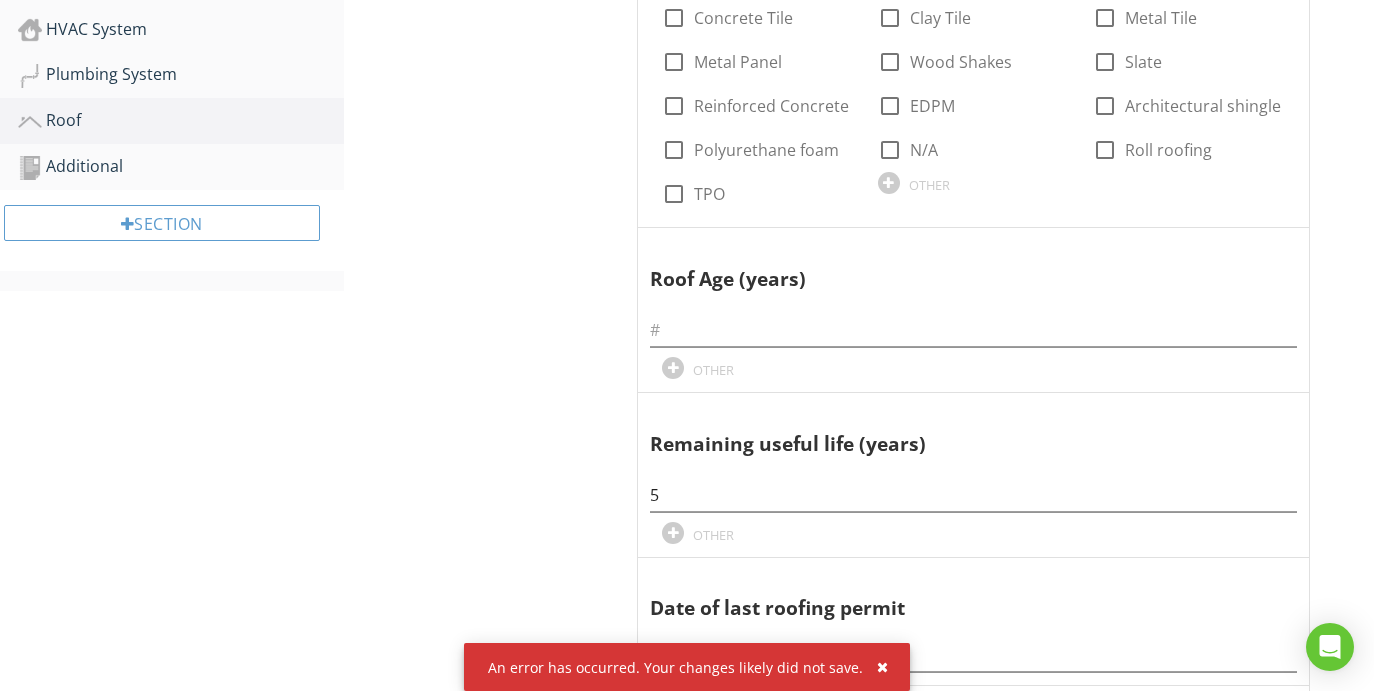 scroll, scrollTop: 579, scrollLeft: 0, axis: vertical 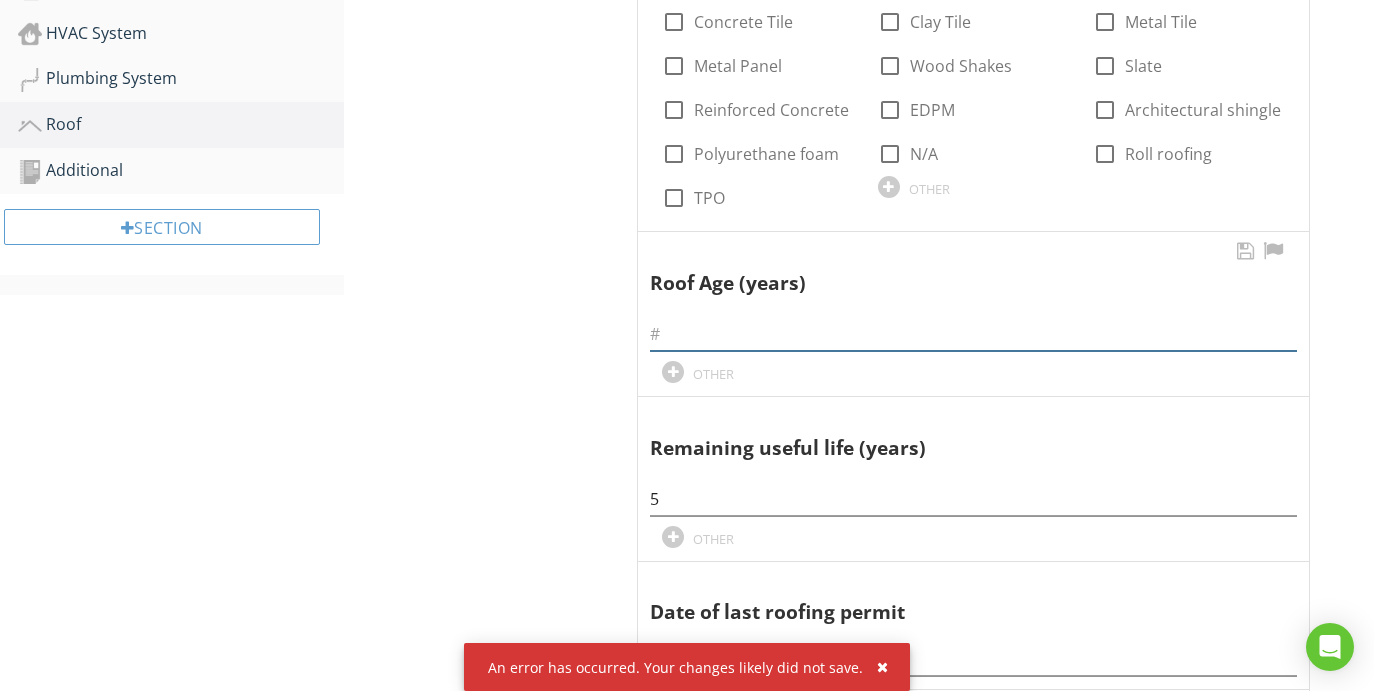 click at bounding box center [973, 334] 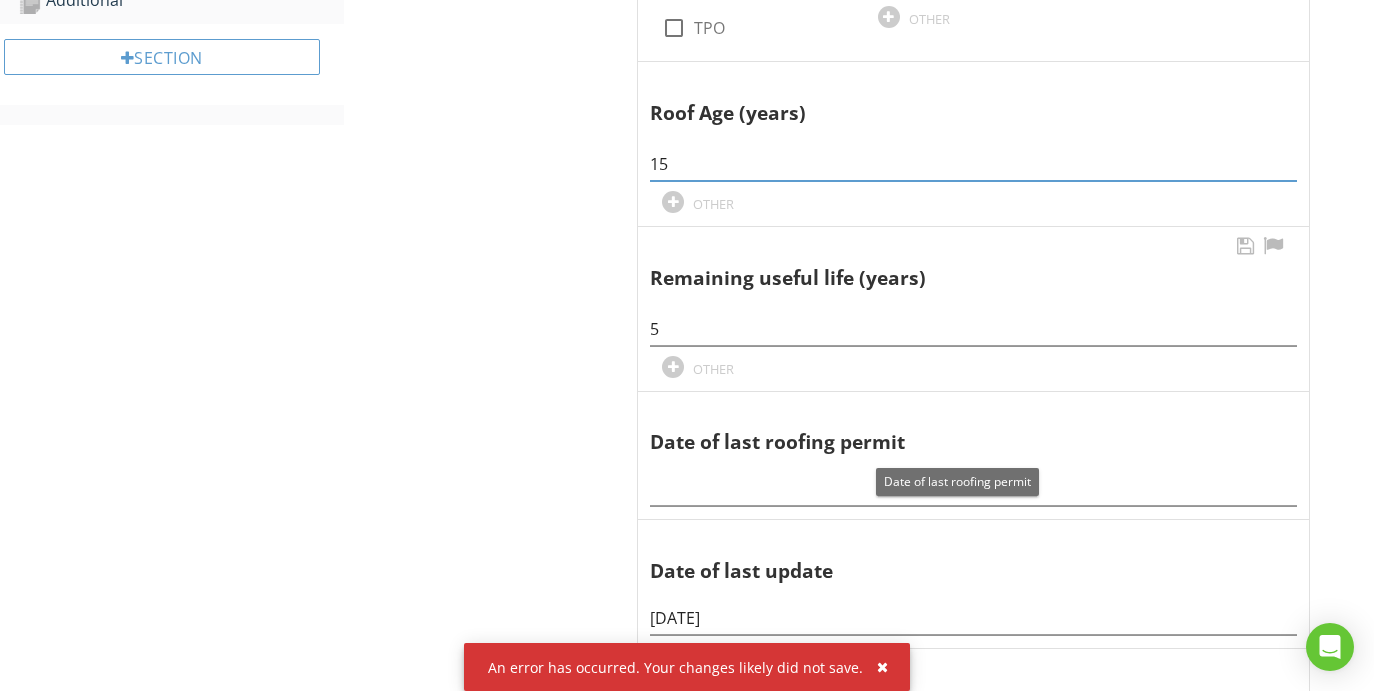 scroll, scrollTop: 747, scrollLeft: 0, axis: vertical 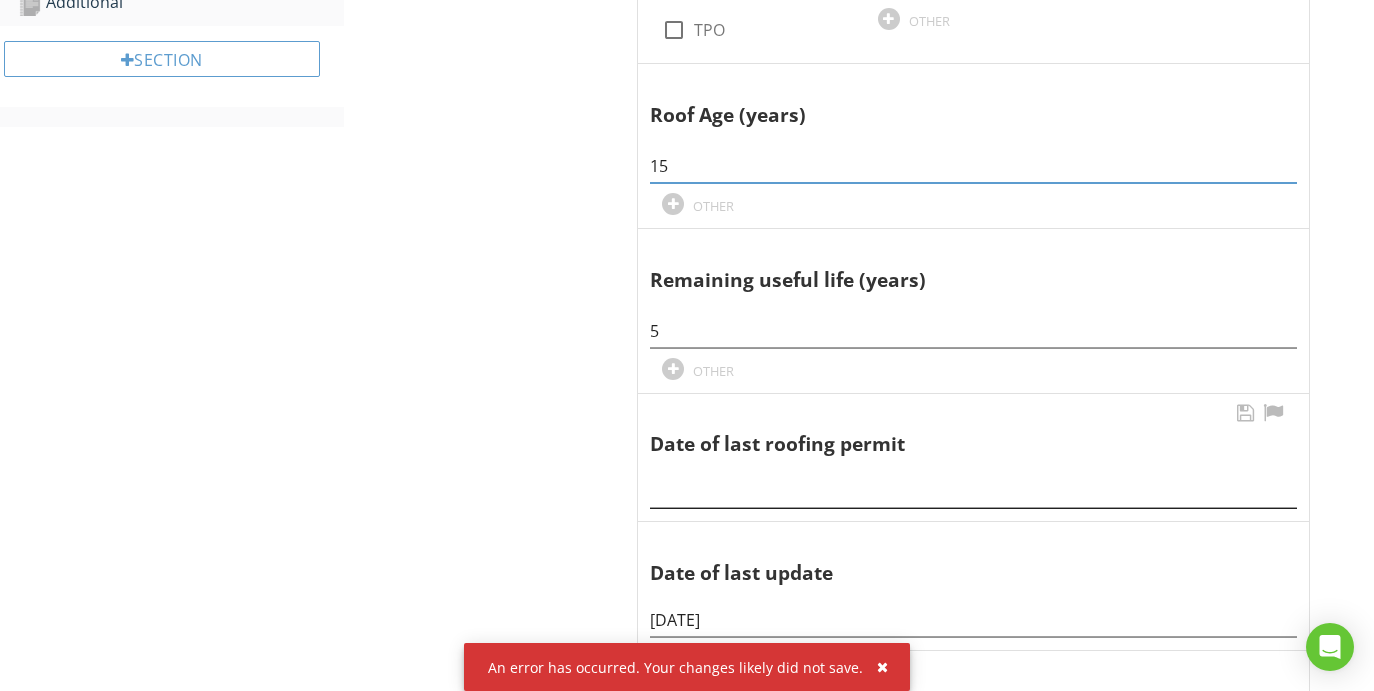 type on "15" 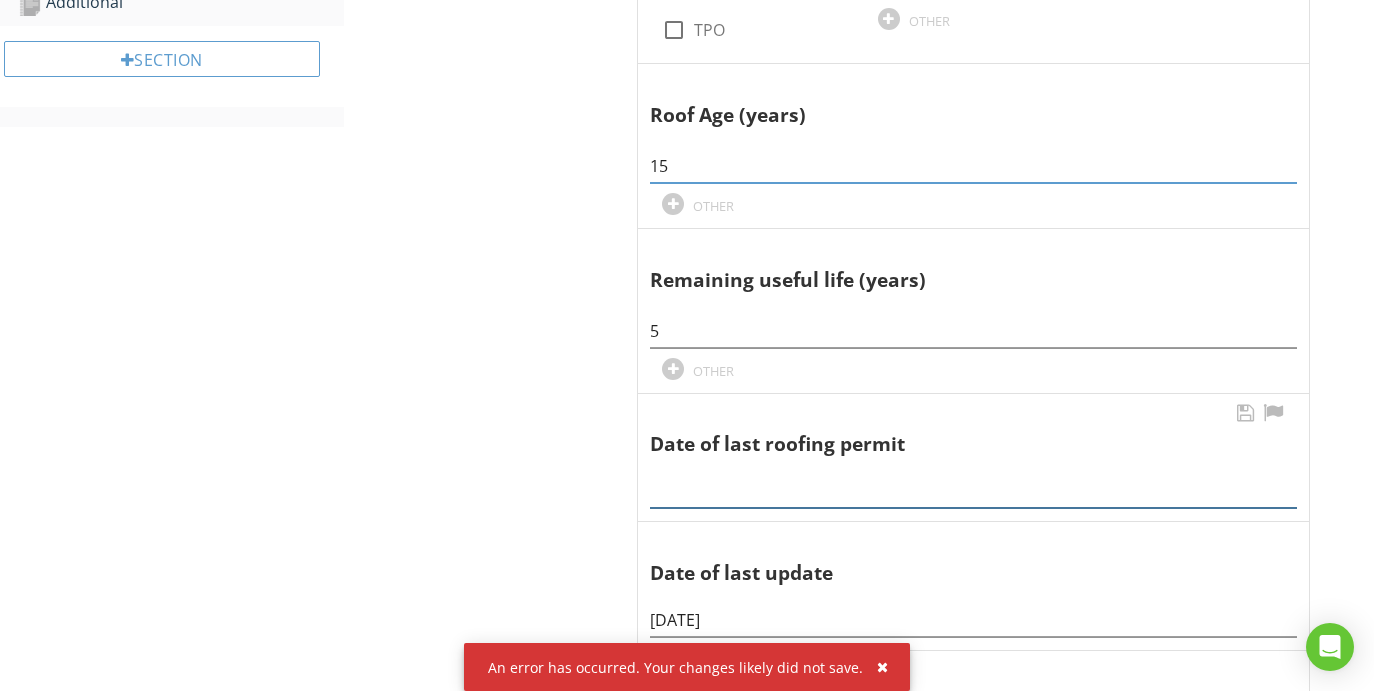 click at bounding box center [973, 491] 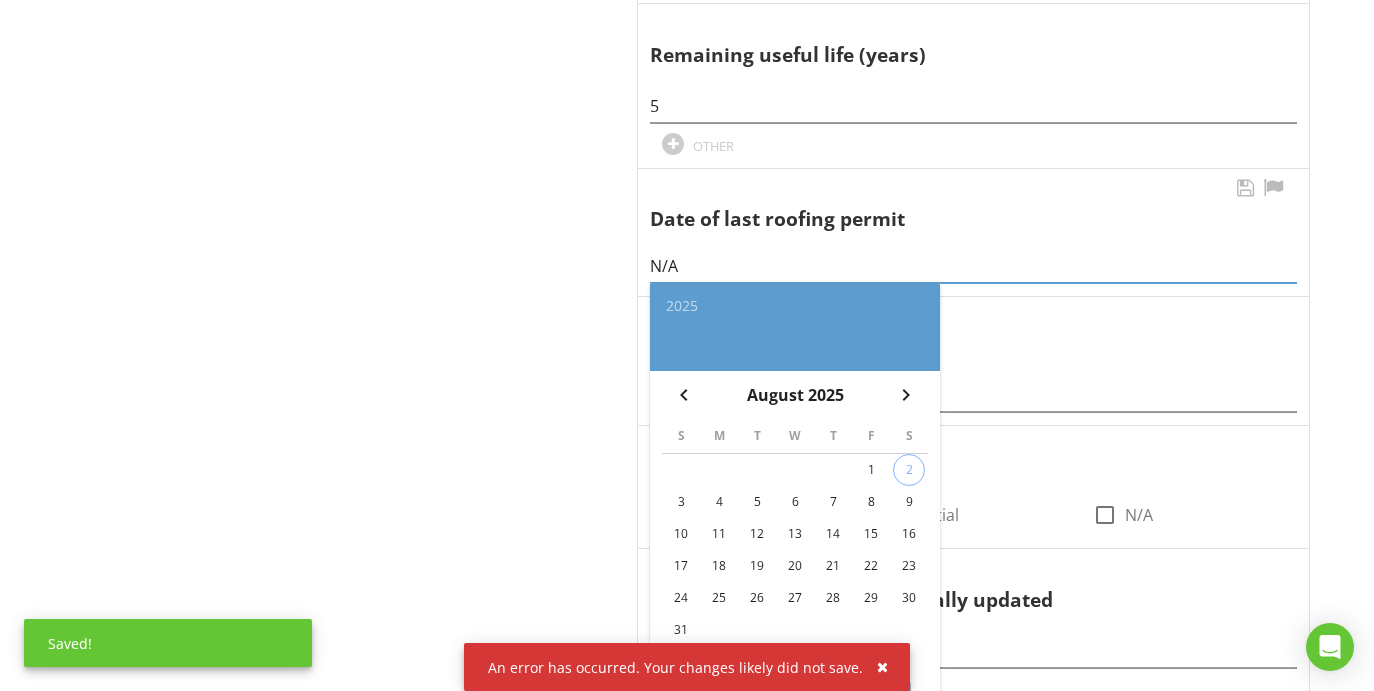 scroll, scrollTop: 1003, scrollLeft: 0, axis: vertical 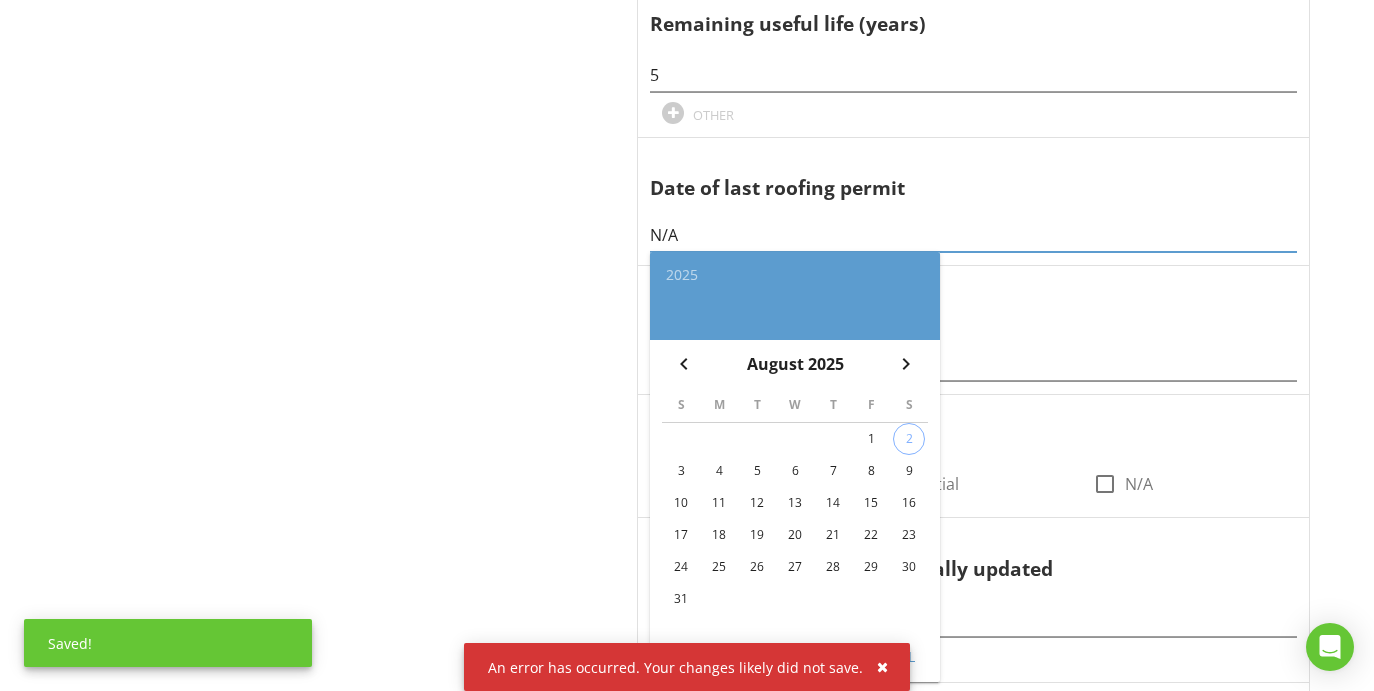 type on "N/A" 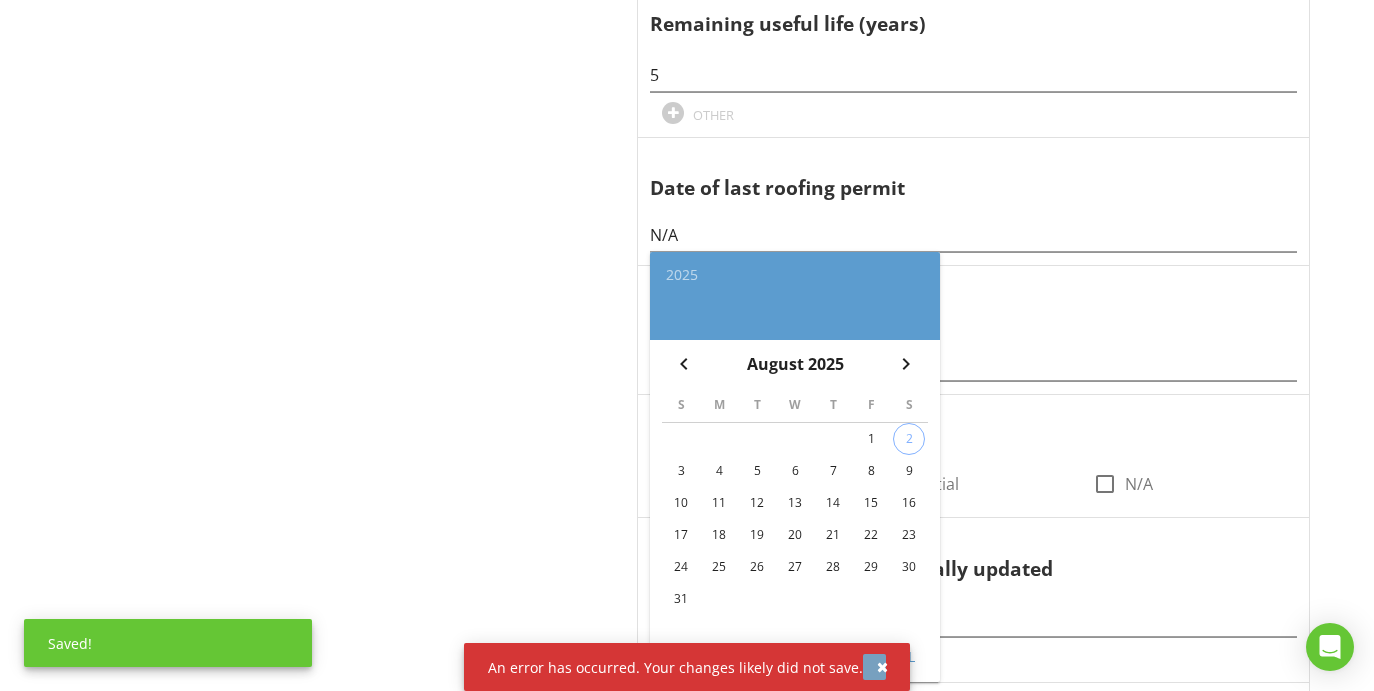 click at bounding box center (882, 667) 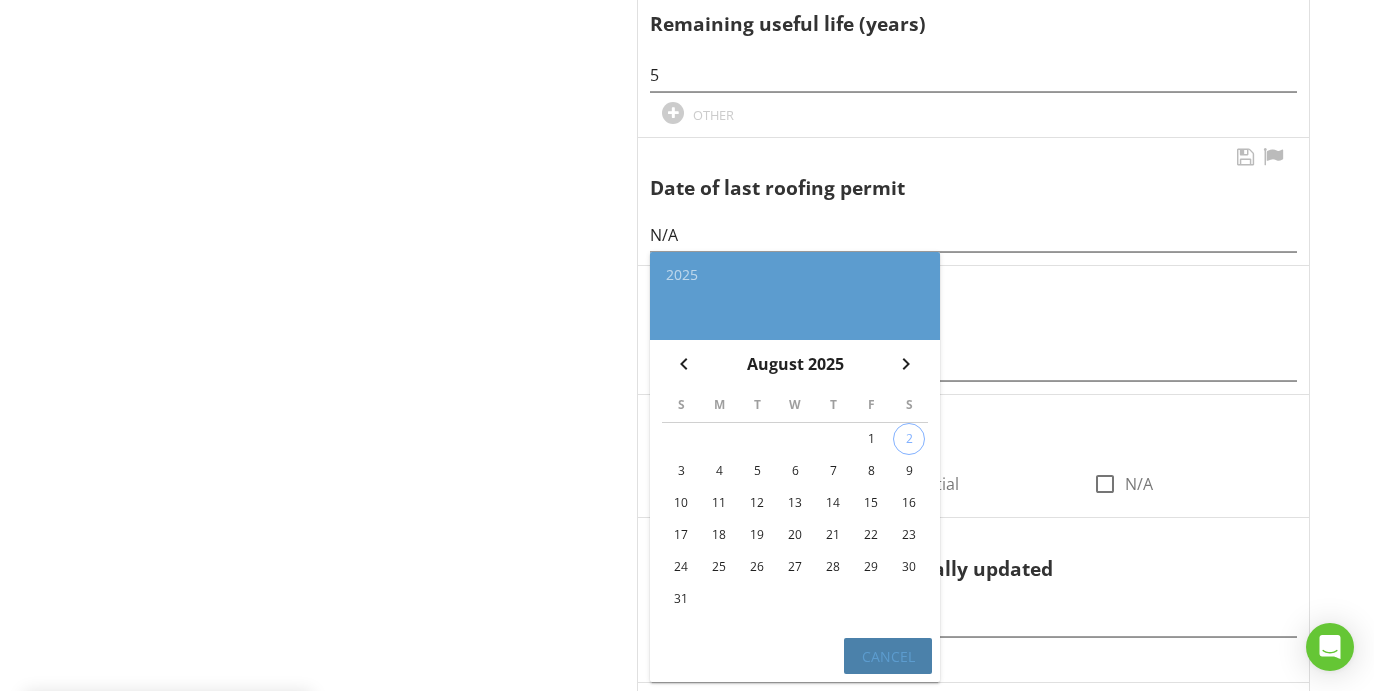 click on "Cancel" at bounding box center [888, 656] 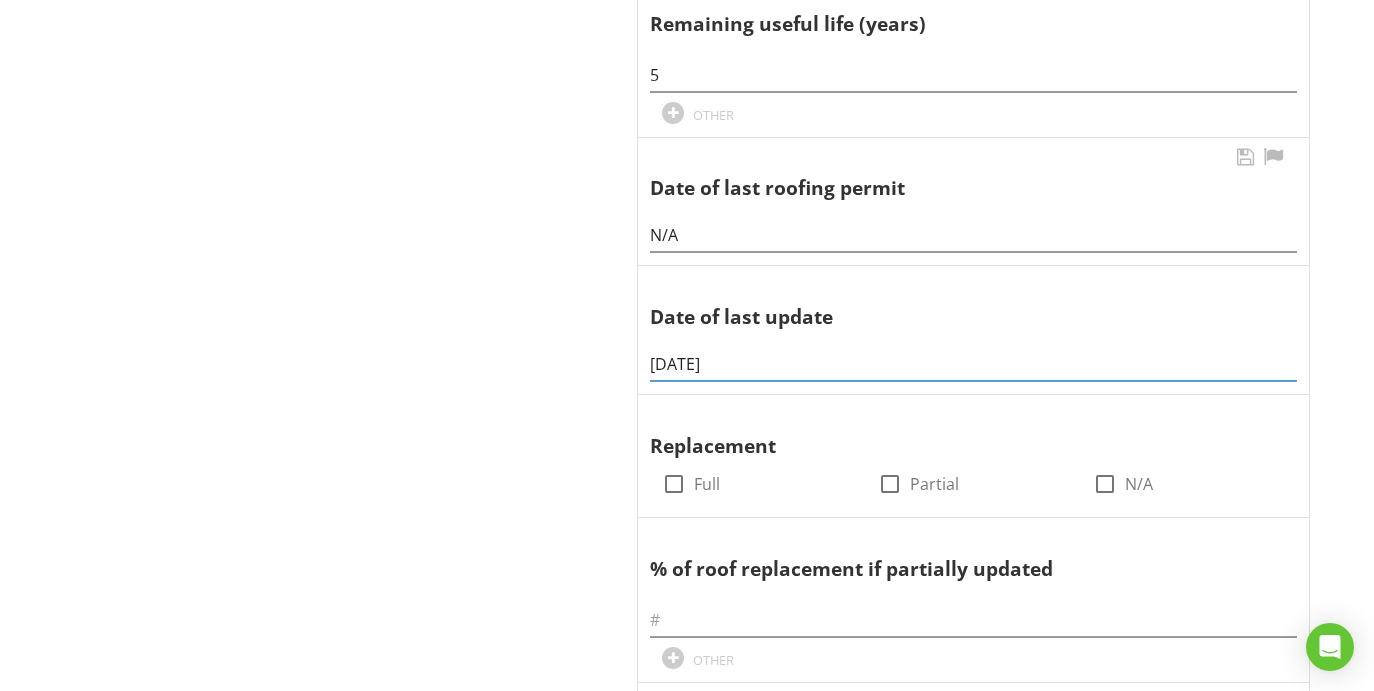 drag, startPoint x: 745, startPoint y: 363, endPoint x: 594, endPoint y: 373, distance: 151.33076 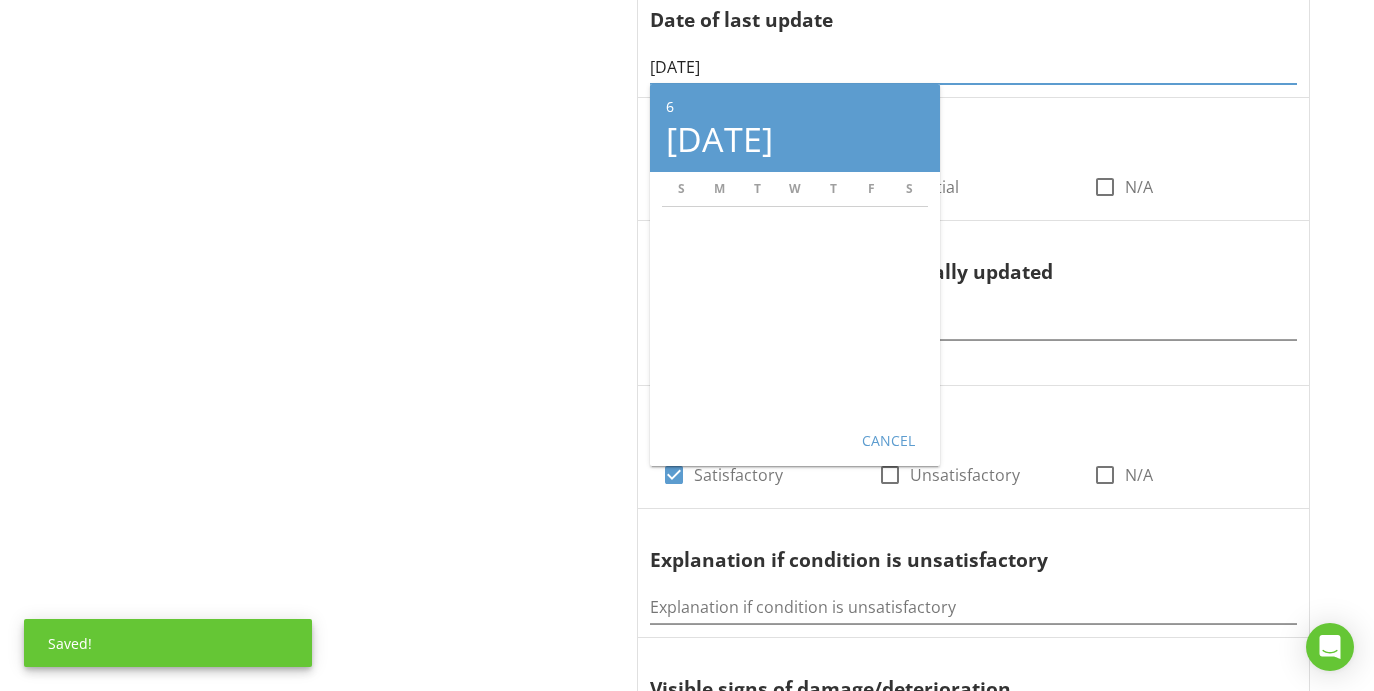 scroll, scrollTop: 1307, scrollLeft: 0, axis: vertical 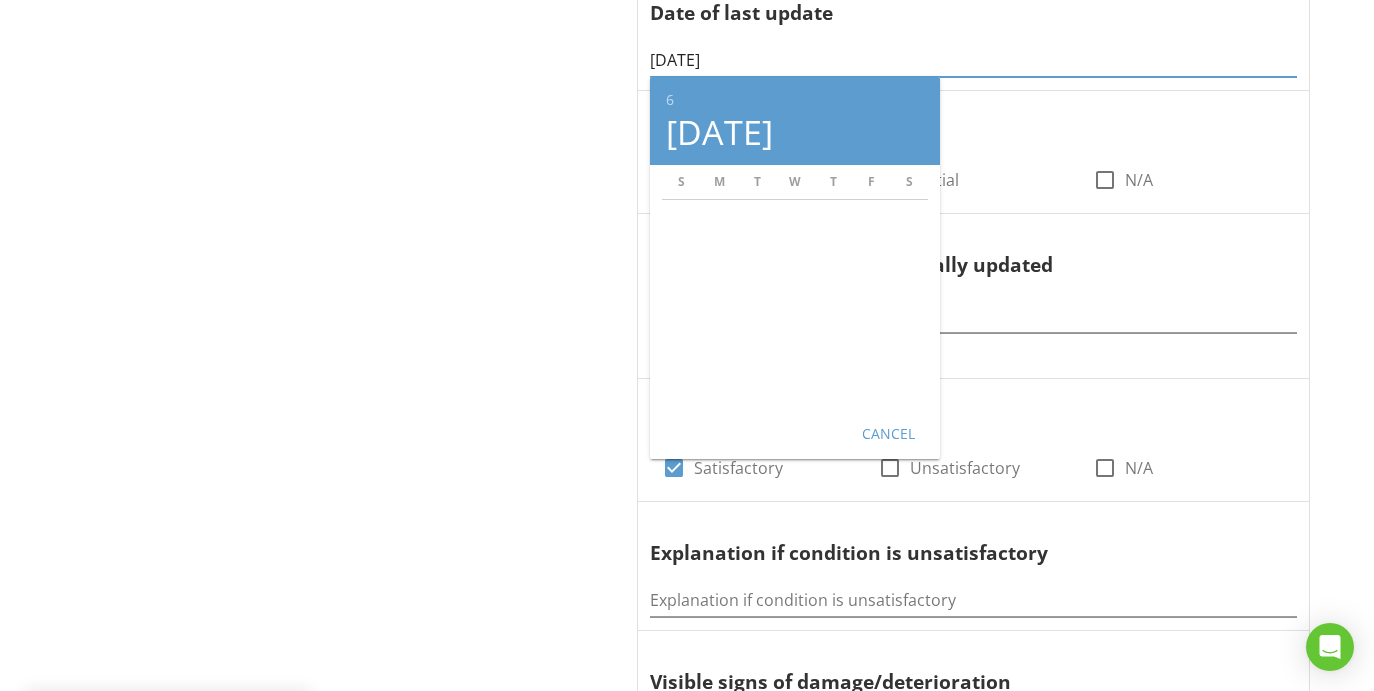type on "06/13/2025" 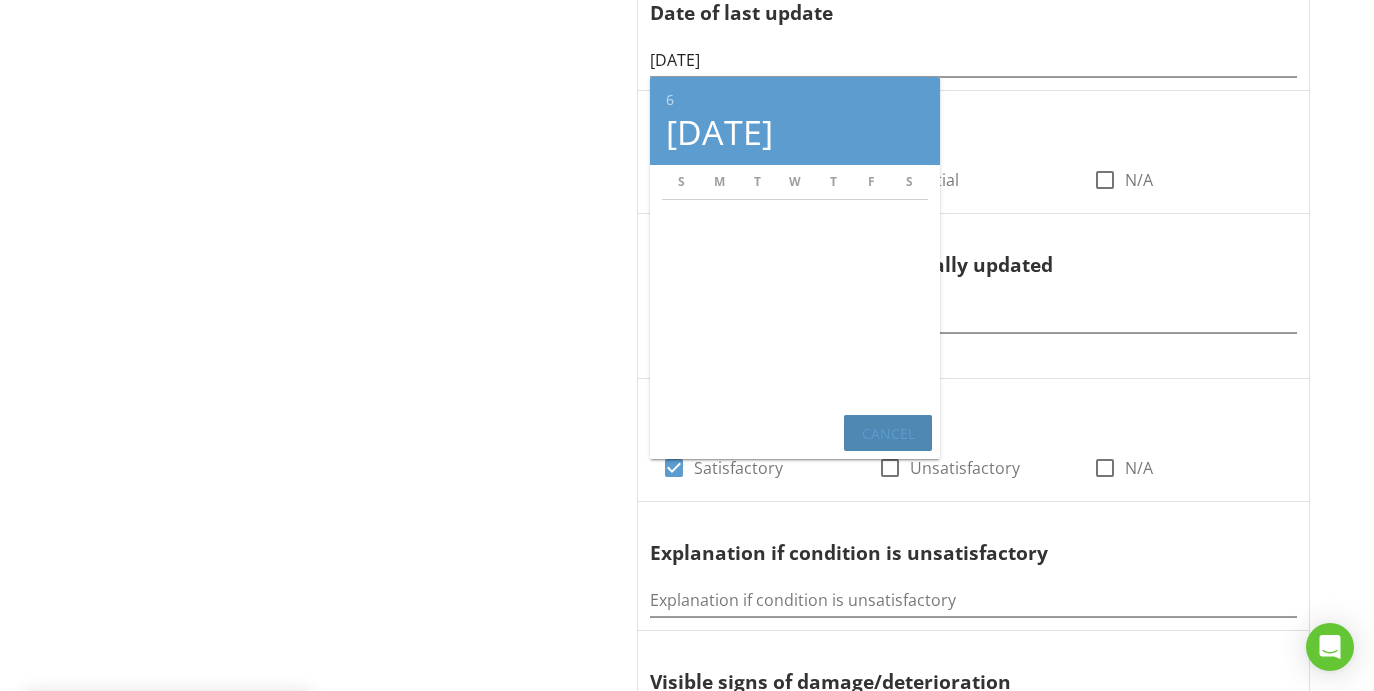 click on "Cancel" at bounding box center [888, 432] 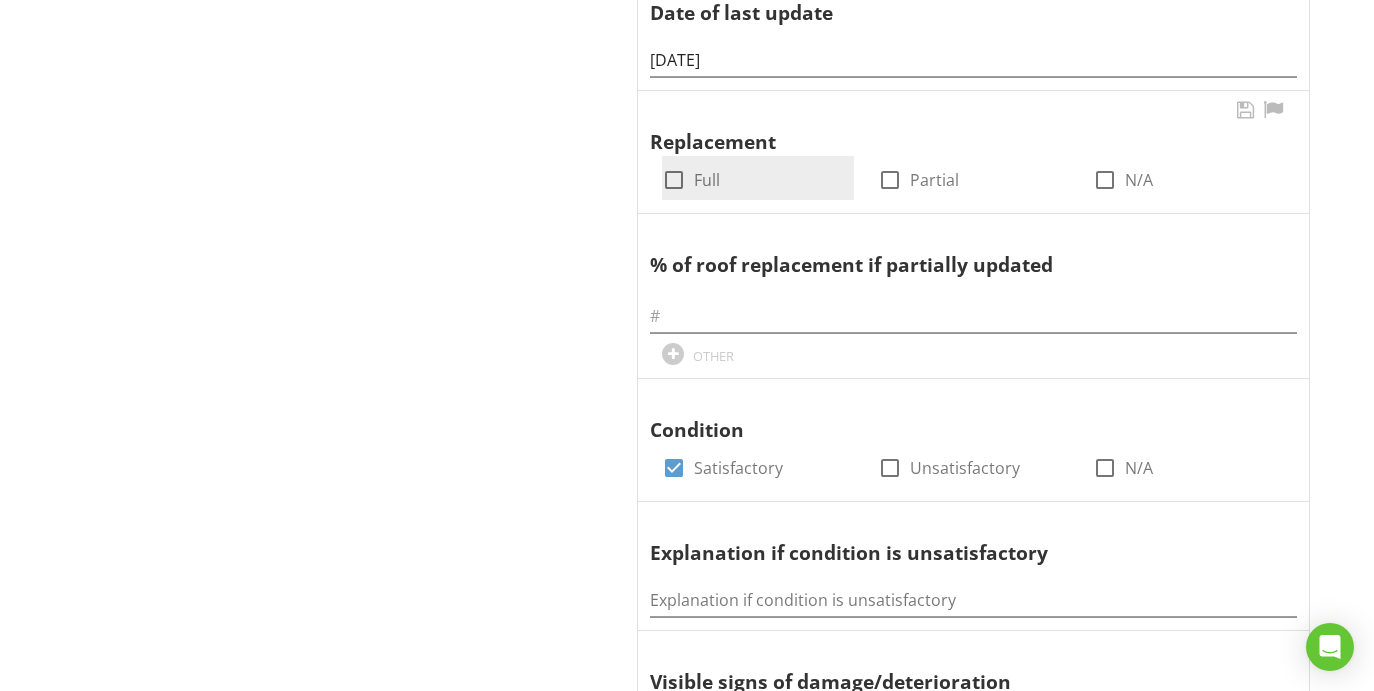 click at bounding box center (674, 180) 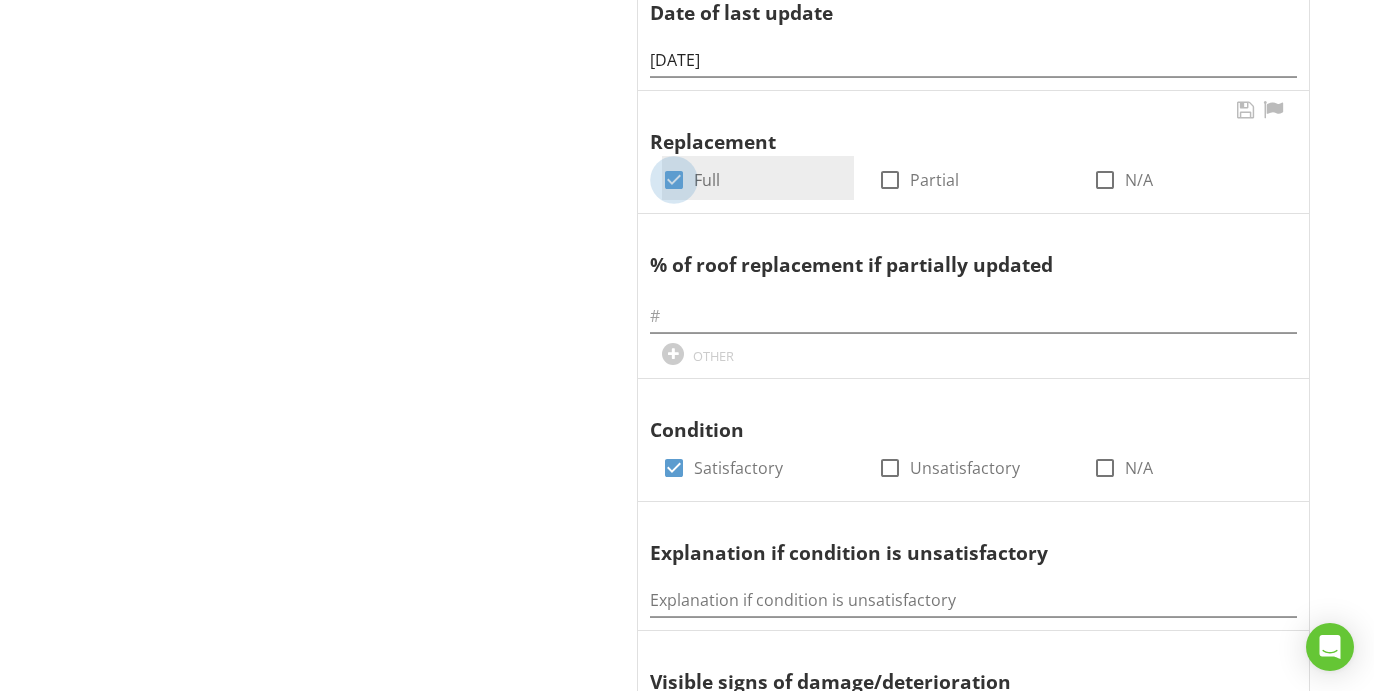 click at bounding box center (674, 180) 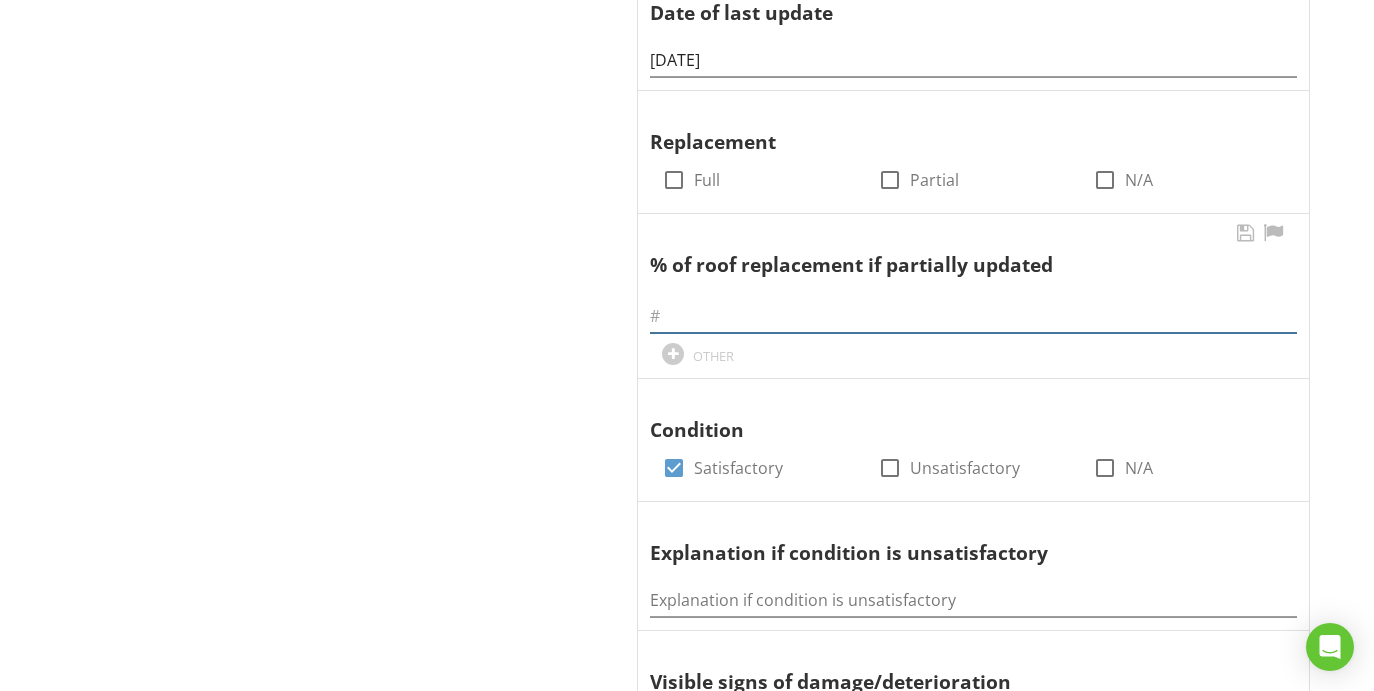 click at bounding box center [973, 316] 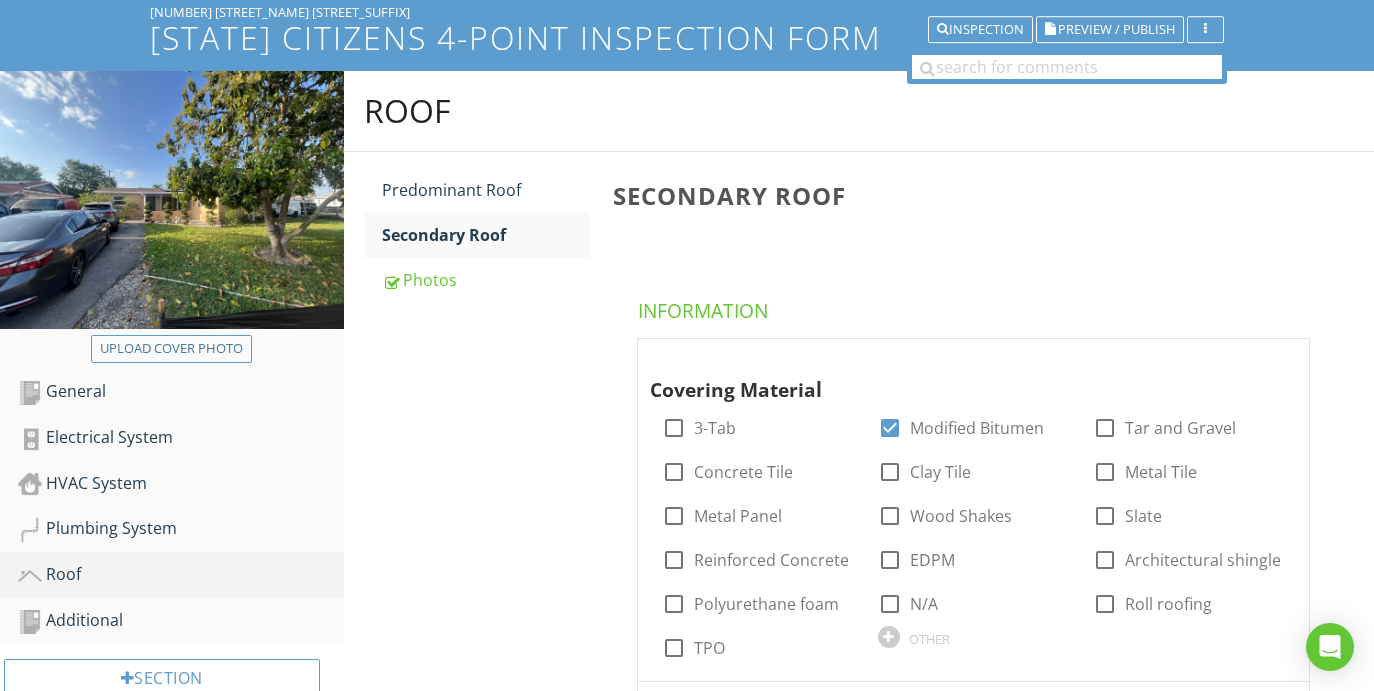 scroll, scrollTop: 89, scrollLeft: 0, axis: vertical 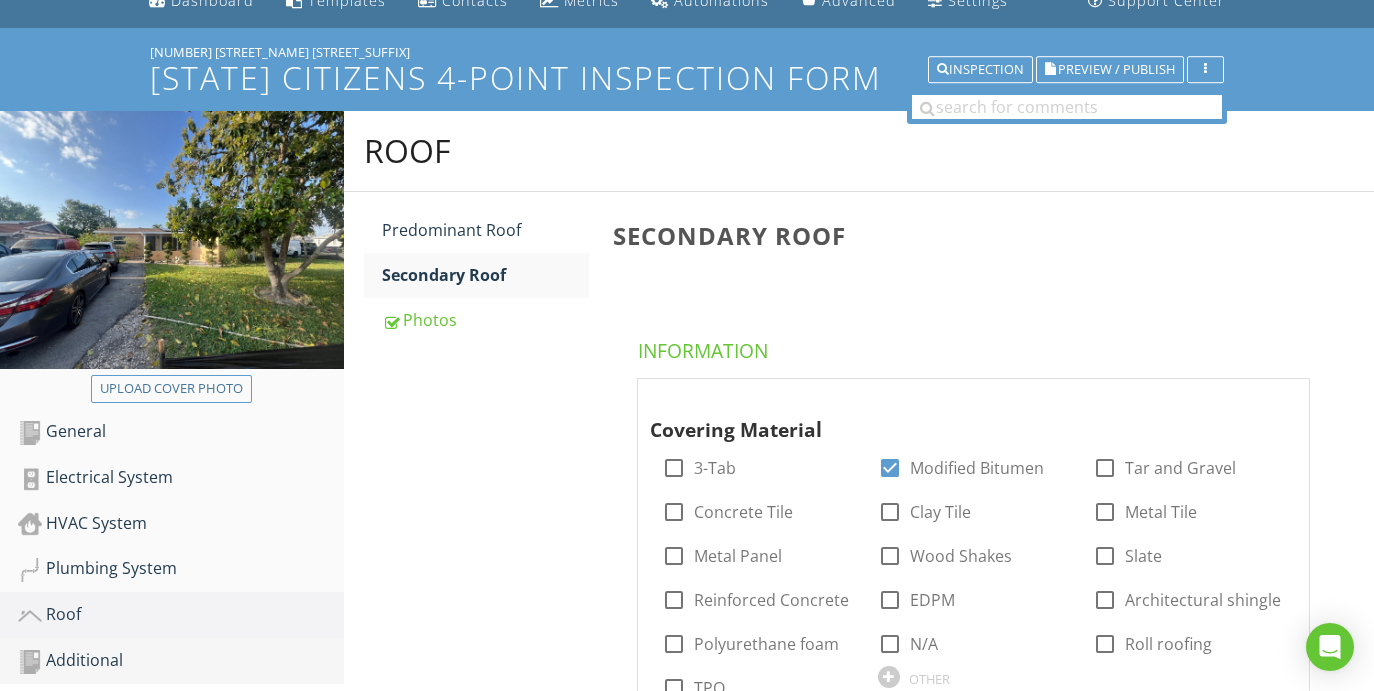 type on "100" 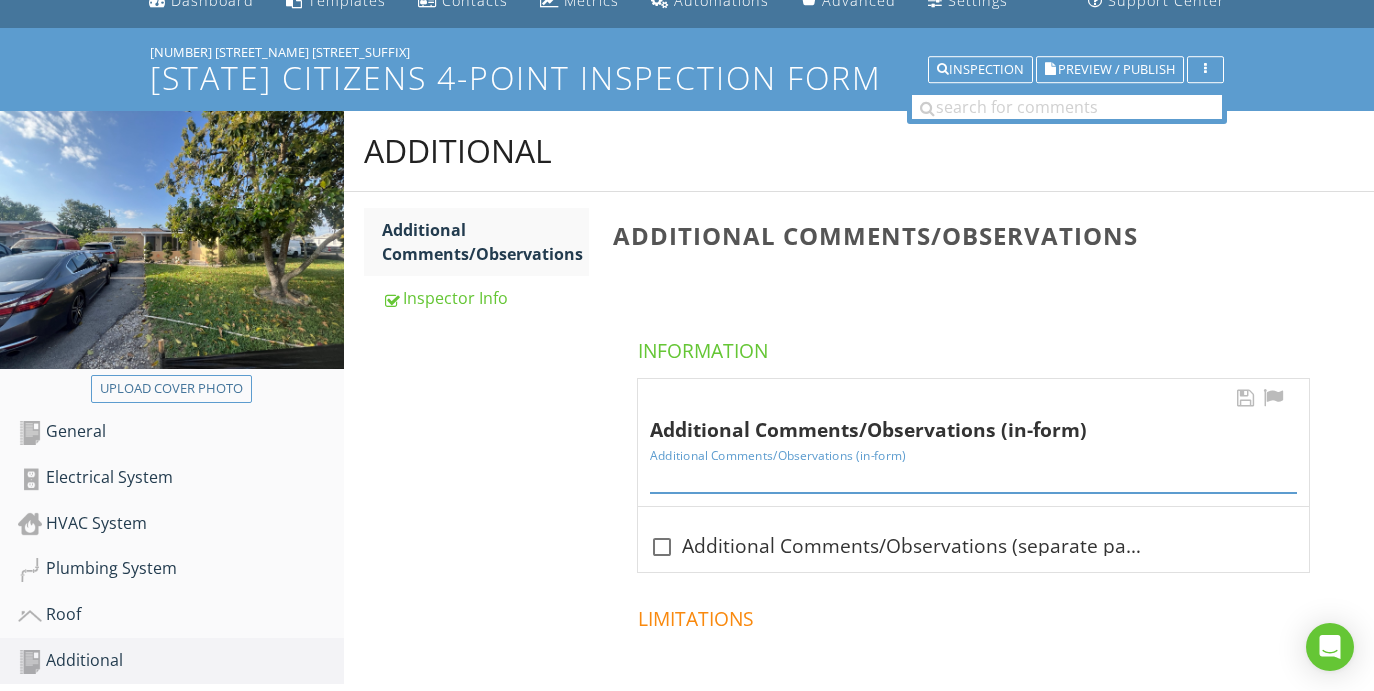 click at bounding box center [973, 476] 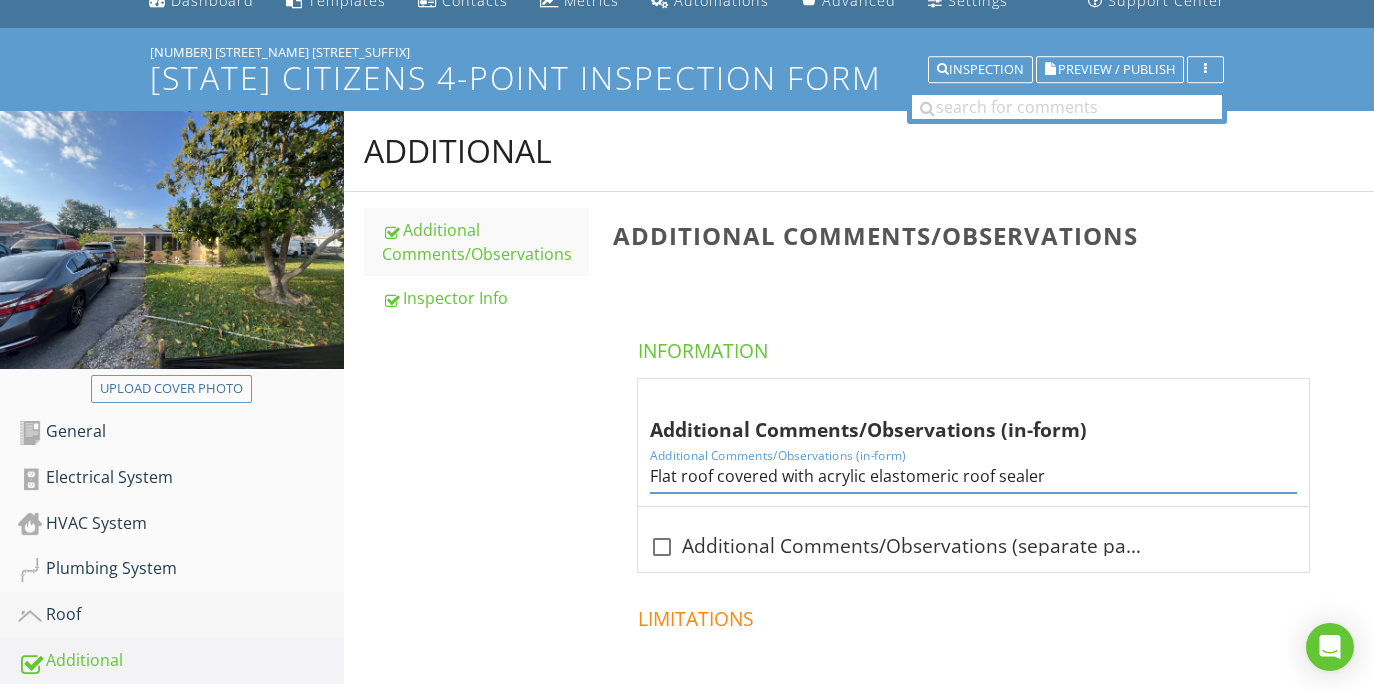 type on "Flat roof covered with acrylic elastomeric roof sealer" 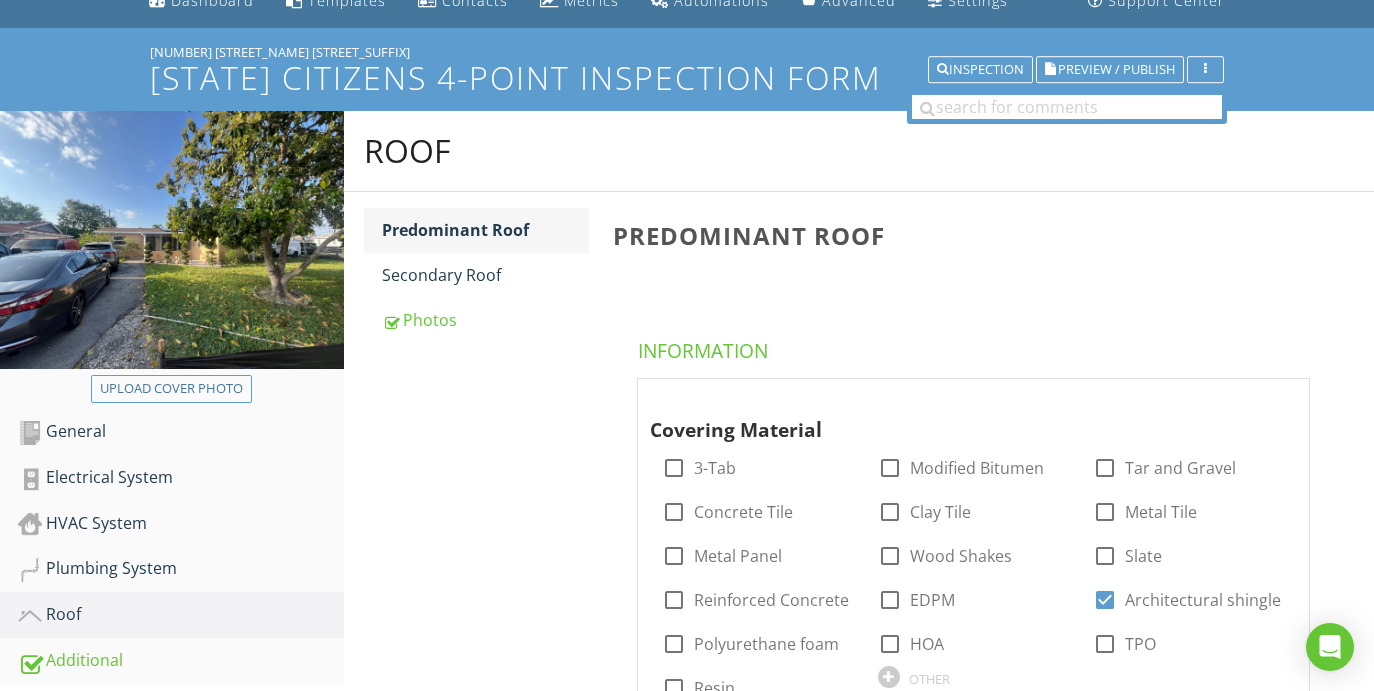 click on "Predominant Roof" at bounding box center (486, 230) 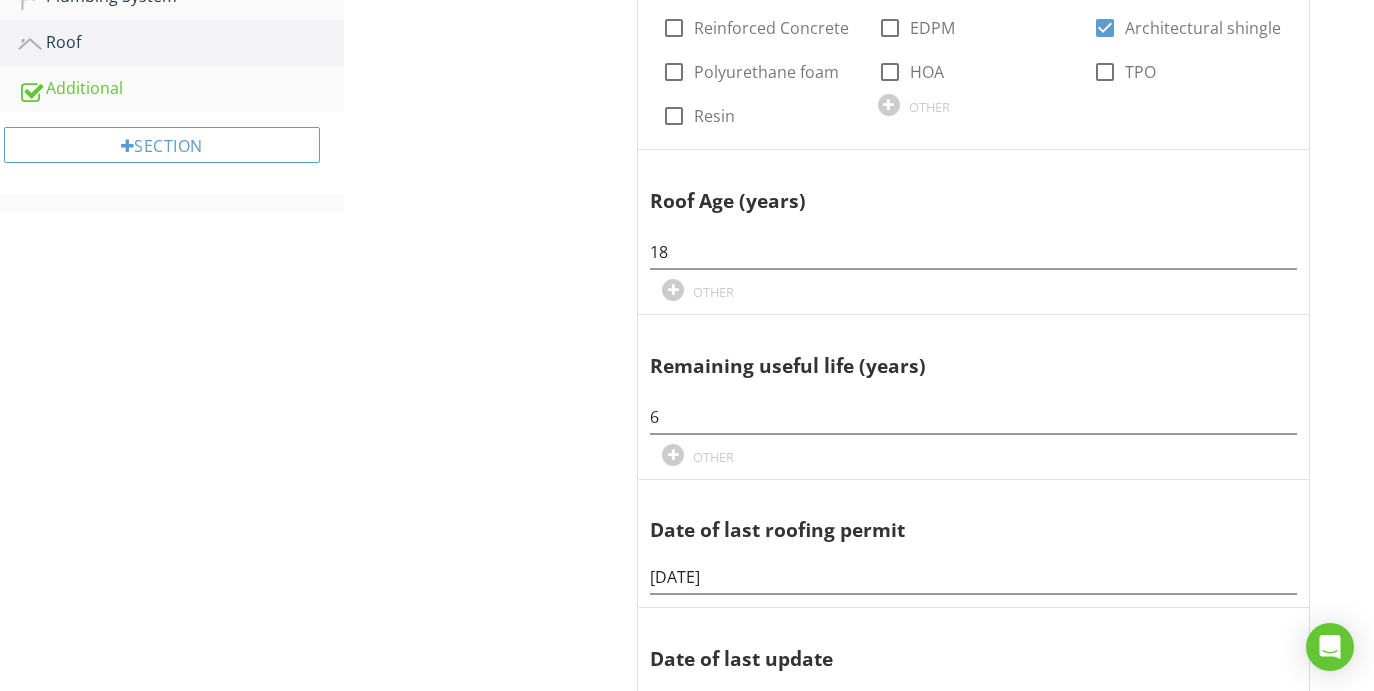 scroll, scrollTop: 743, scrollLeft: 0, axis: vertical 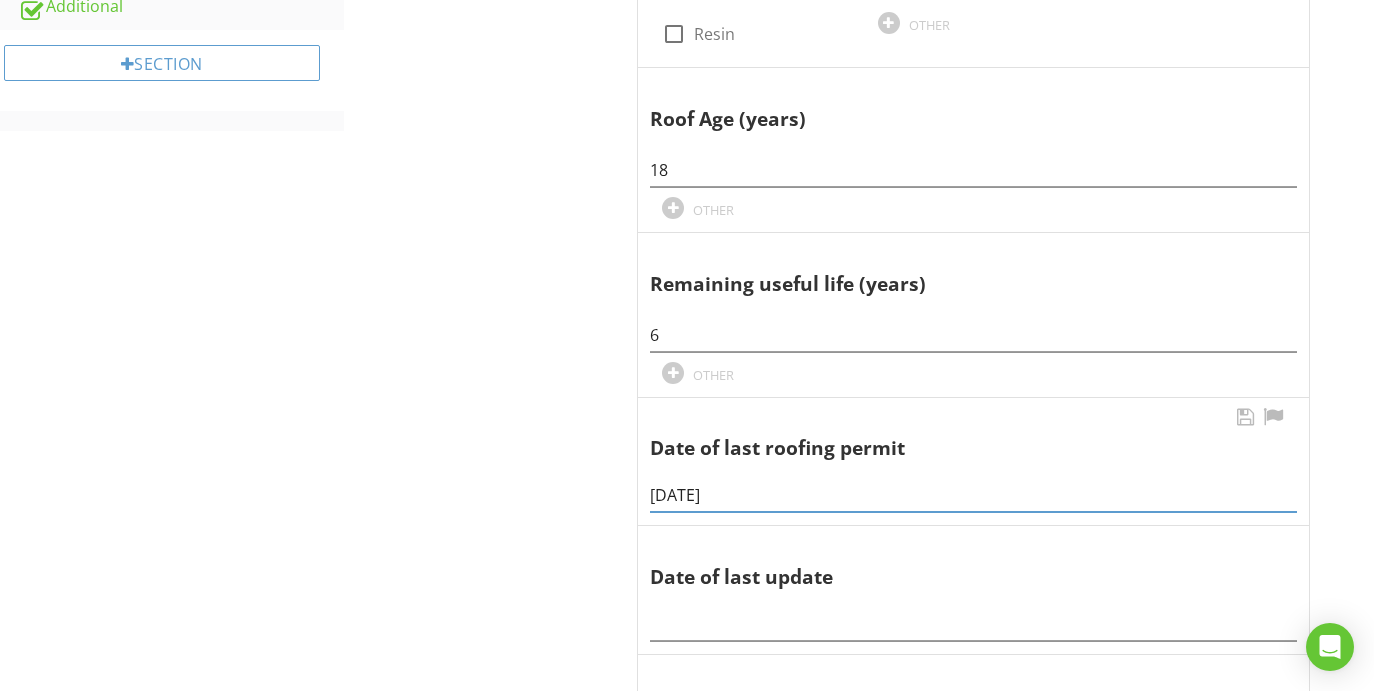 drag, startPoint x: 775, startPoint y: 486, endPoint x: 763, endPoint y: 486, distance: 12 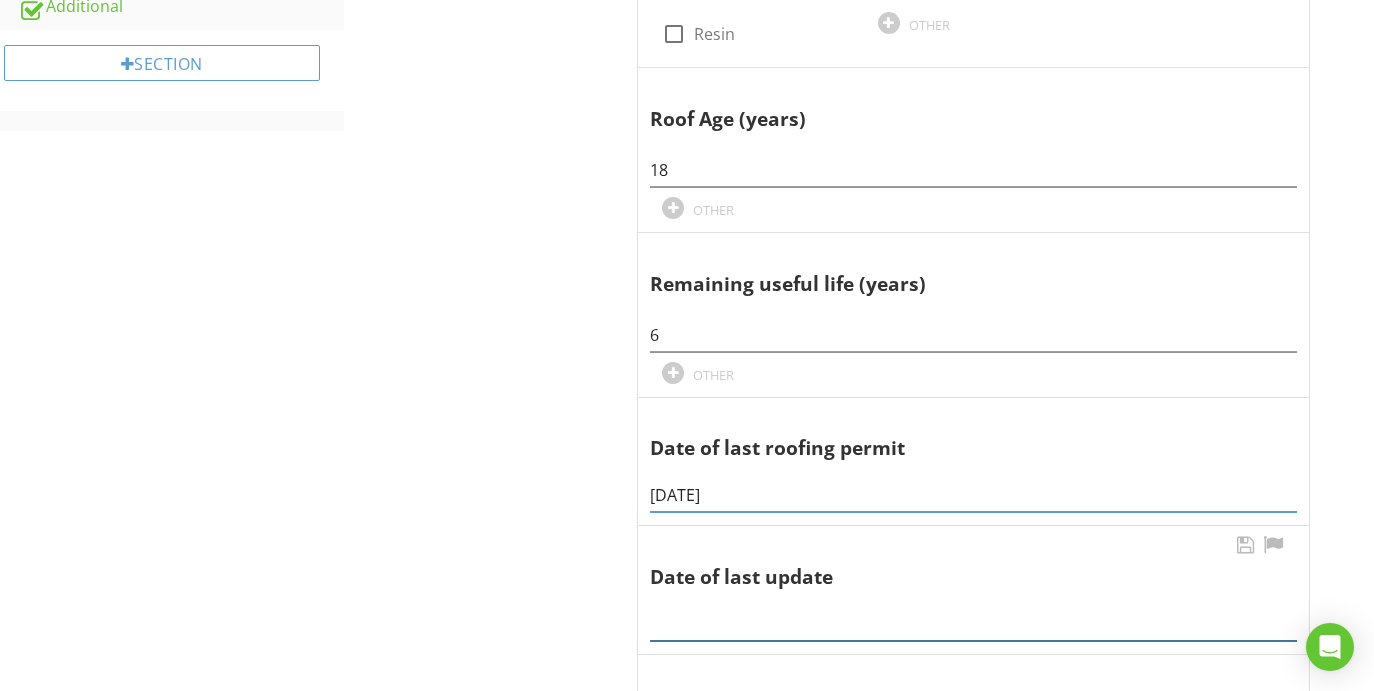 click at bounding box center [973, 624] 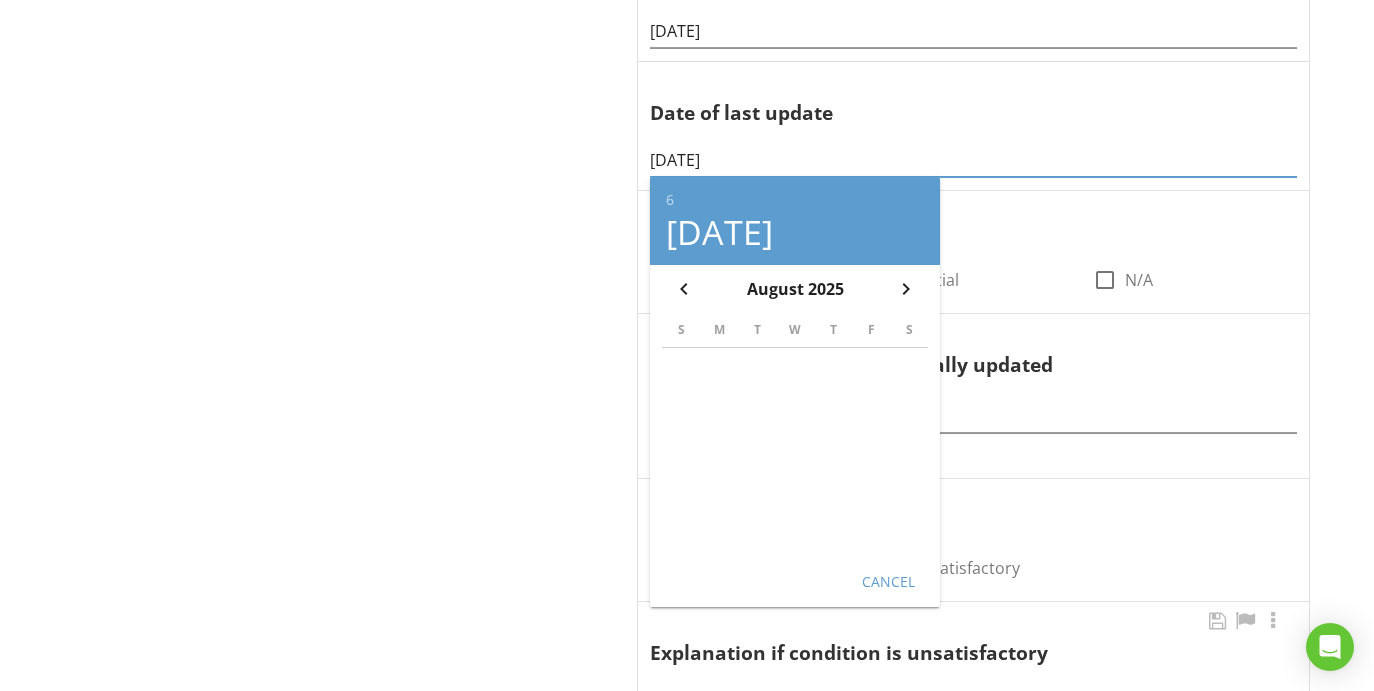 scroll, scrollTop: 1213, scrollLeft: 0, axis: vertical 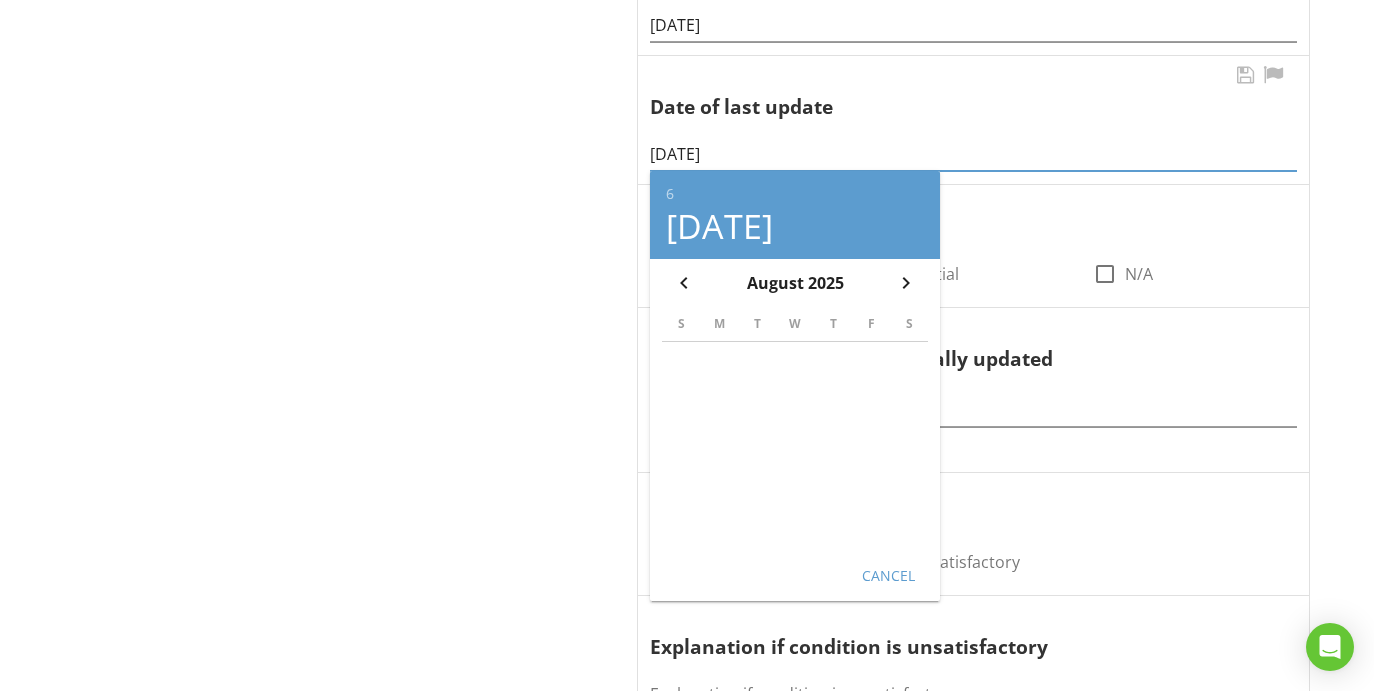 type on "06/12/2025" 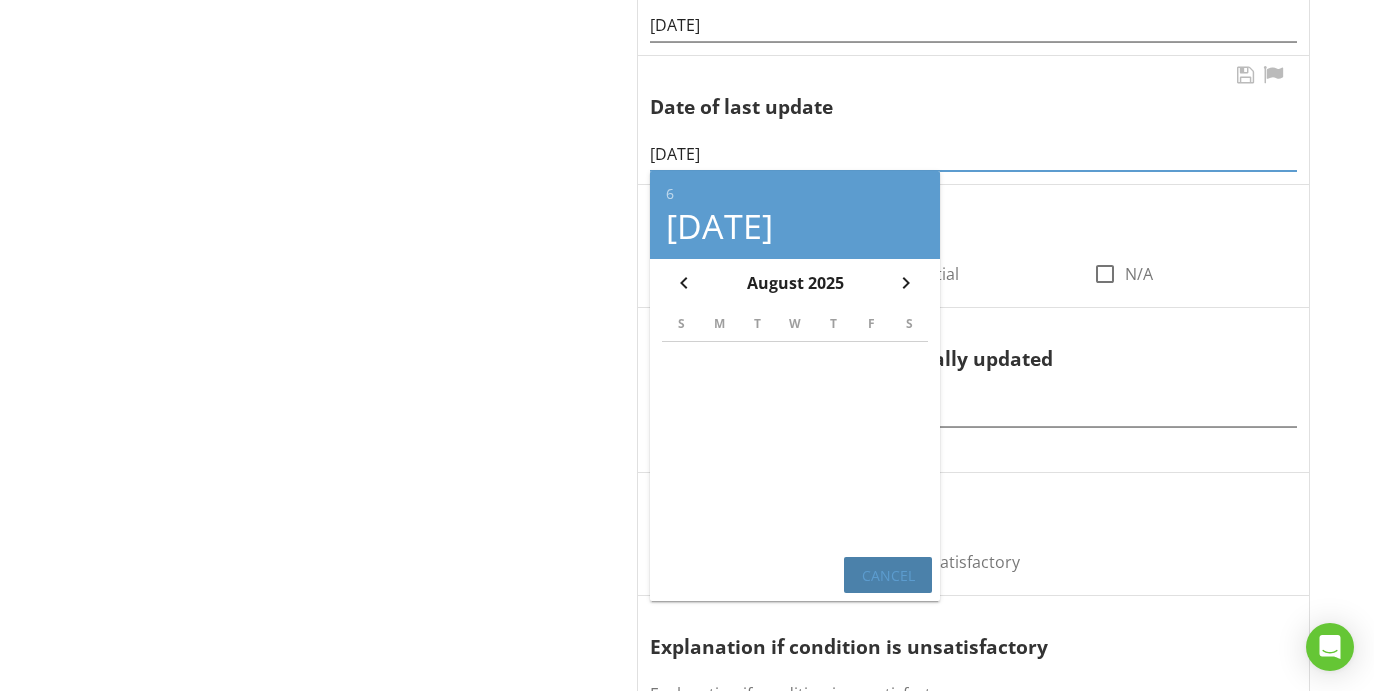 click on "Cancel" at bounding box center (888, 574) 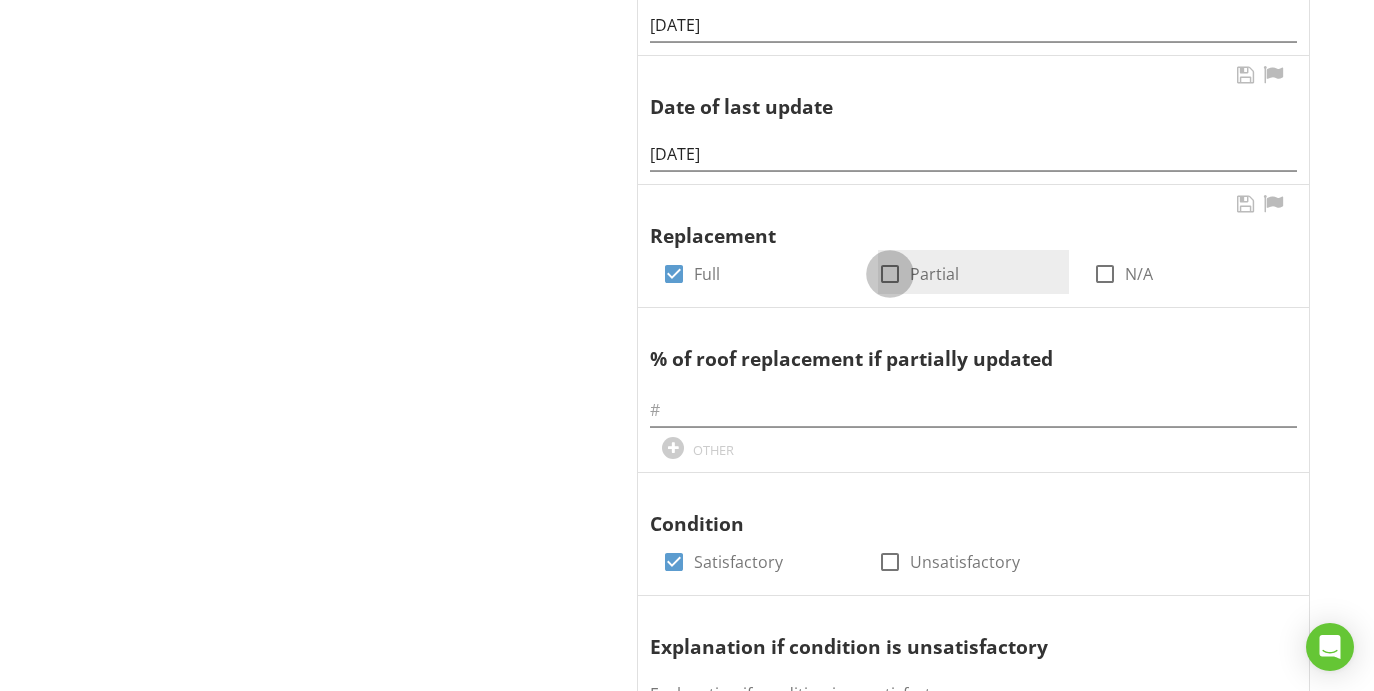 click at bounding box center [890, 274] 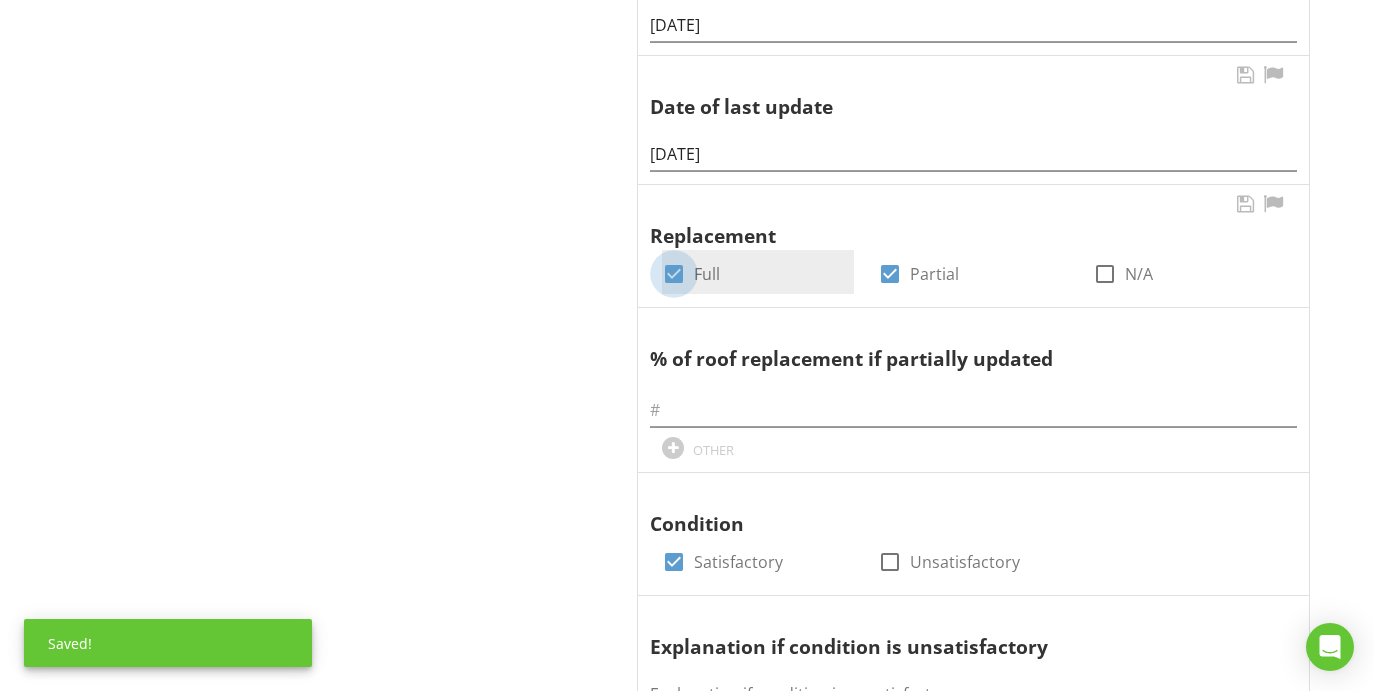 click at bounding box center [674, 274] 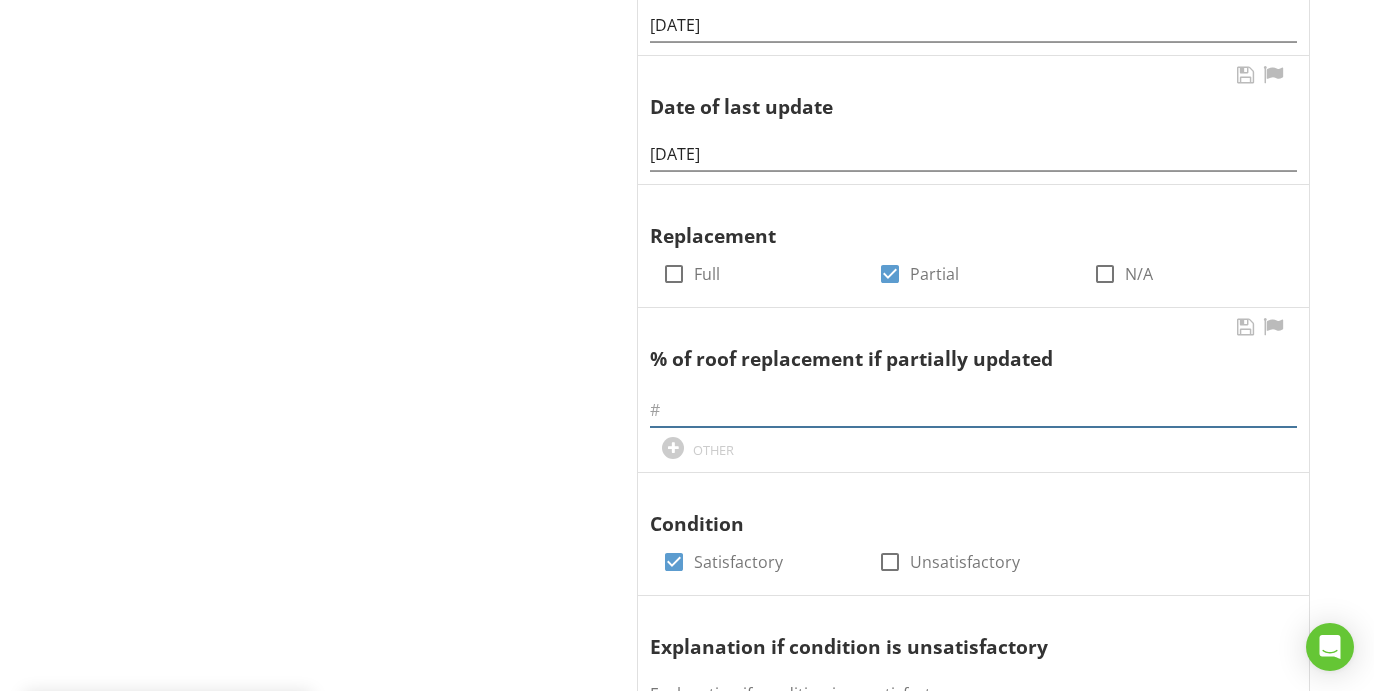 click at bounding box center [973, 410] 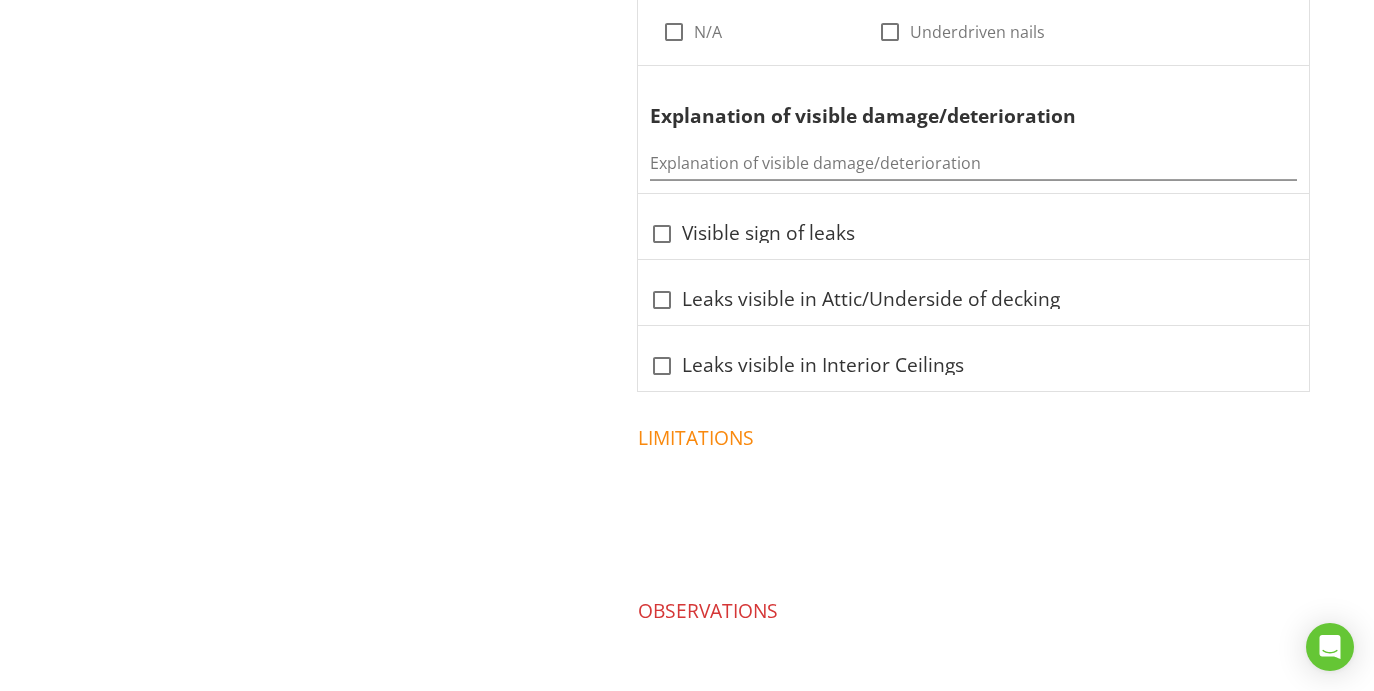 scroll, scrollTop: 0, scrollLeft: 0, axis: both 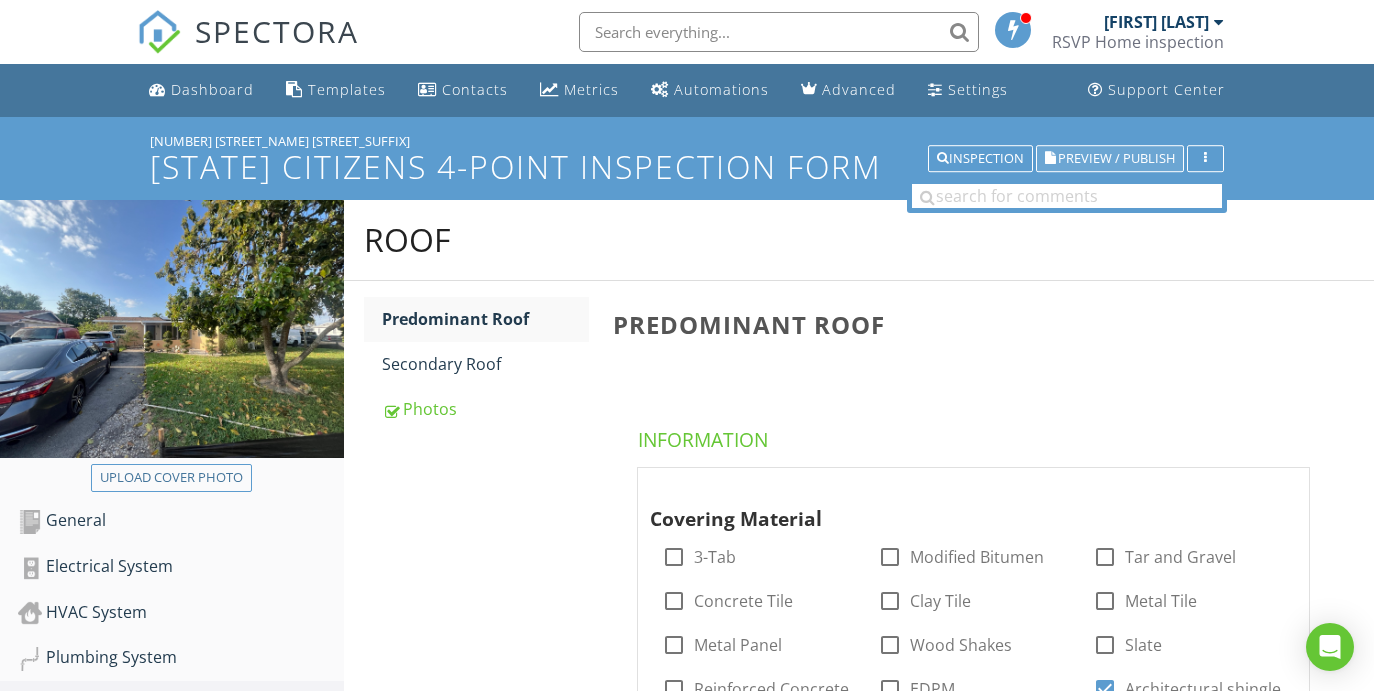 type on "10" 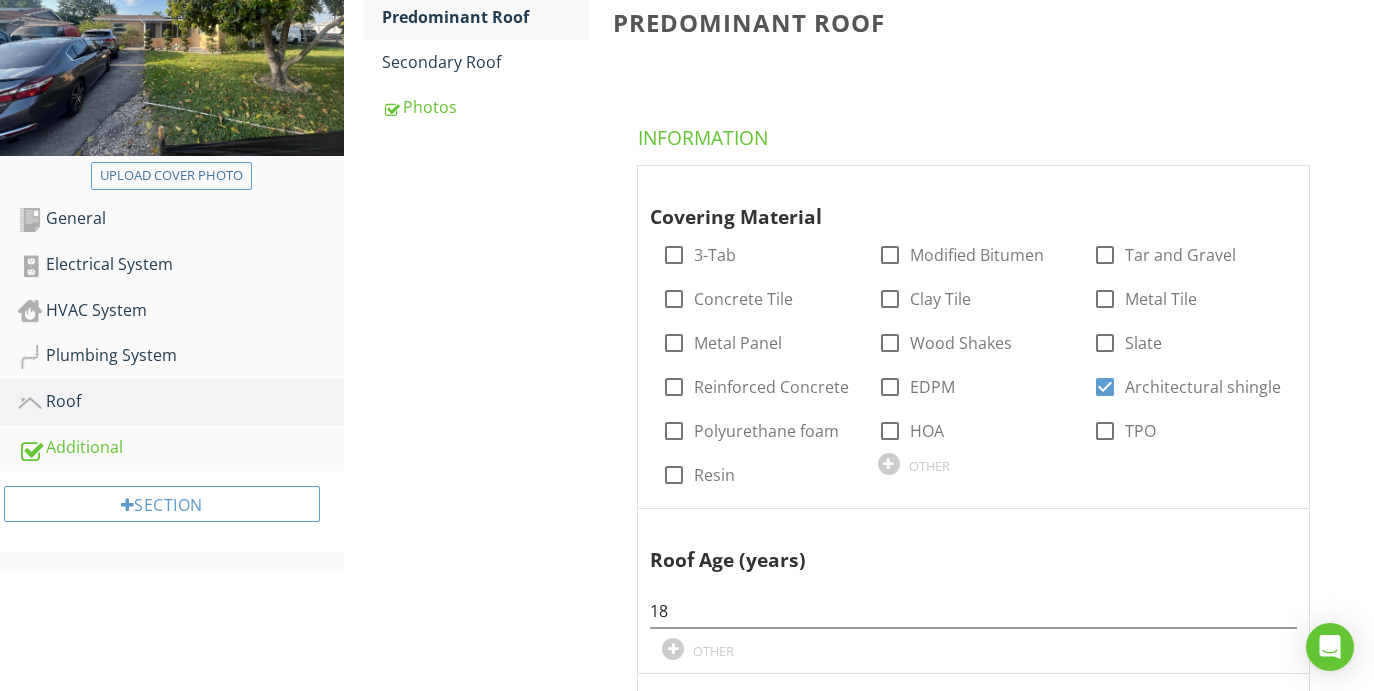 scroll, scrollTop: 0, scrollLeft: 0, axis: both 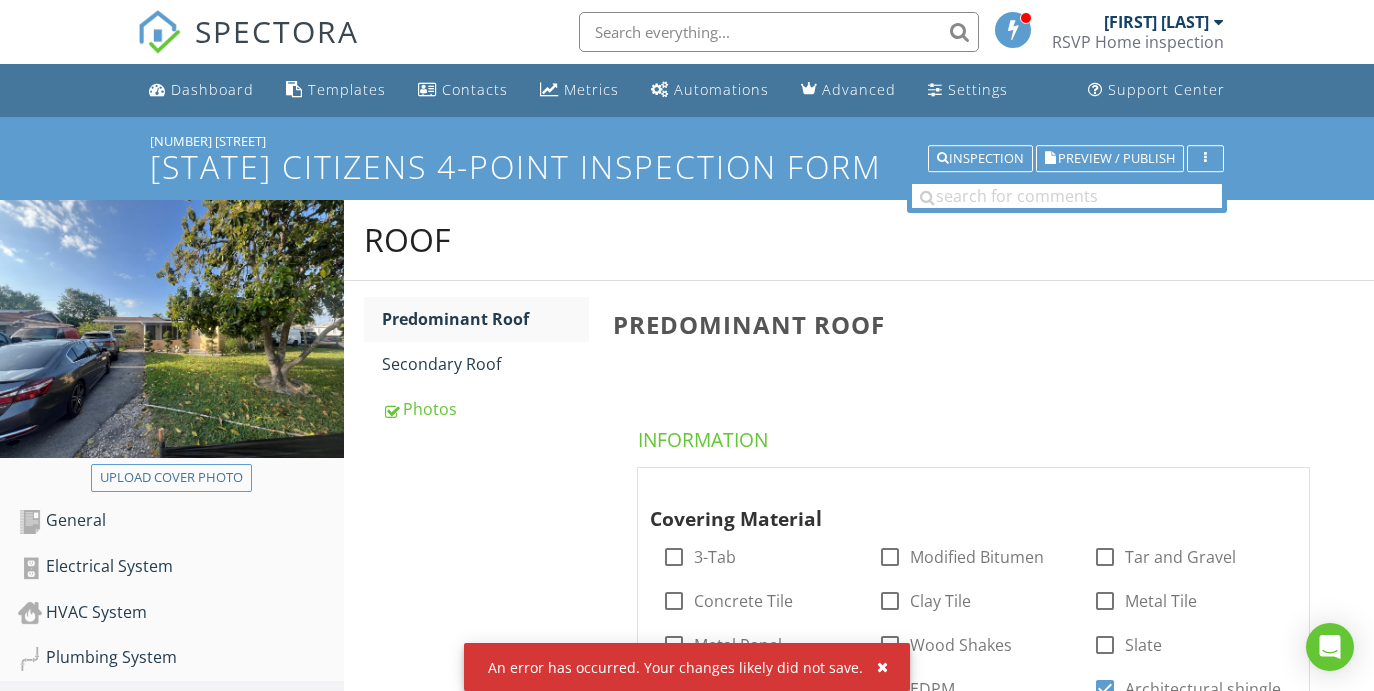 click on "An error has occurred. Your changes likely did not save." at bounding box center [687, 667] 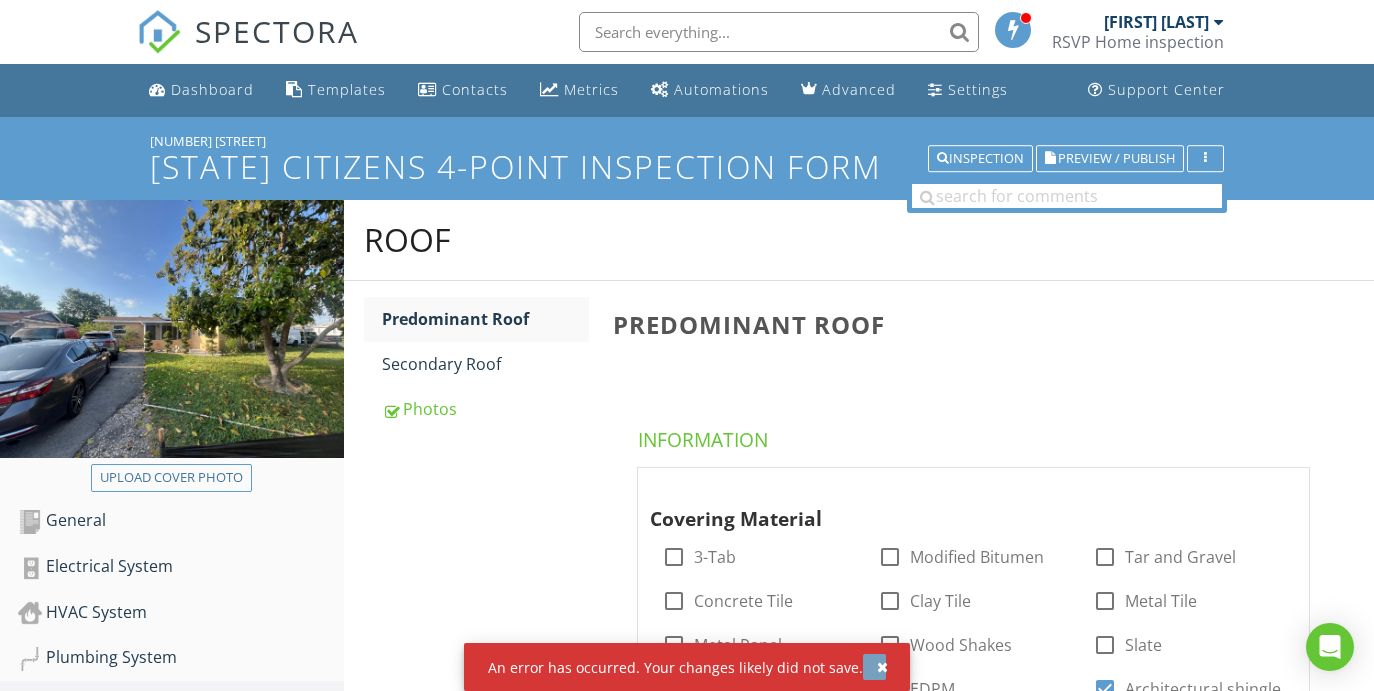 click at bounding box center [882, 667] 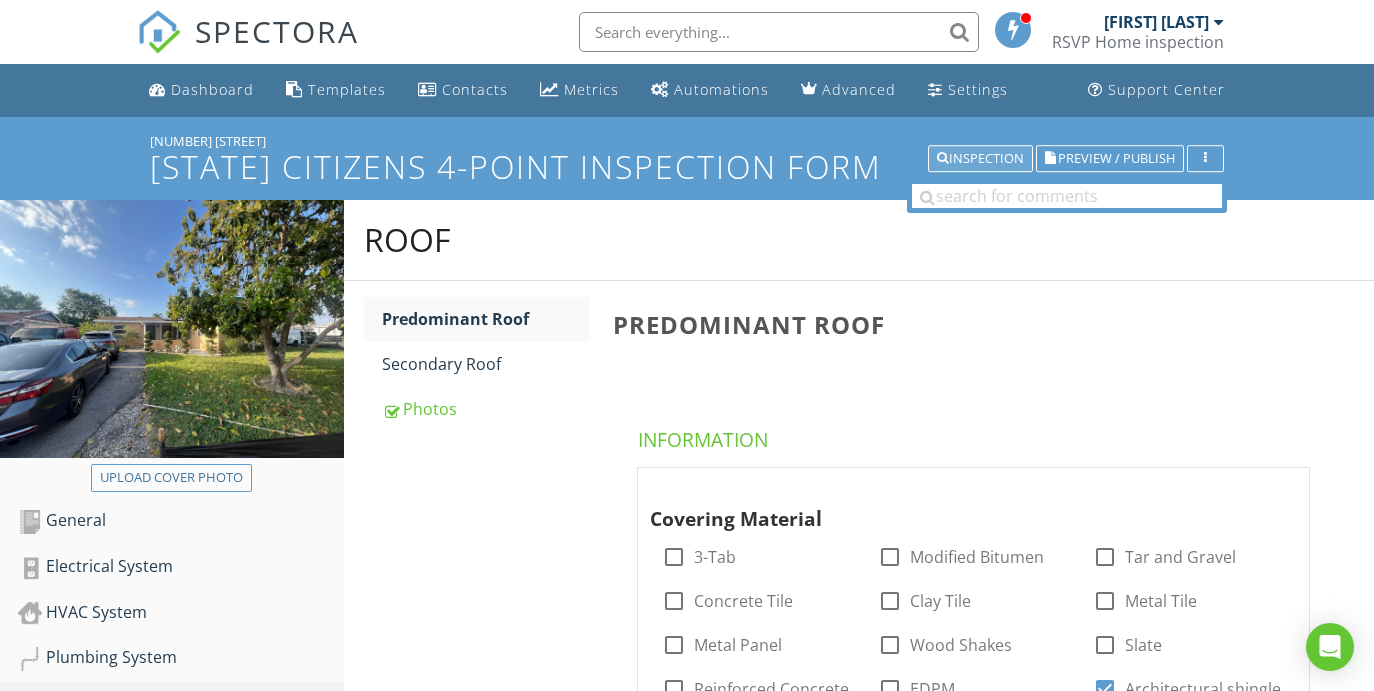 click on "Inspection" at bounding box center [980, 159] 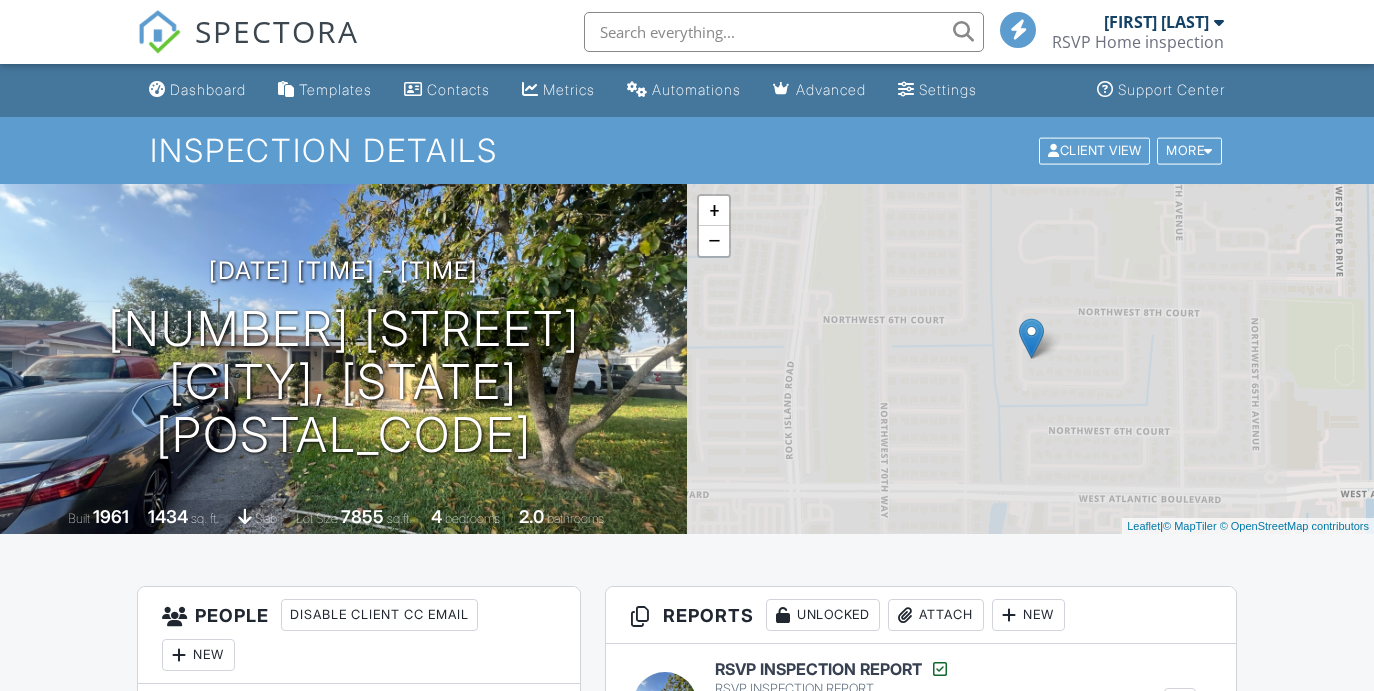 scroll, scrollTop: 0, scrollLeft: 0, axis: both 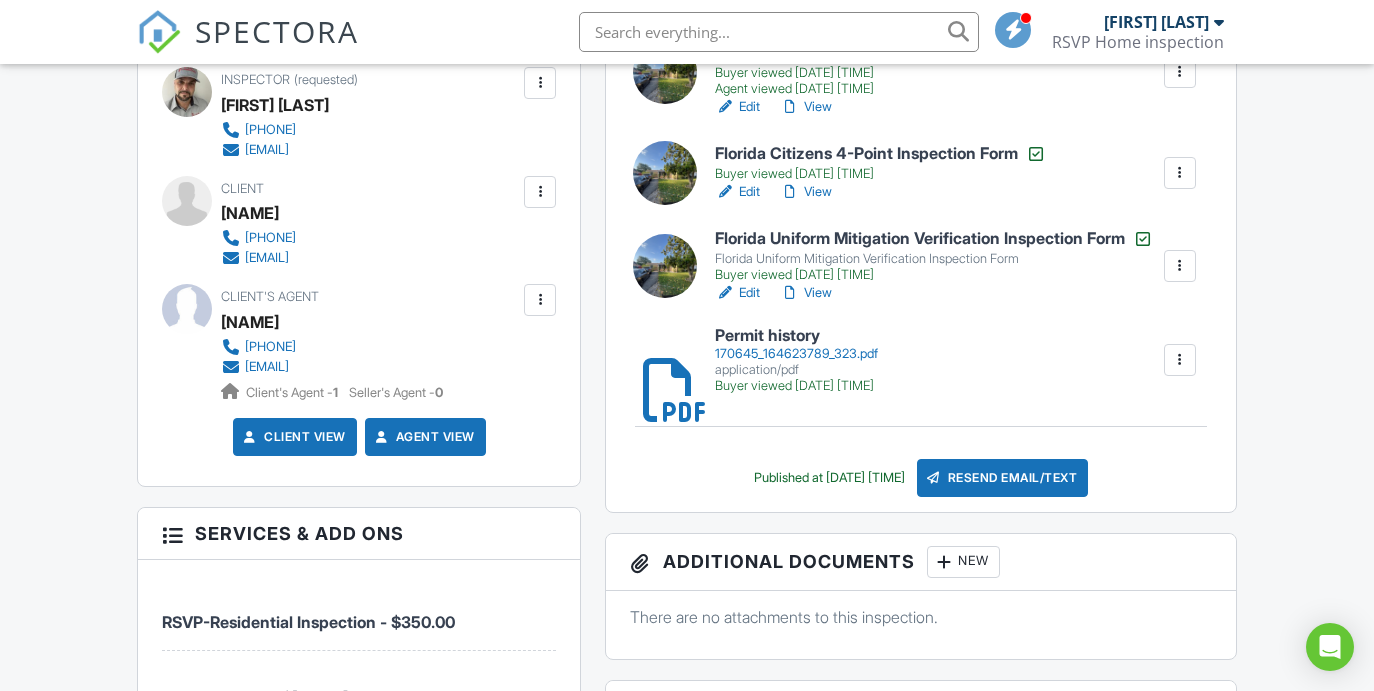 click on "Resend Email/Text" at bounding box center [1003, 478] 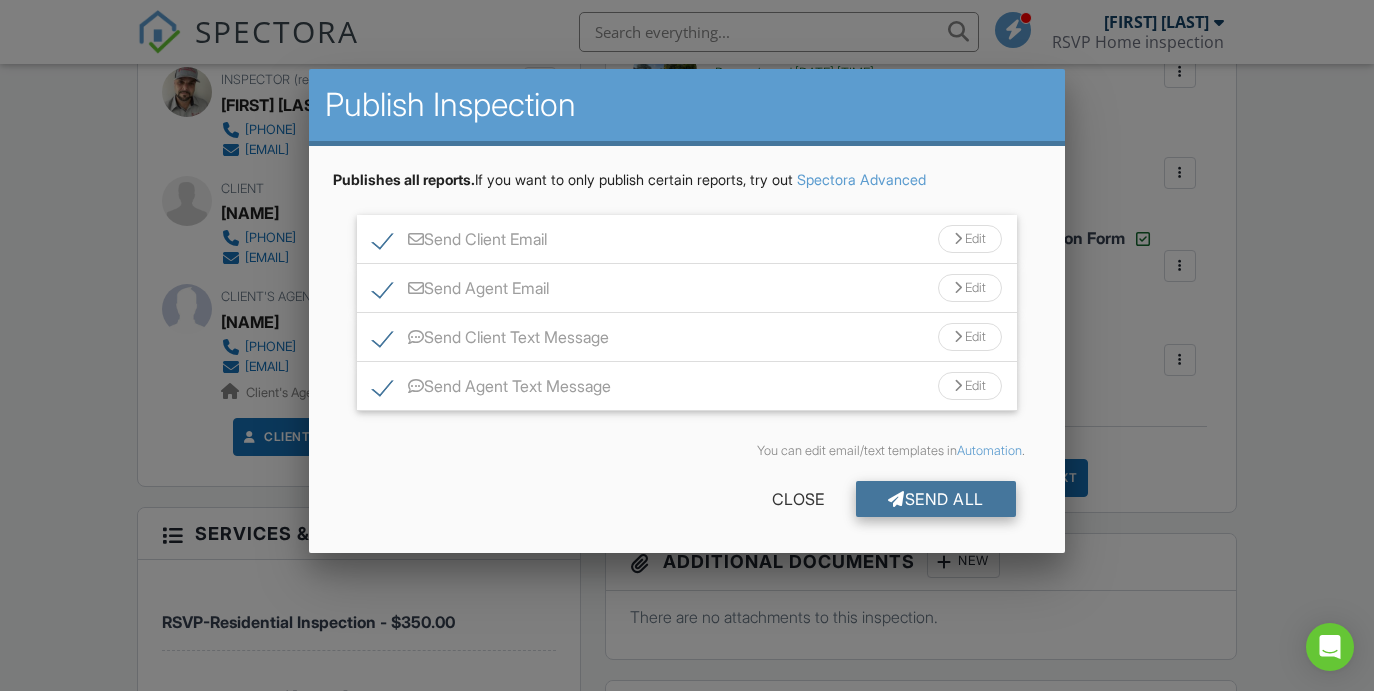 click on "Send All" at bounding box center (936, 499) 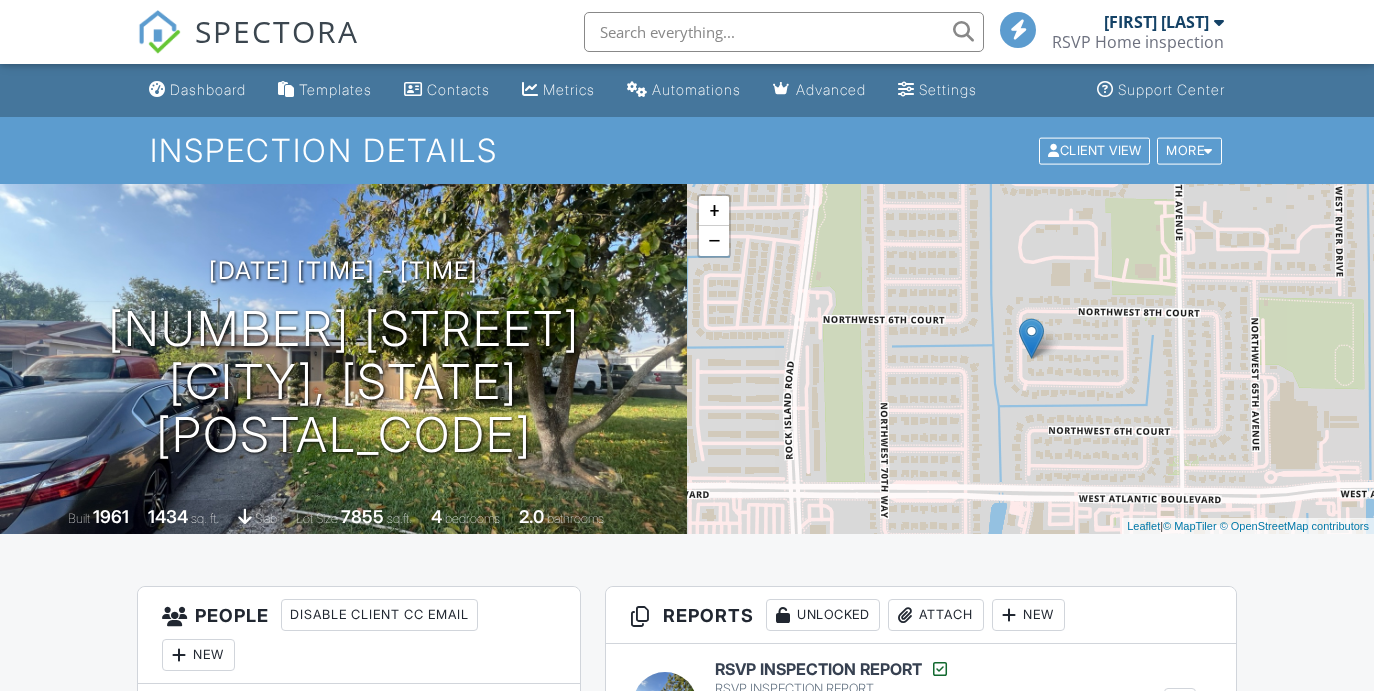 scroll, scrollTop: 631, scrollLeft: 0, axis: vertical 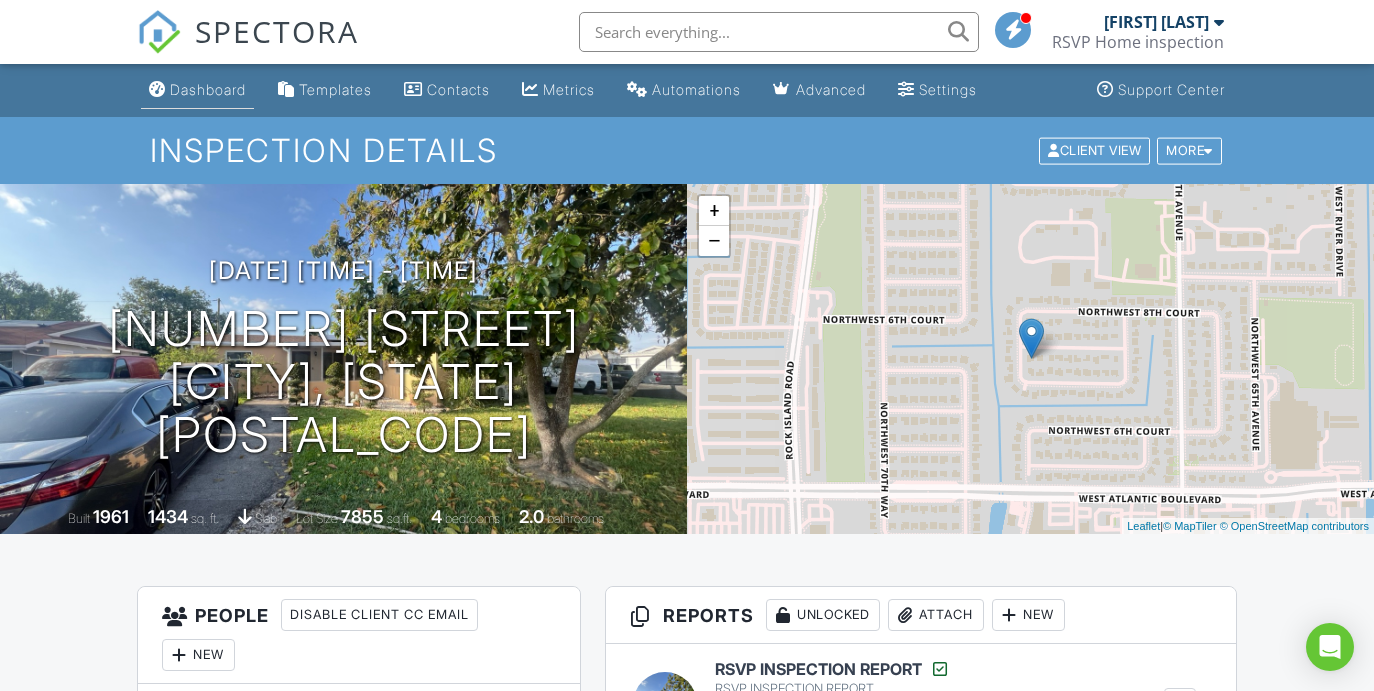 click on "Dashboard" at bounding box center (208, 89) 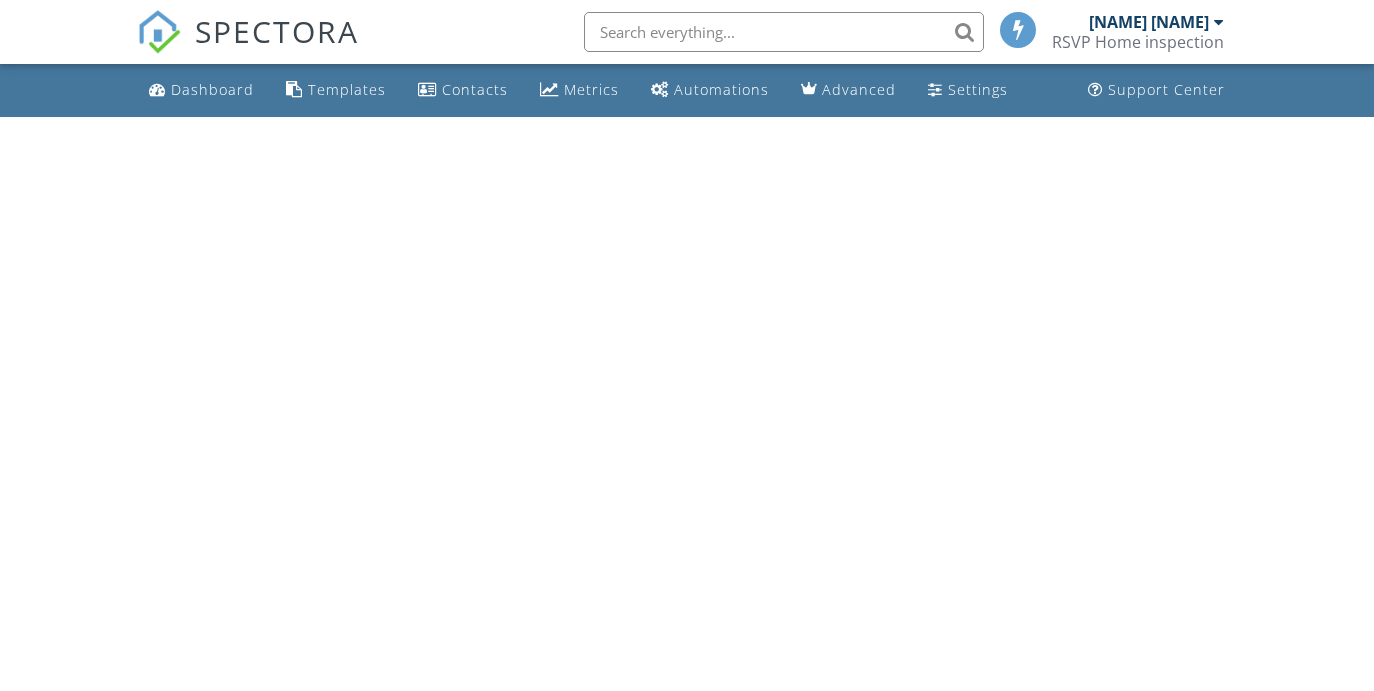 scroll, scrollTop: 0, scrollLeft: 0, axis: both 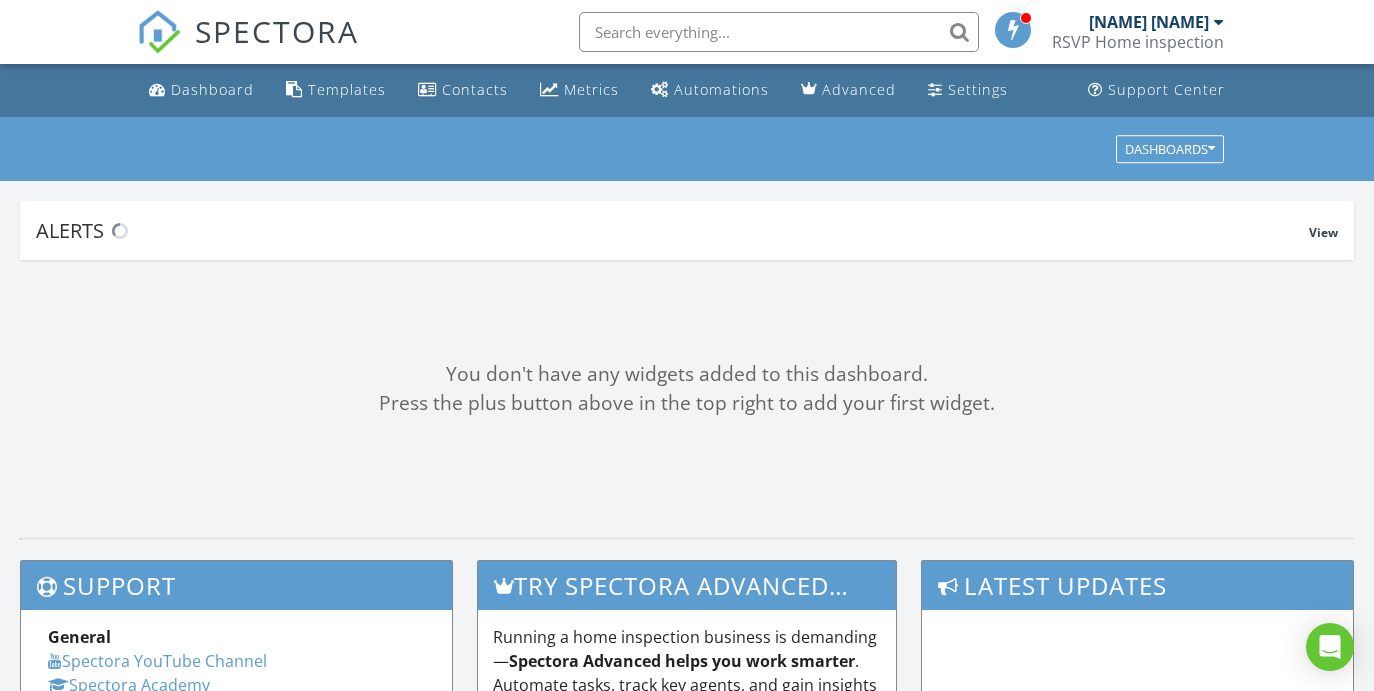 click at bounding box center (779, 32) 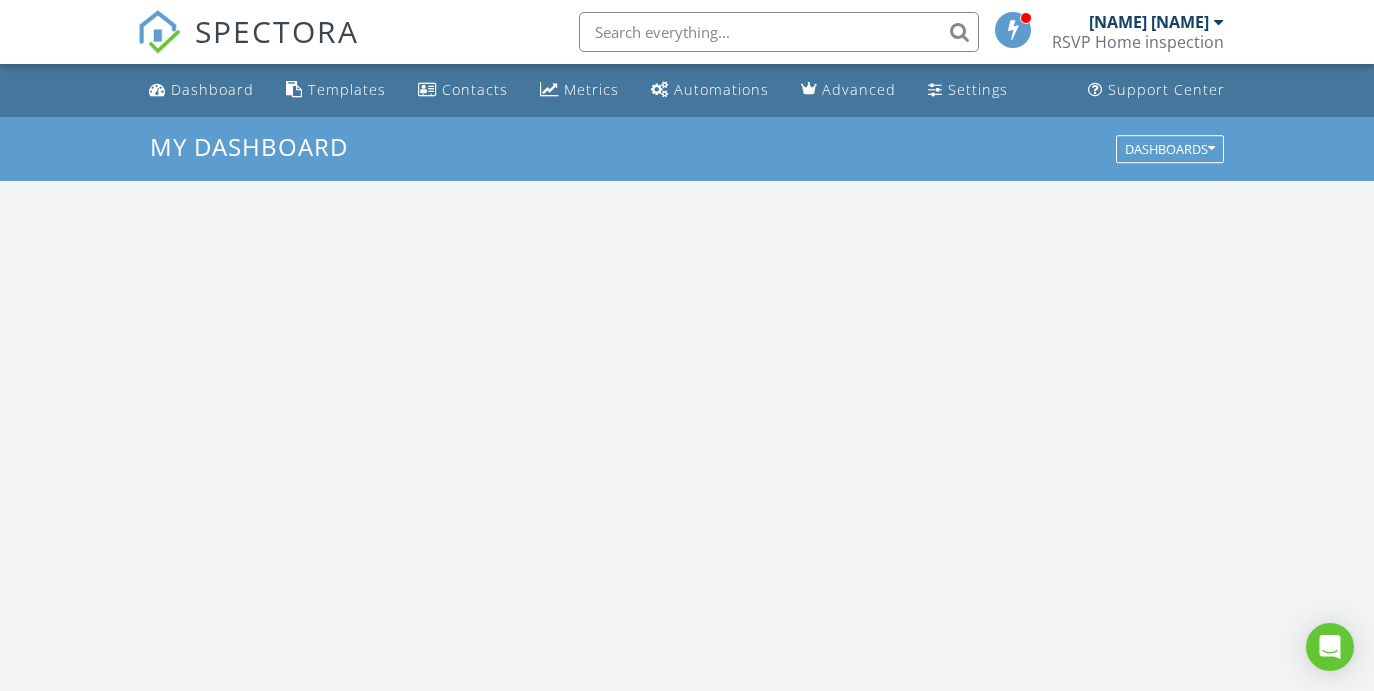 scroll, scrollTop: 10, scrollLeft: 10, axis: both 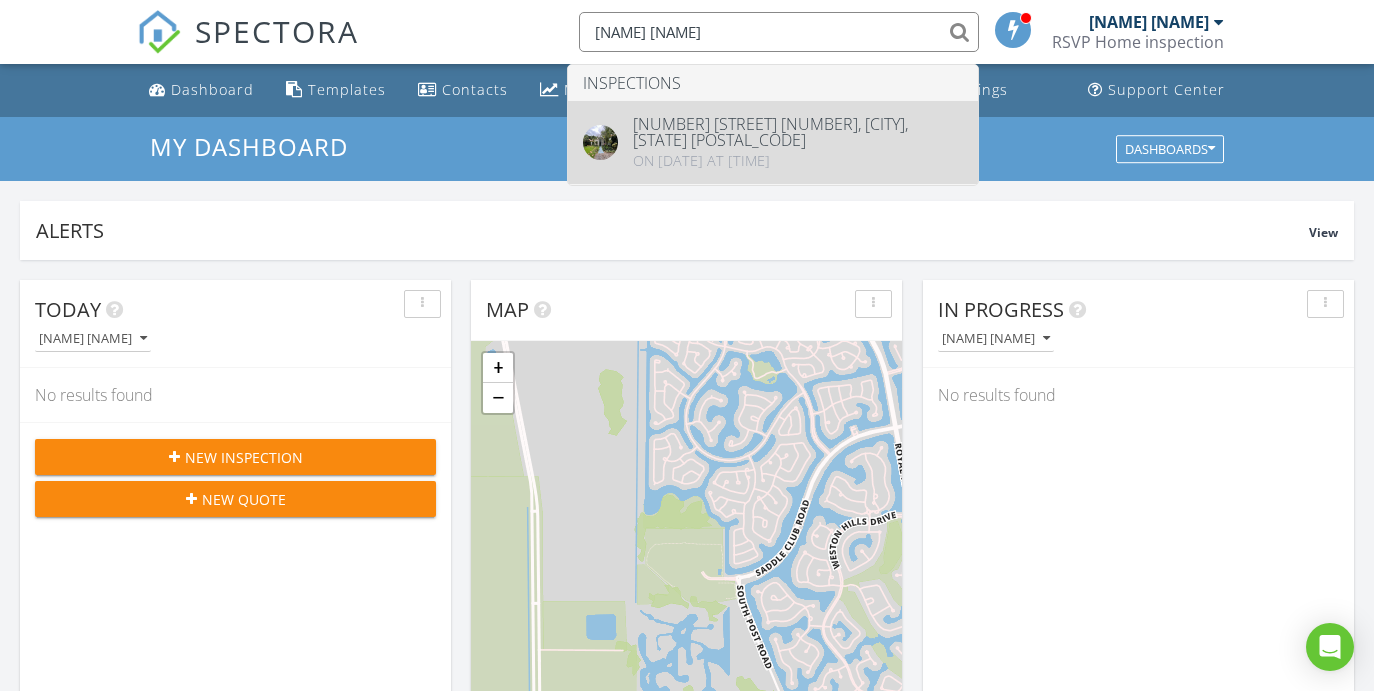 type on "Daniel Lauche" 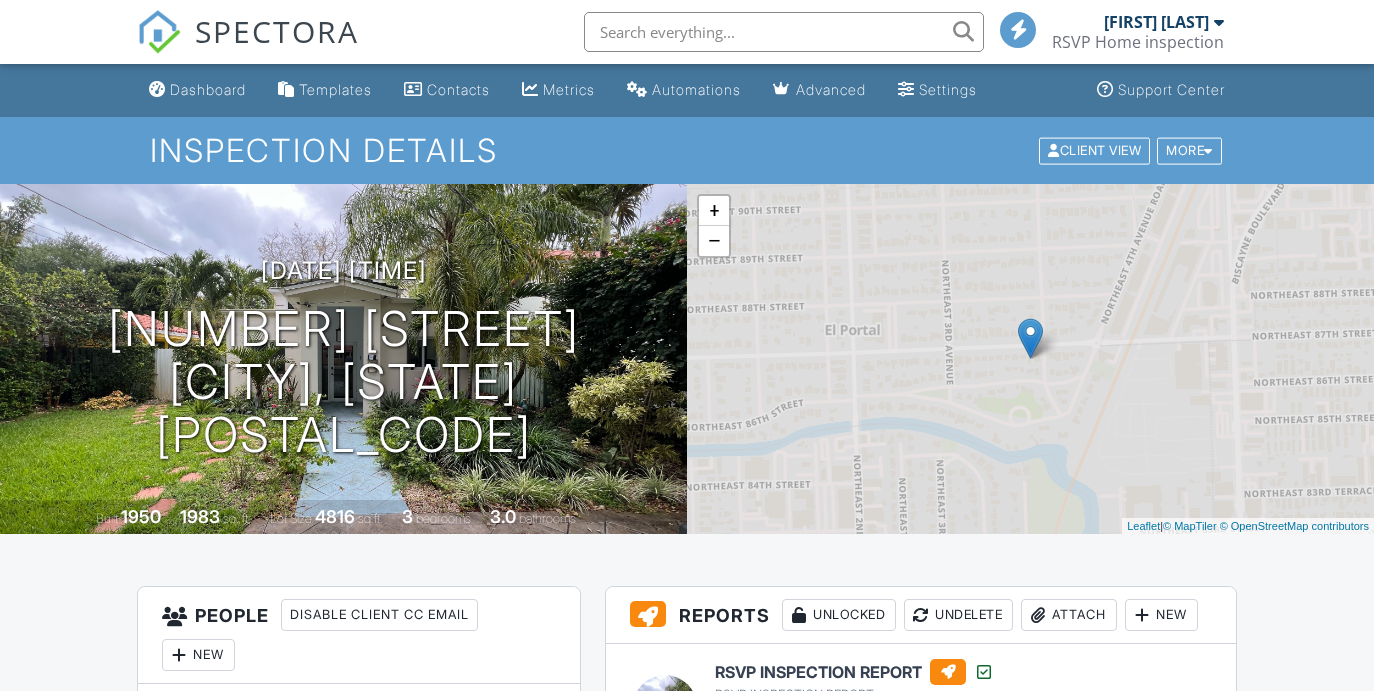 scroll, scrollTop: 0, scrollLeft: 0, axis: both 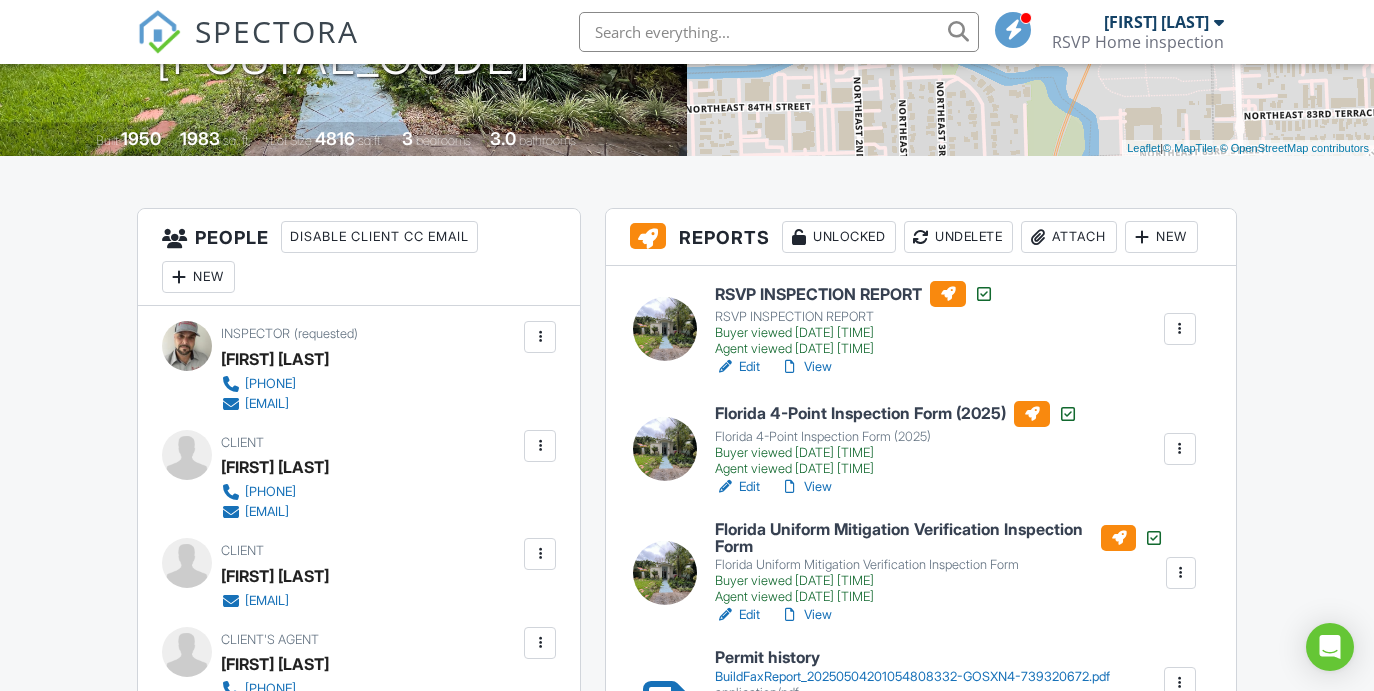 click on "View" at bounding box center (806, 615) 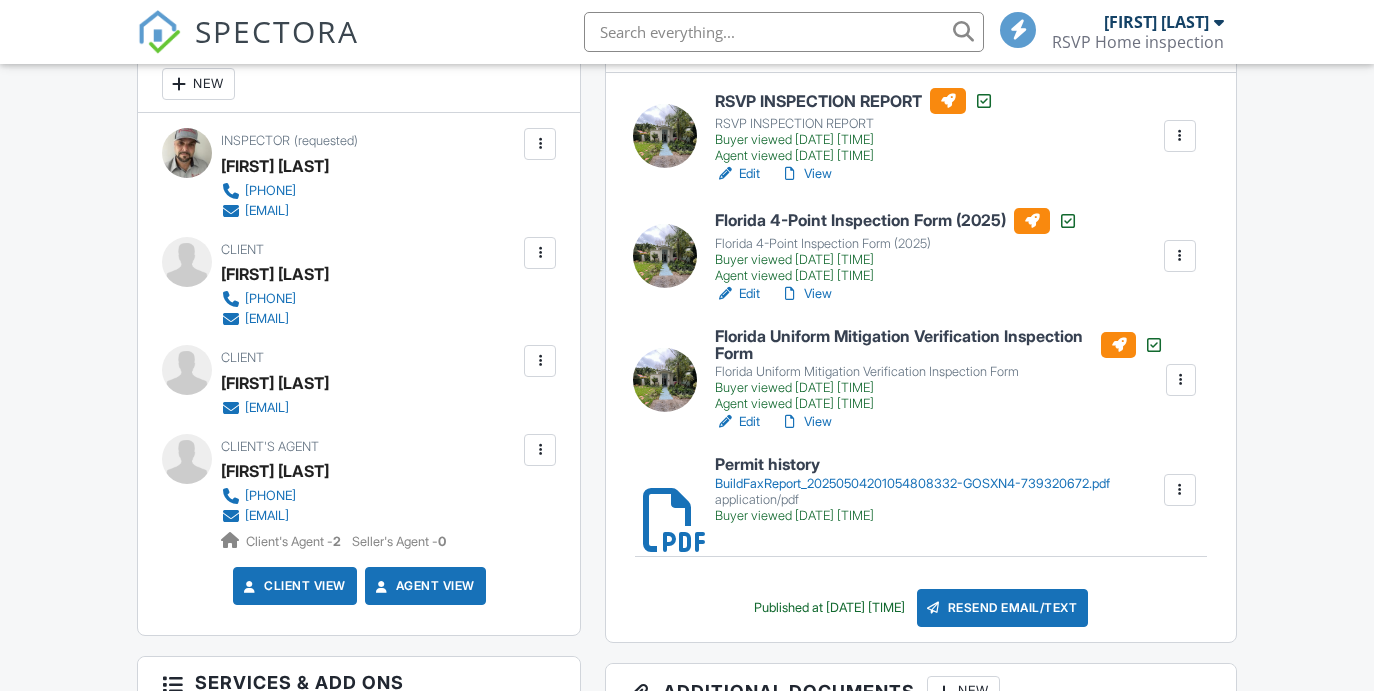 scroll, scrollTop: 571, scrollLeft: 0, axis: vertical 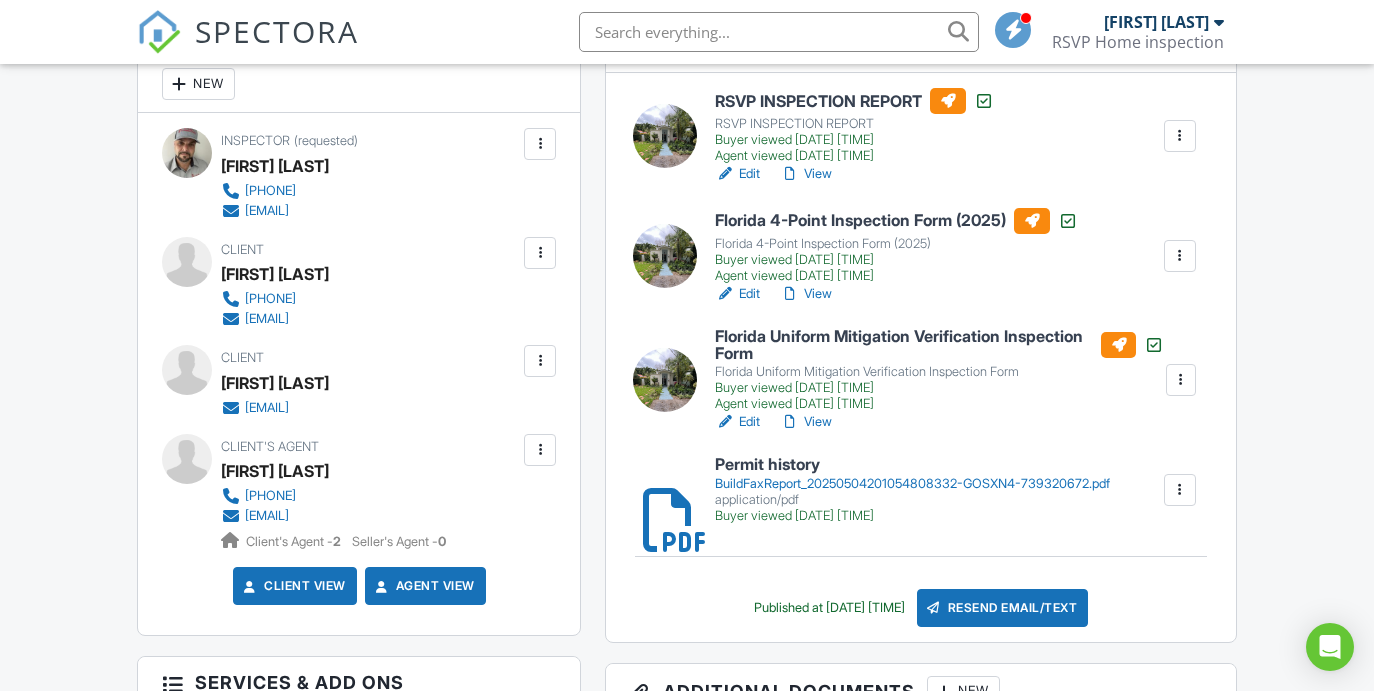 click on "Florida Uniform Mitigation Verification Inspection Form" at bounding box center [939, 345] 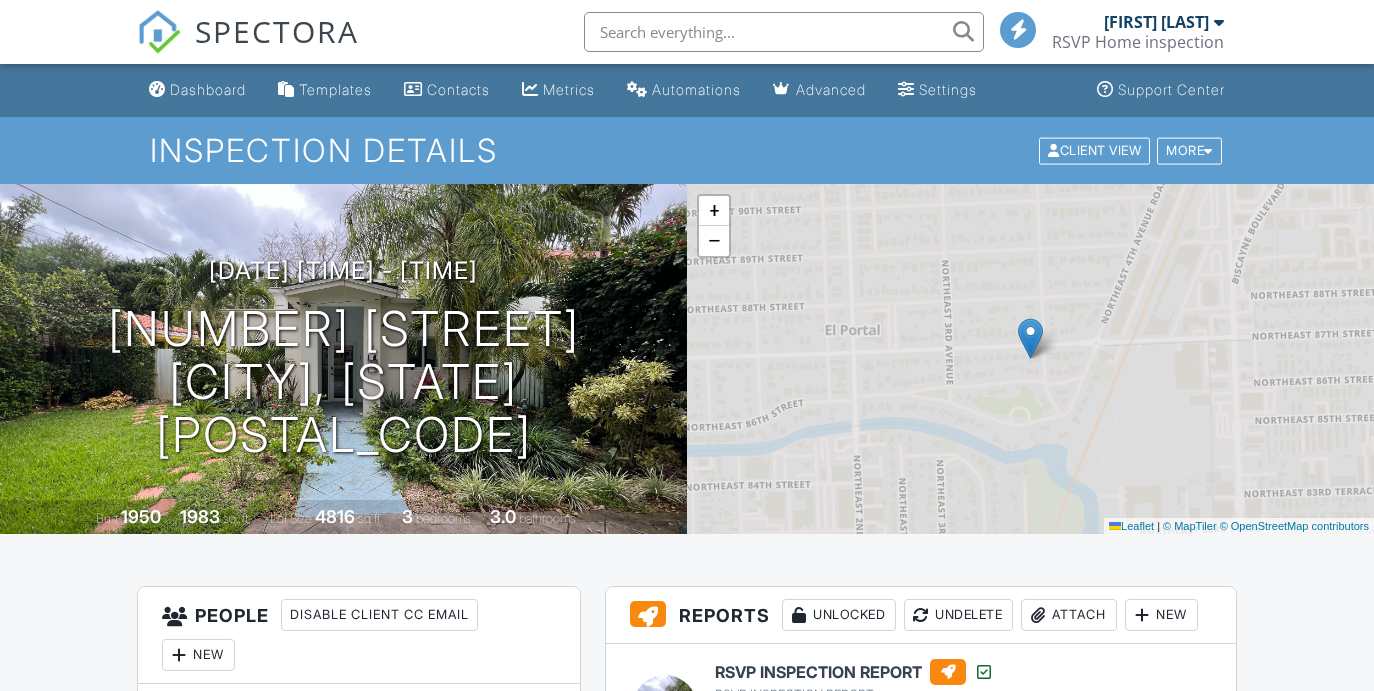 scroll, scrollTop: 0, scrollLeft: 0, axis: both 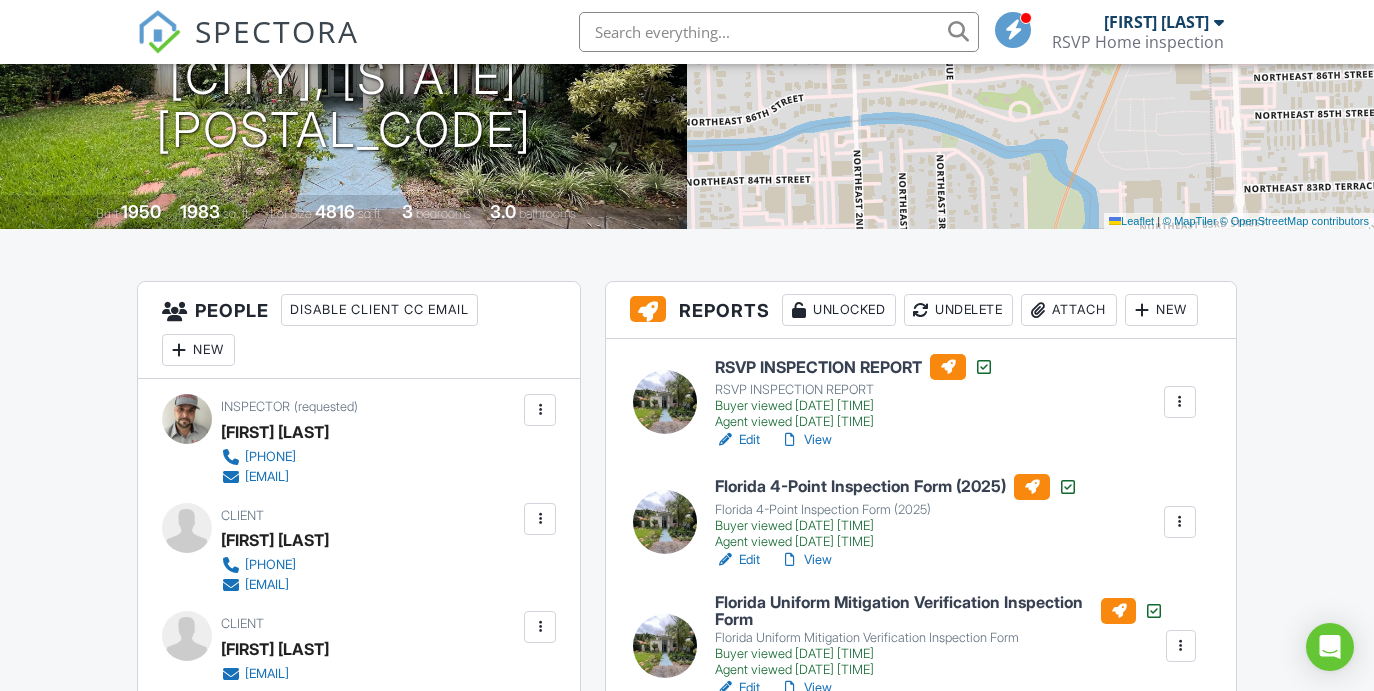 click on "Florida 4-Point Inspection Form (2025)" at bounding box center (896, 510) 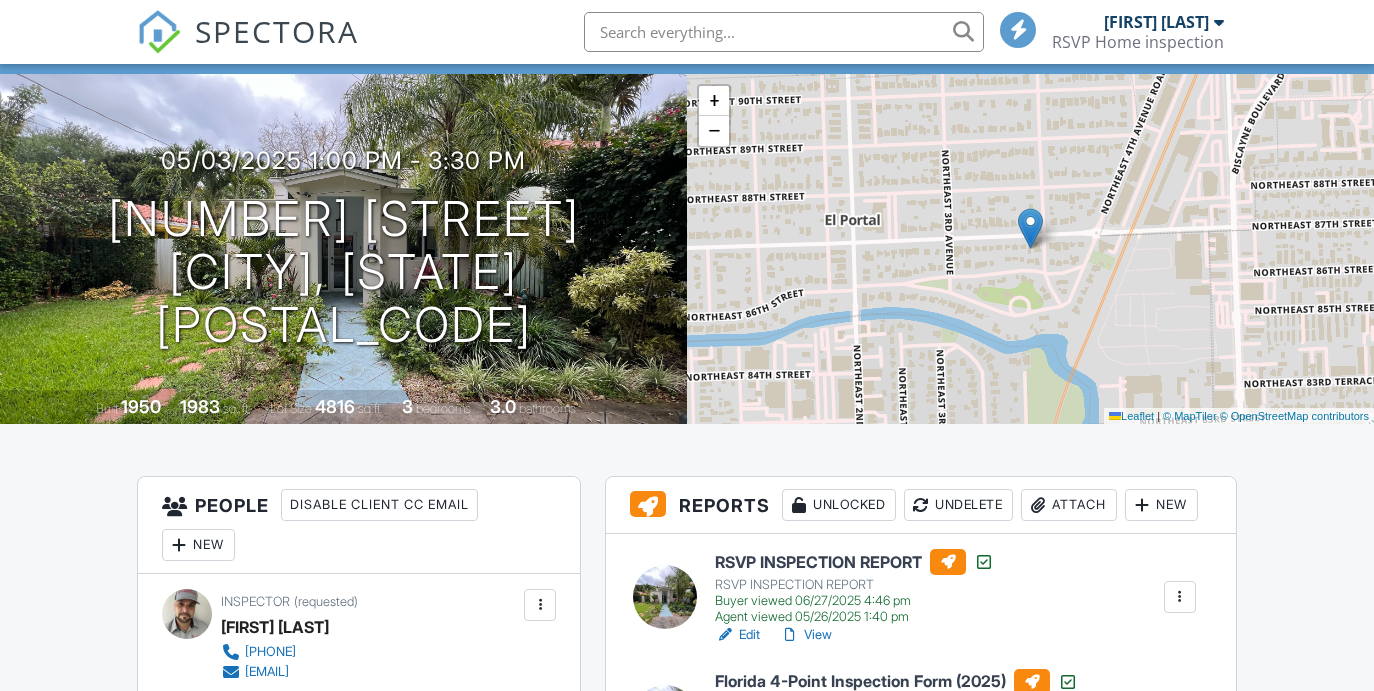 scroll, scrollTop: 141, scrollLeft: 0, axis: vertical 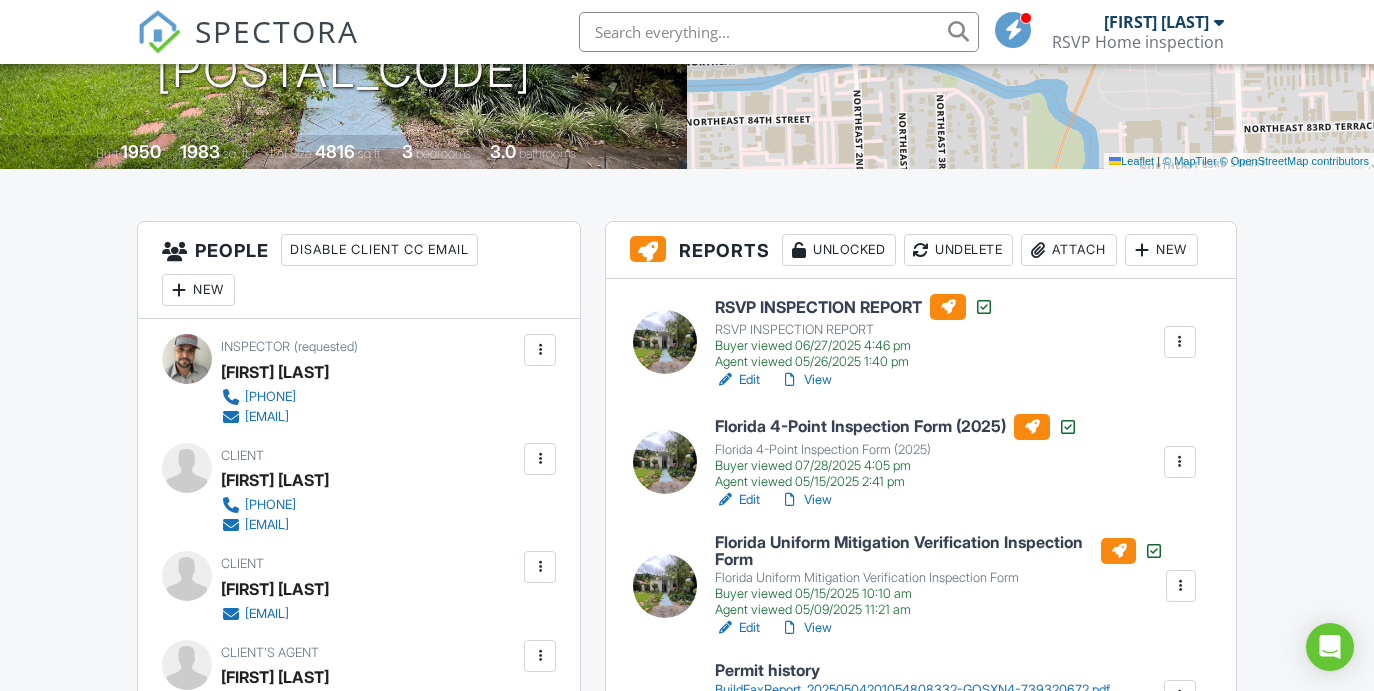 click on "Florida Uniform Mitigation Verification Inspection Form" at bounding box center (939, 551) 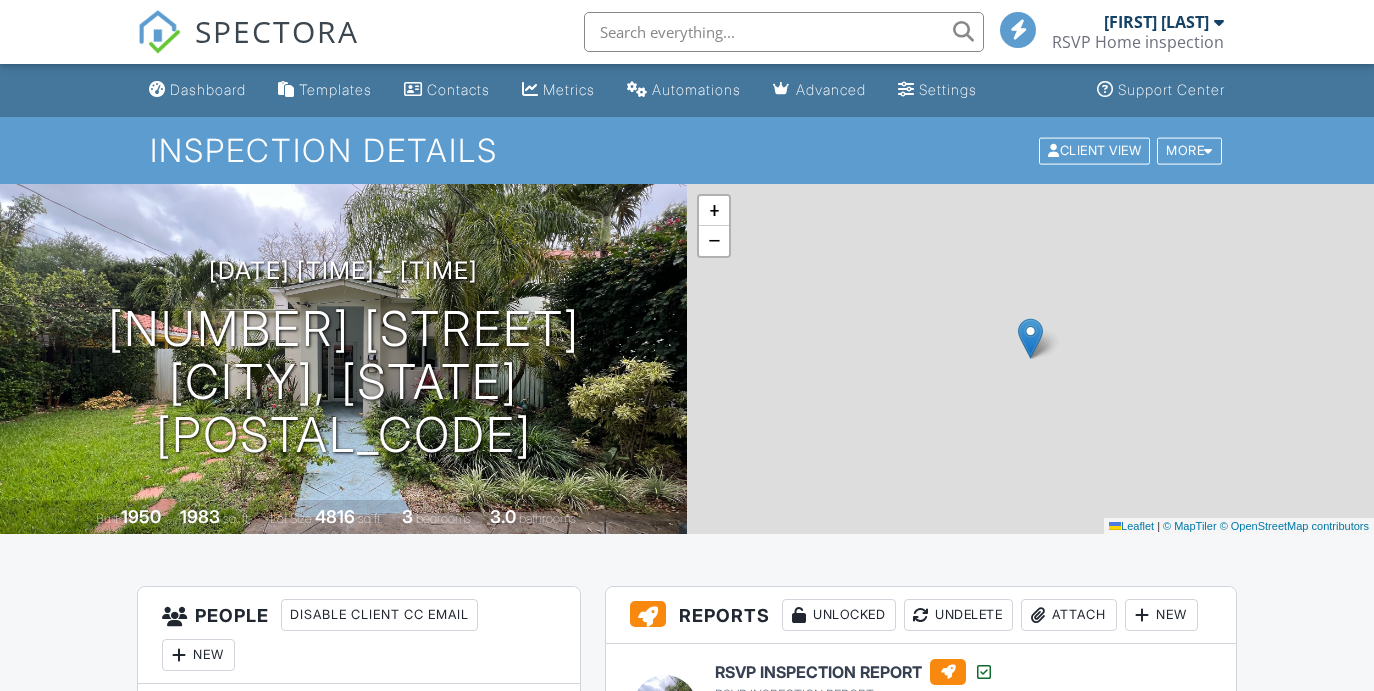 scroll, scrollTop: 0, scrollLeft: 0, axis: both 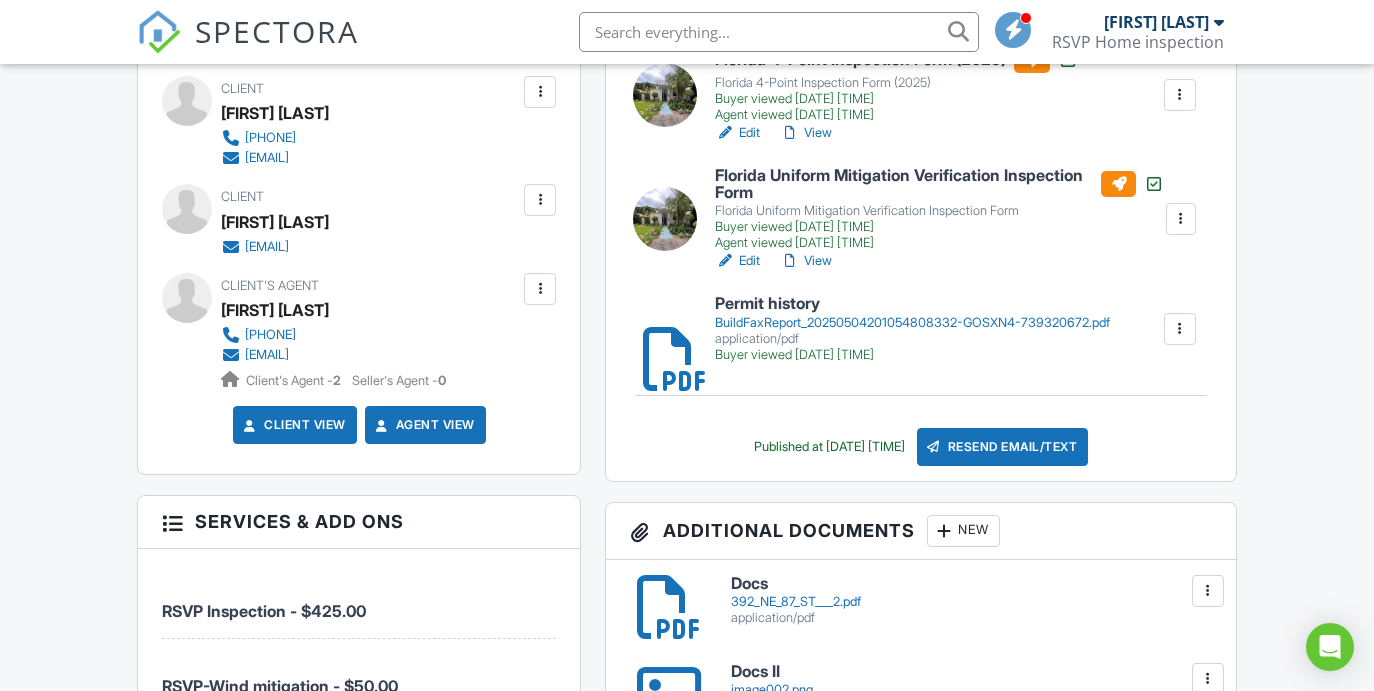 click on "Resend Email/Text" at bounding box center (1003, 447) 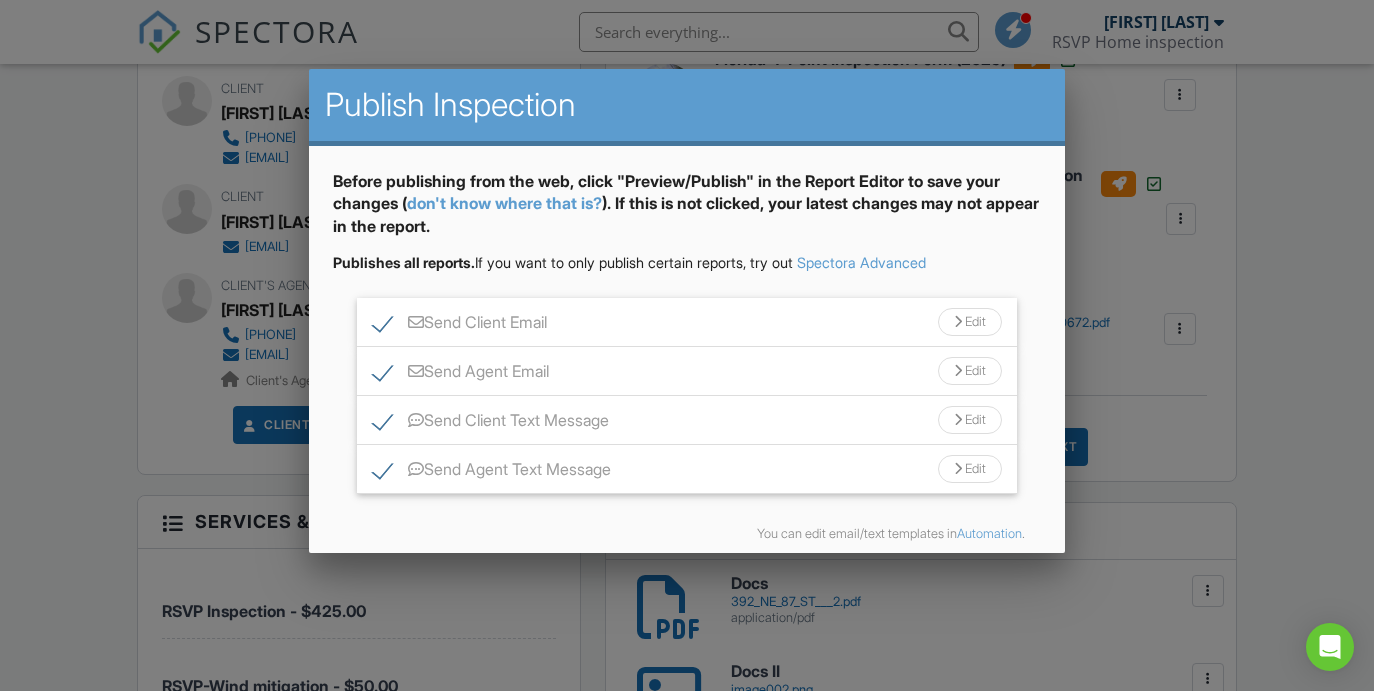 click on "Send Agent Email" at bounding box center (461, 374) 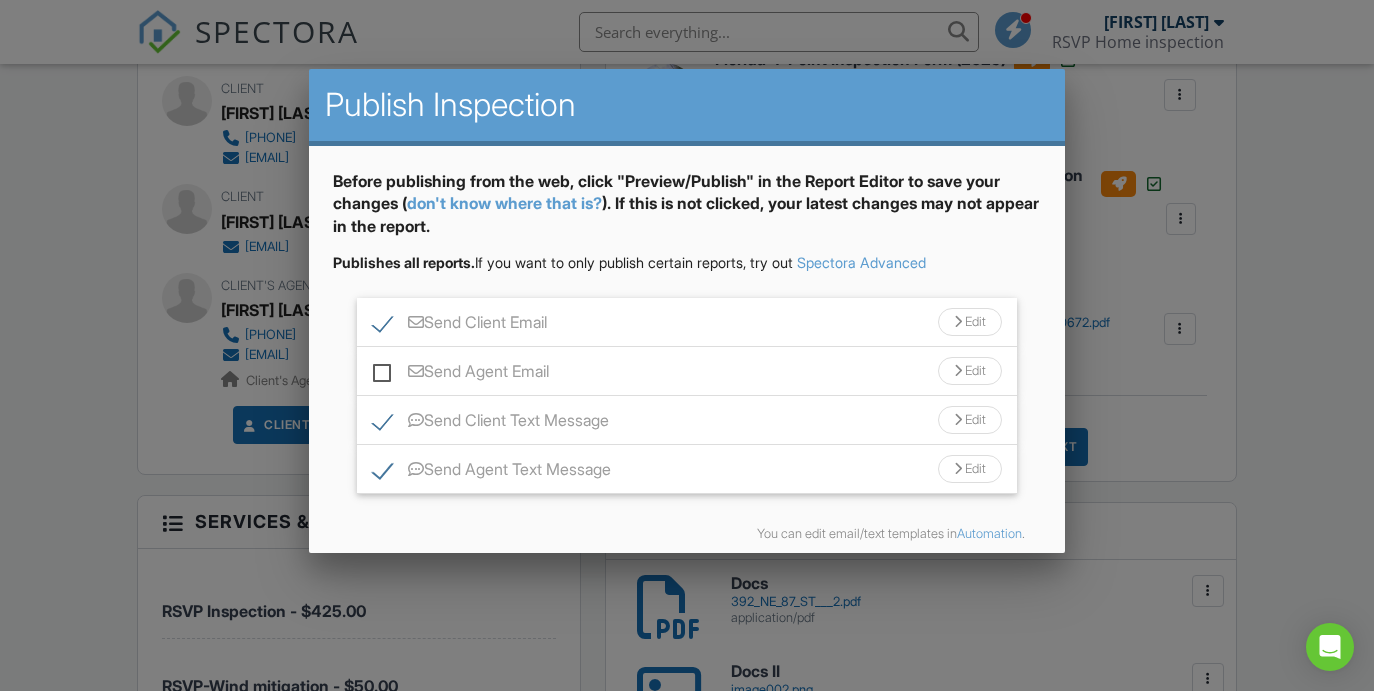 click on "Send Agent Text Message" at bounding box center (492, 472) 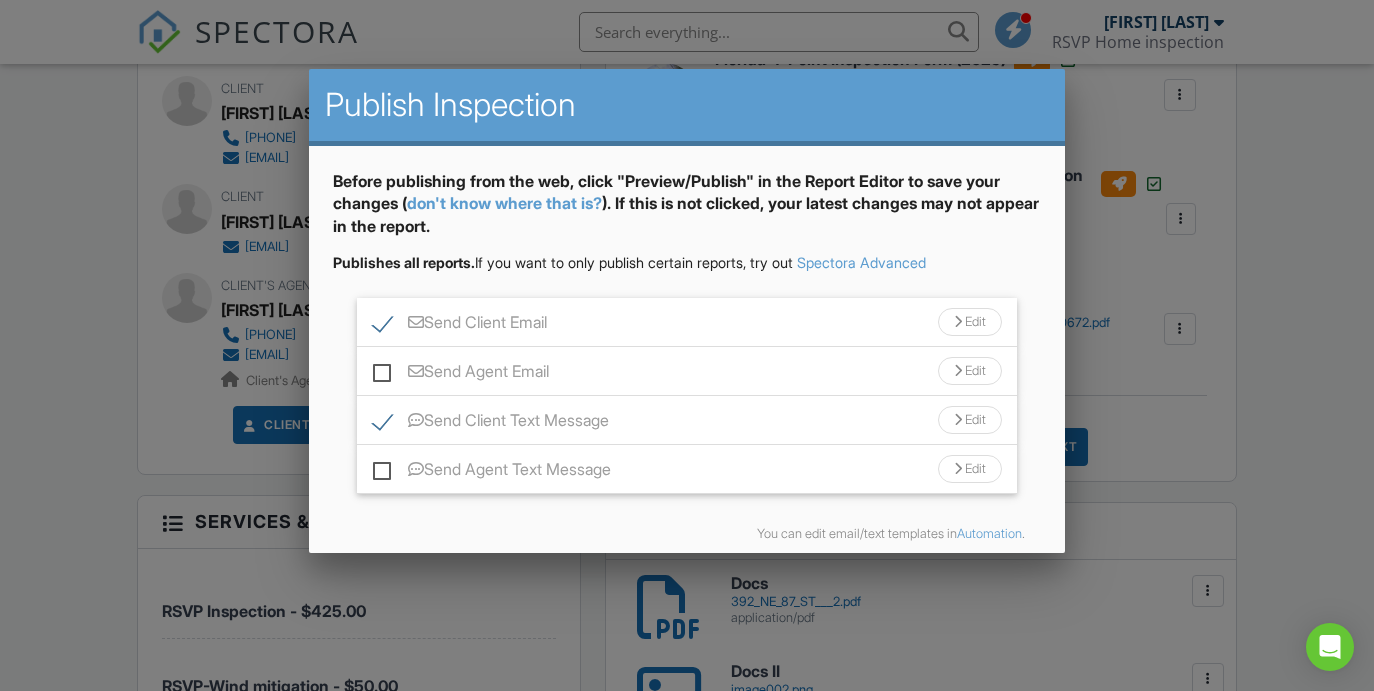 scroll, scrollTop: 85, scrollLeft: 0, axis: vertical 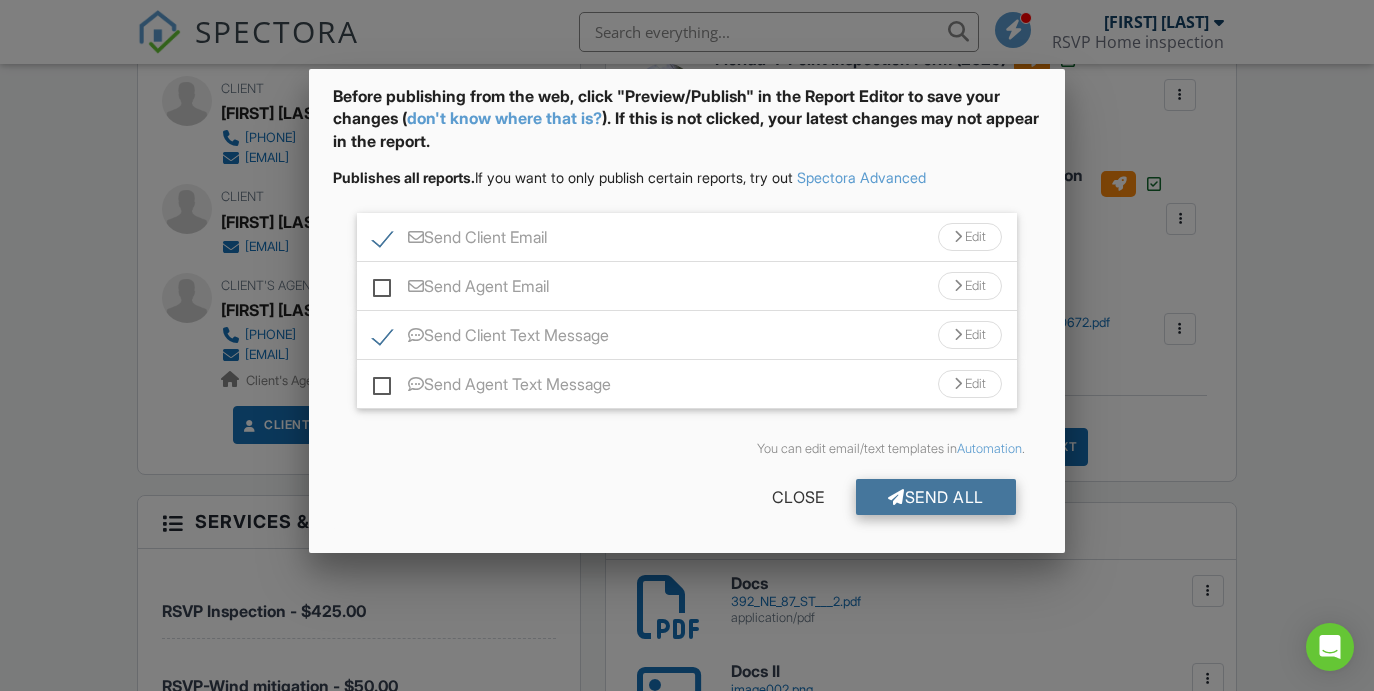 click on "Send All" at bounding box center (936, 497) 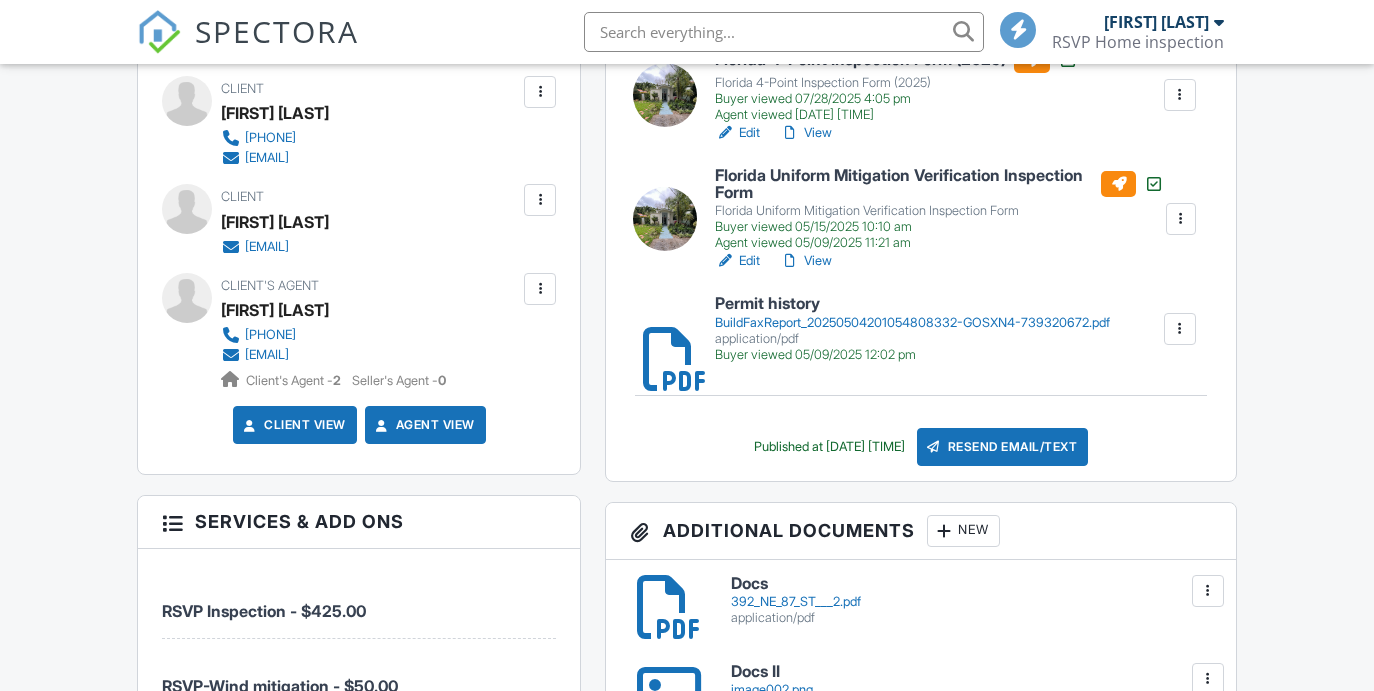 scroll, scrollTop: 732, scrollLeft: 0, axis: vertical 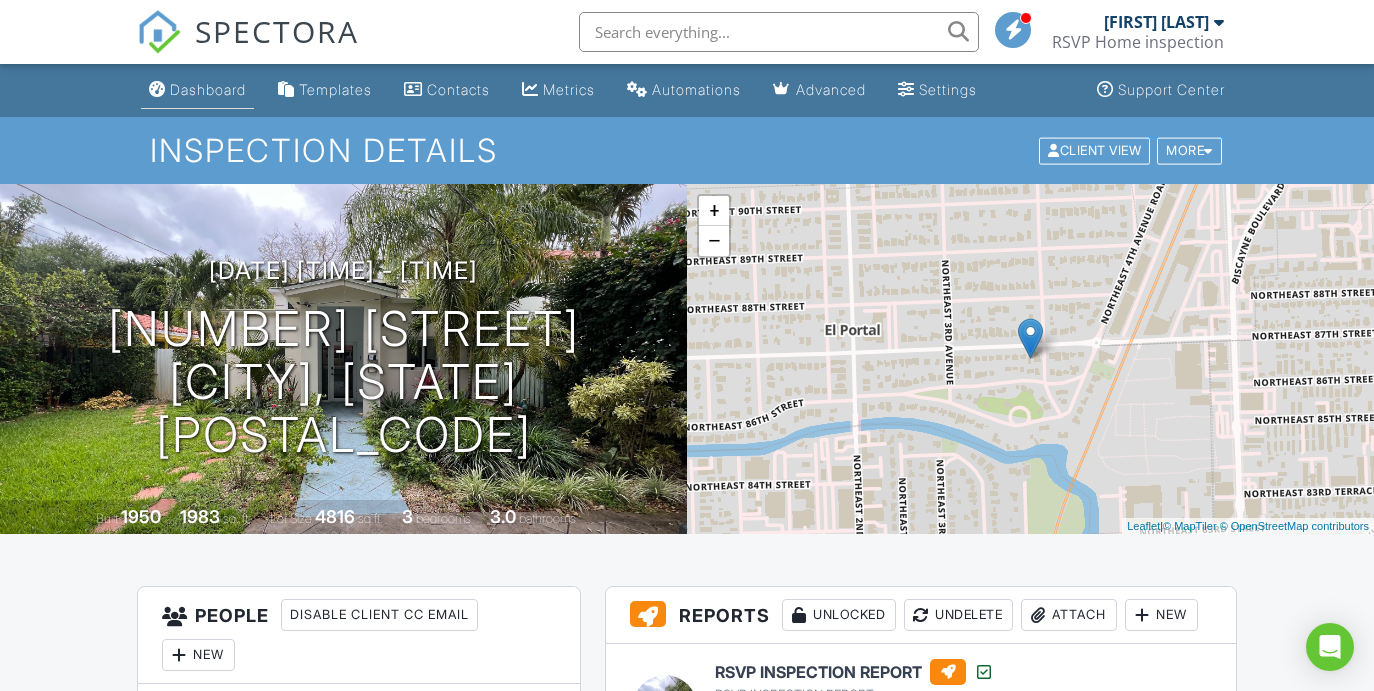 click on "Dashboard" at bounding box center (208, 89) 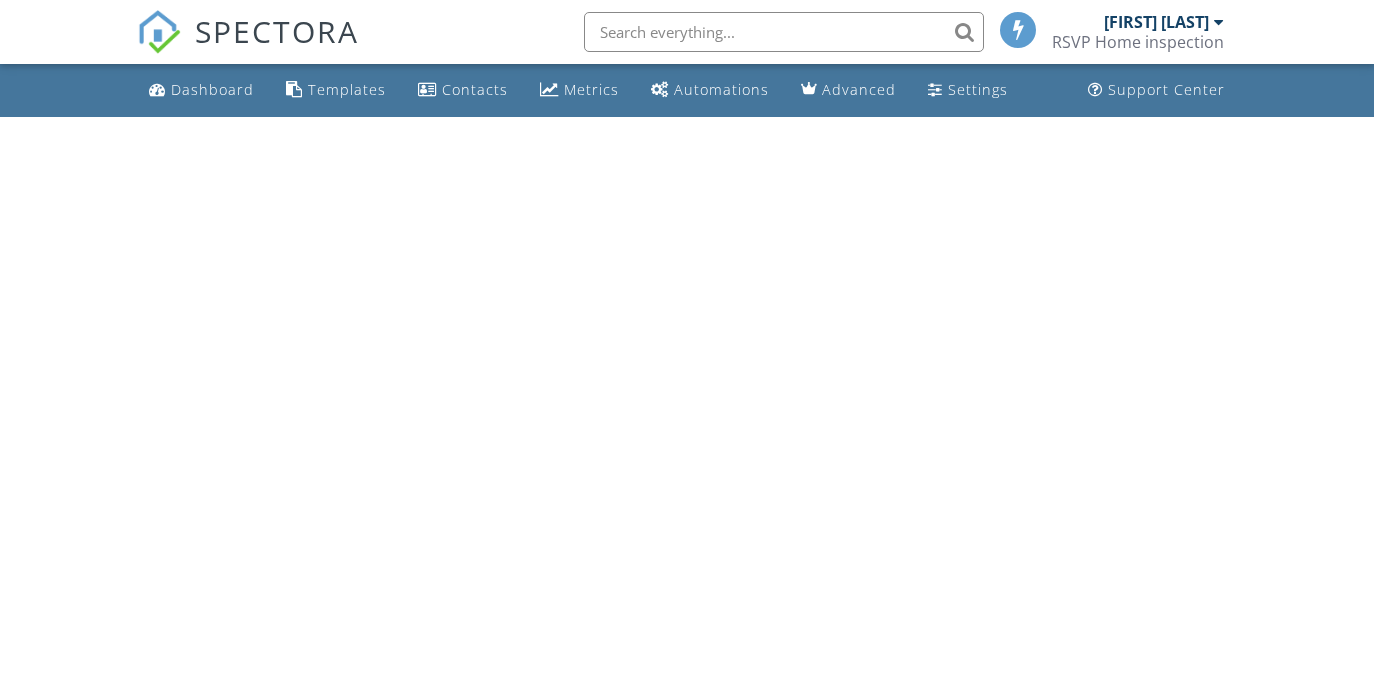 scroll, scrollTop: 0, scrollLeft: 0, axis: both 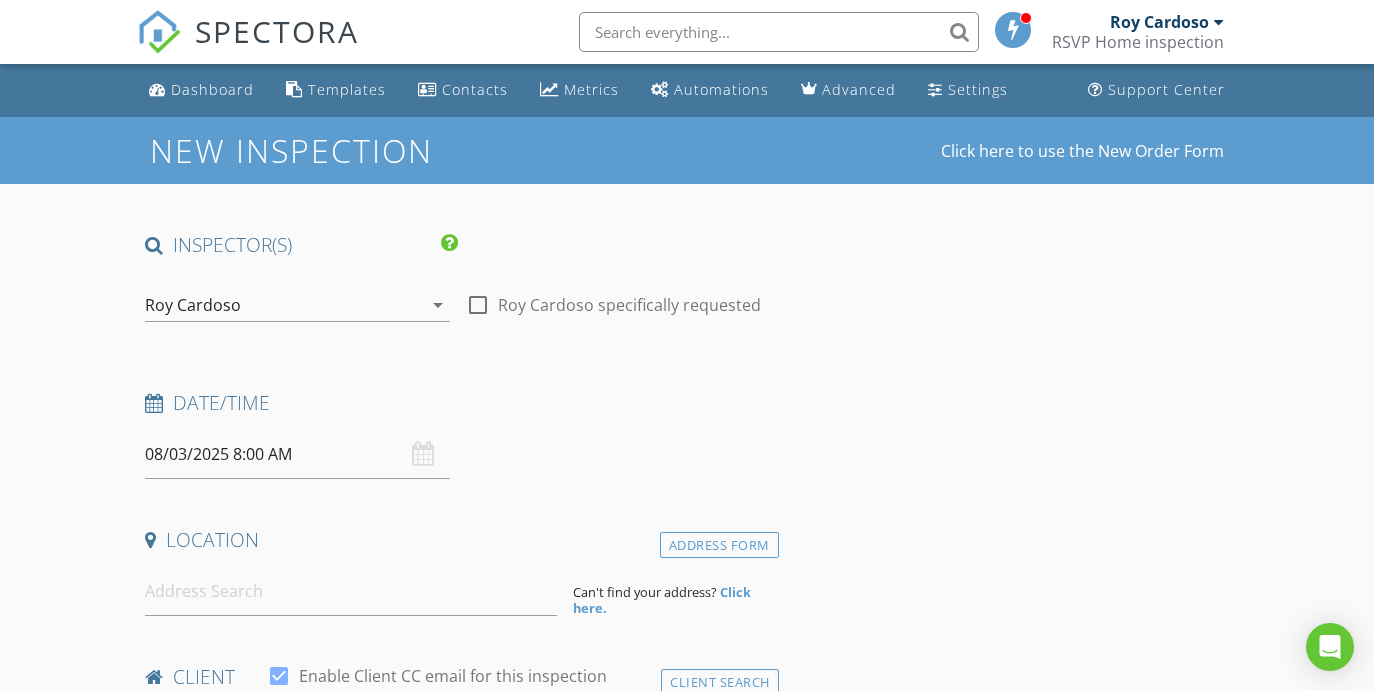 click at bounding box center (478, 305) 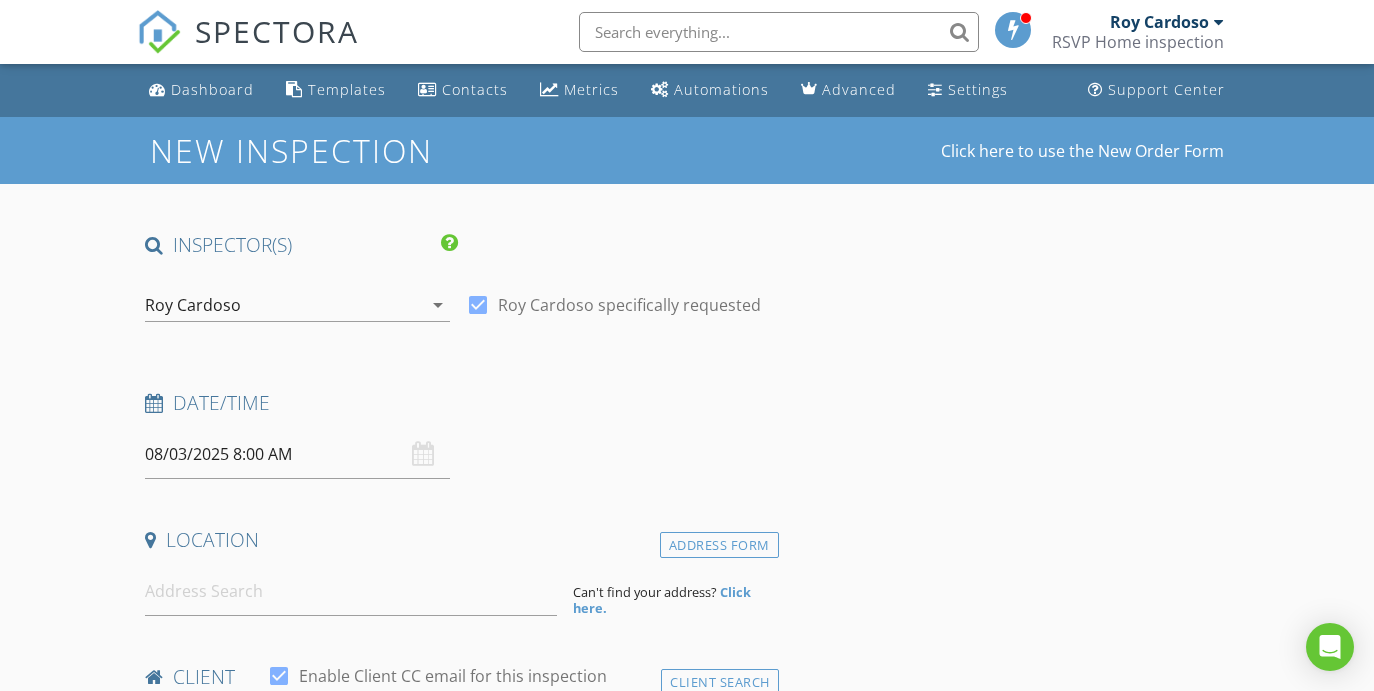 click on "08/03/2025 8:00 AM" at bounding box center (297, 454) 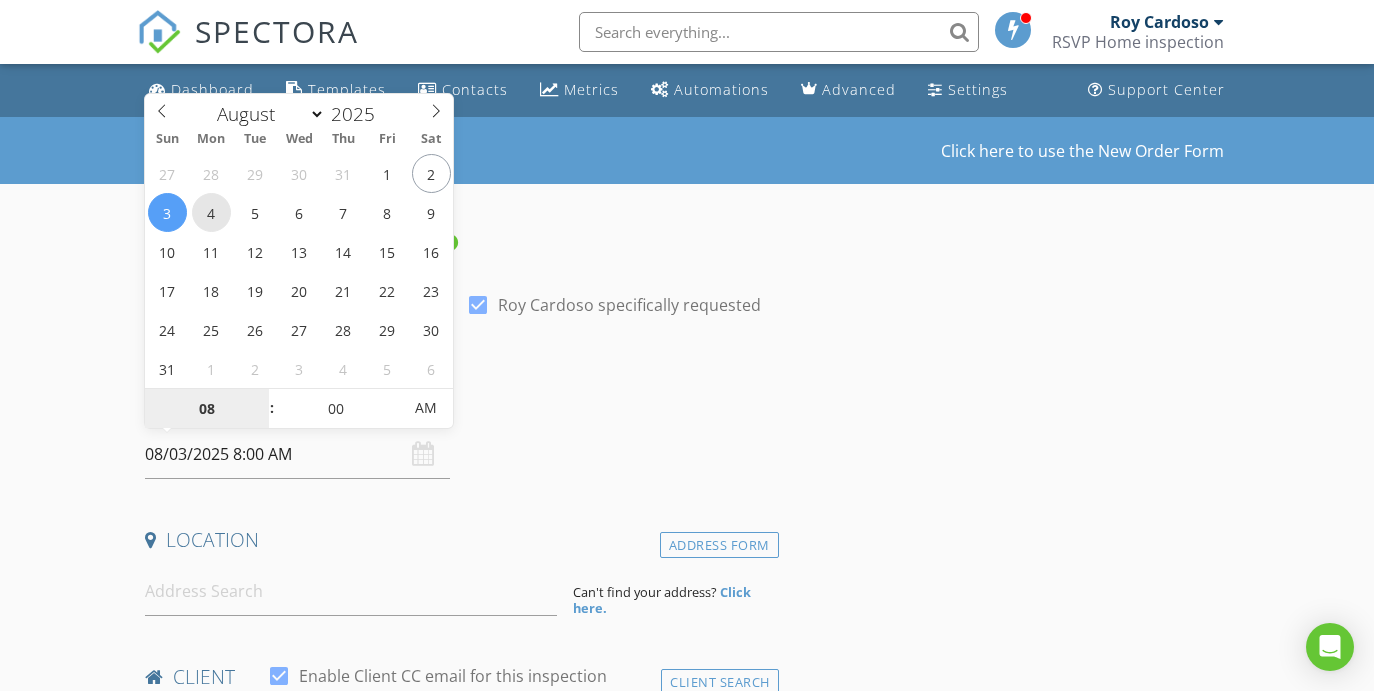 type on "08/04/2025 8:00 AM" 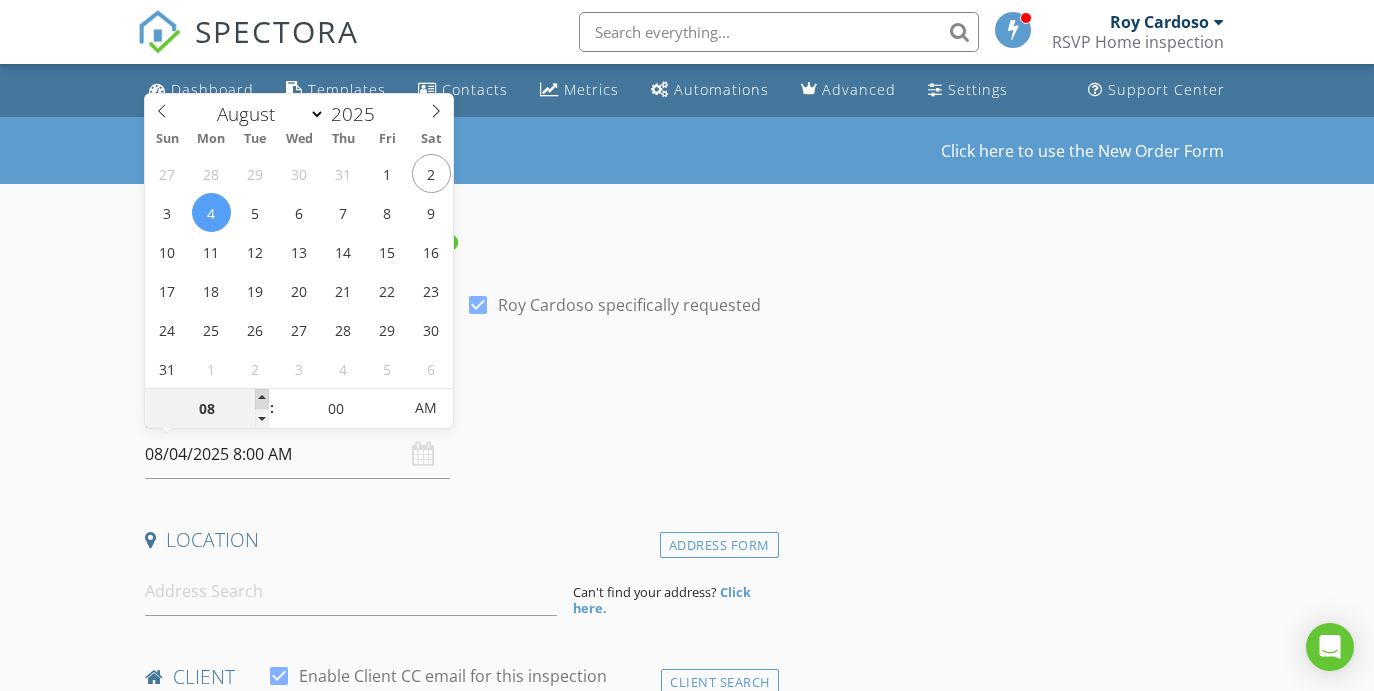 type on "09" 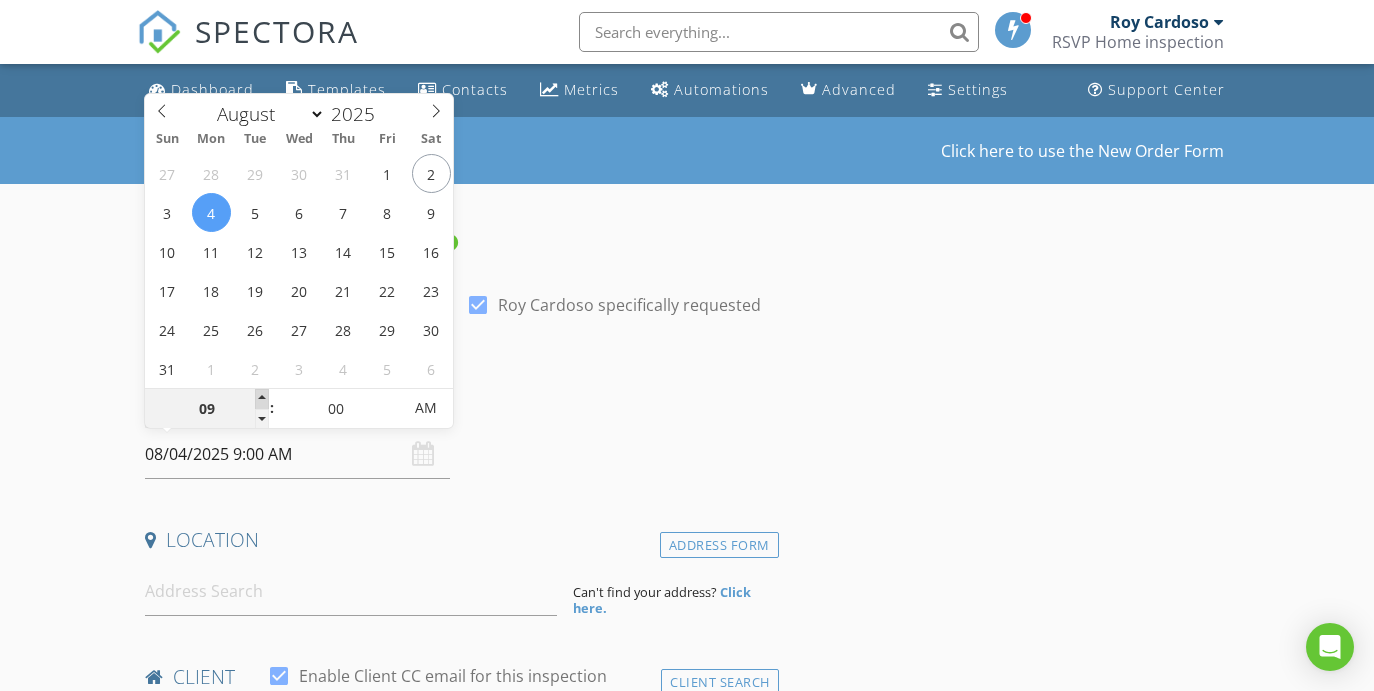 click at bounding box center [262, 399] 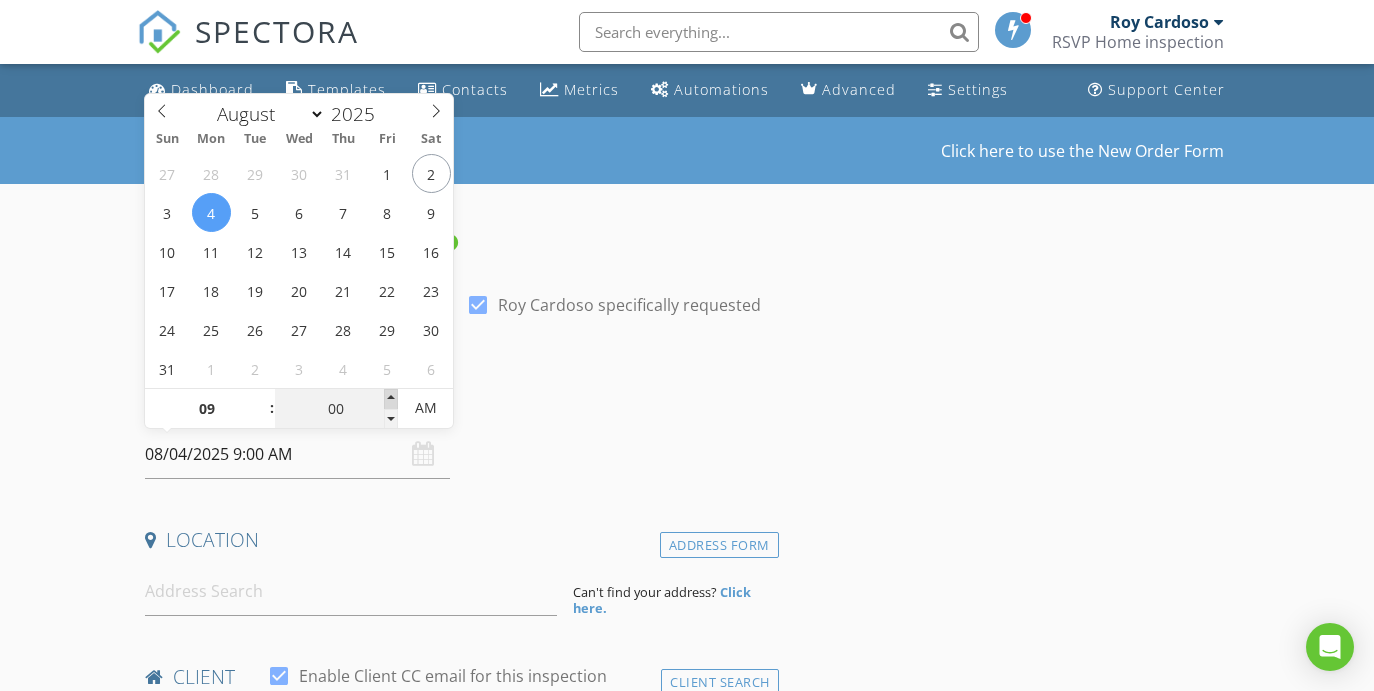type on "05" 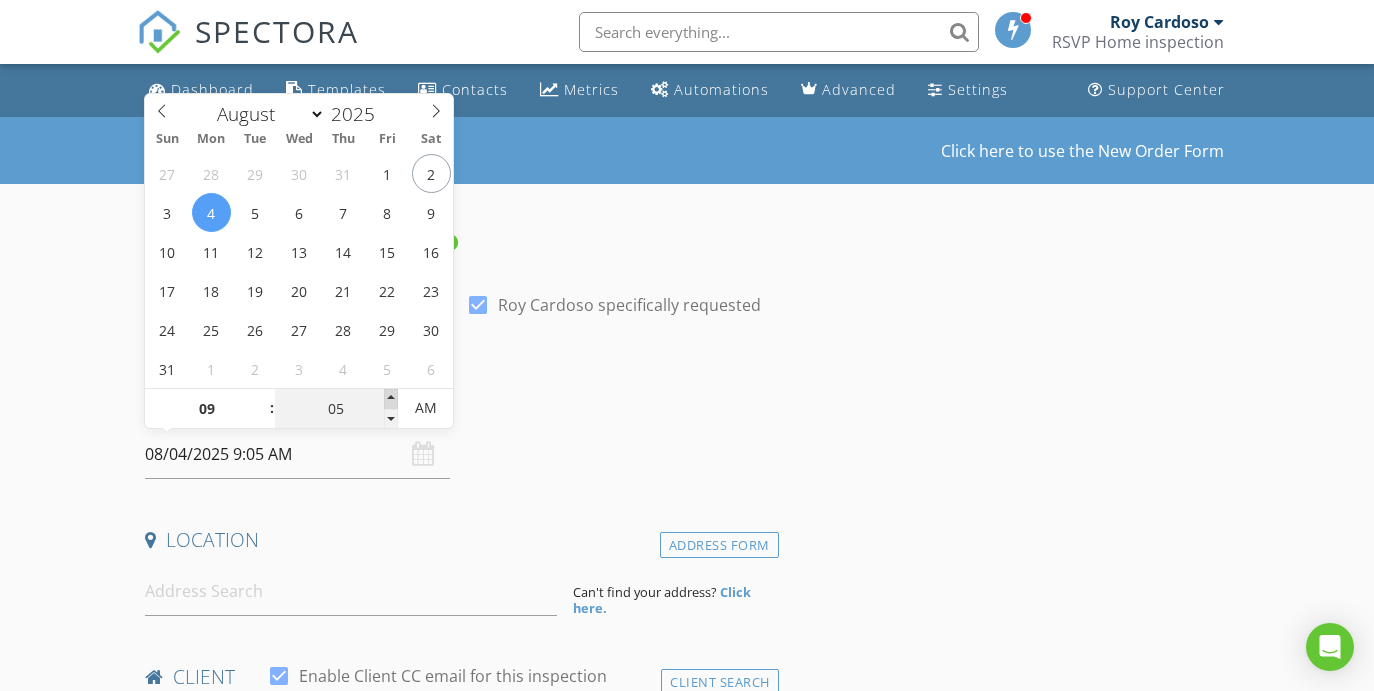 click at bounding box center [391, 399] 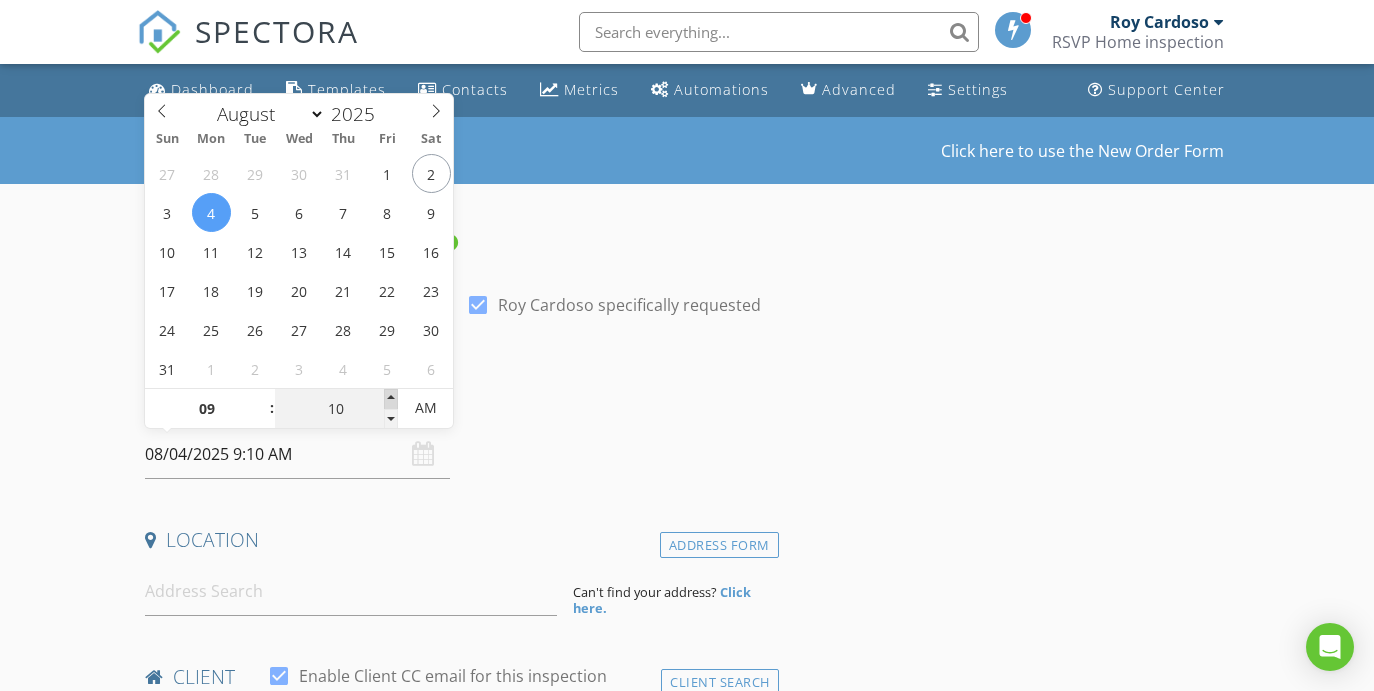 click at bounding box center [391, 399] 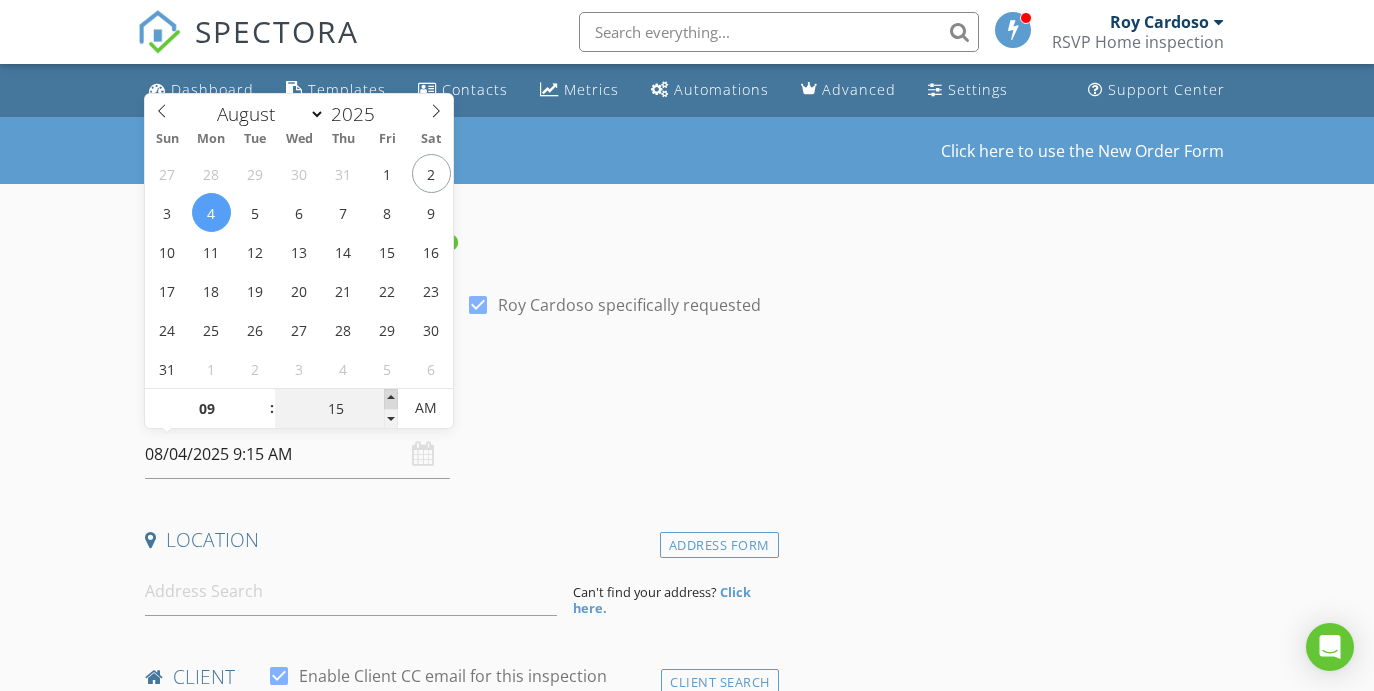 click at bounding box center (391, 399) 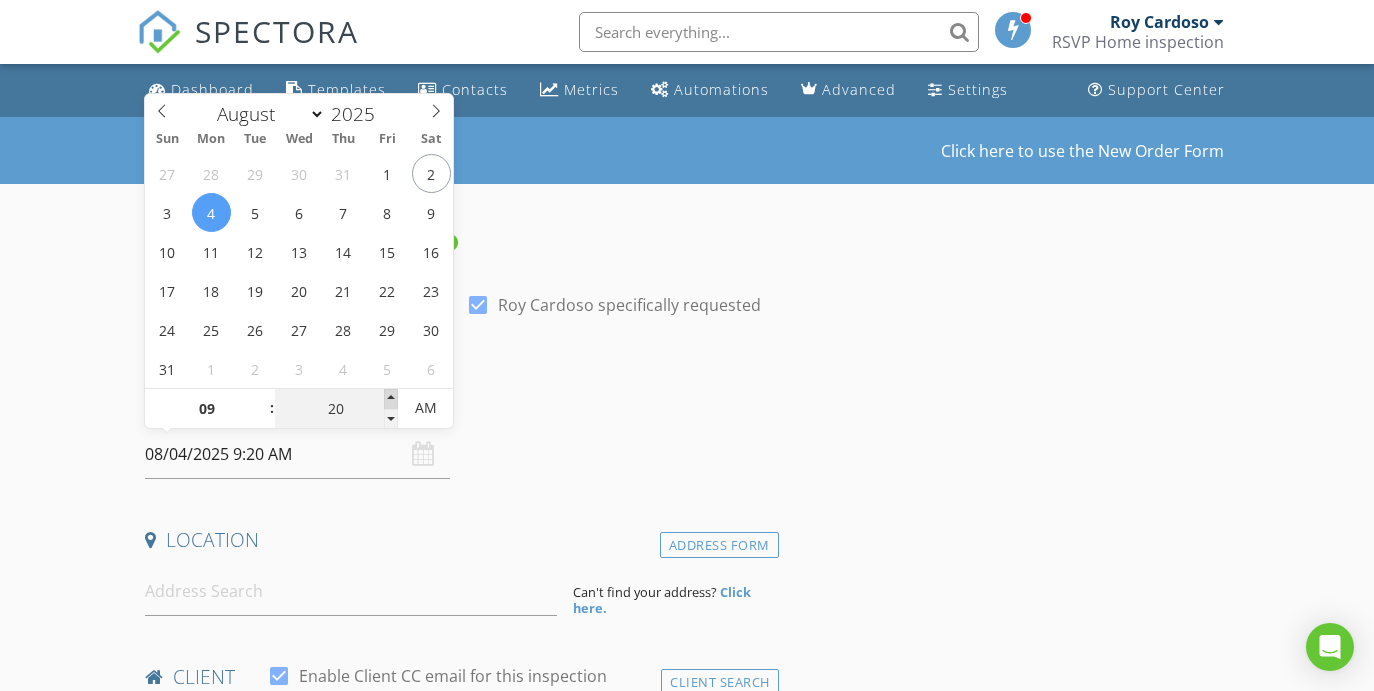 click at bounding box center [391, 399] 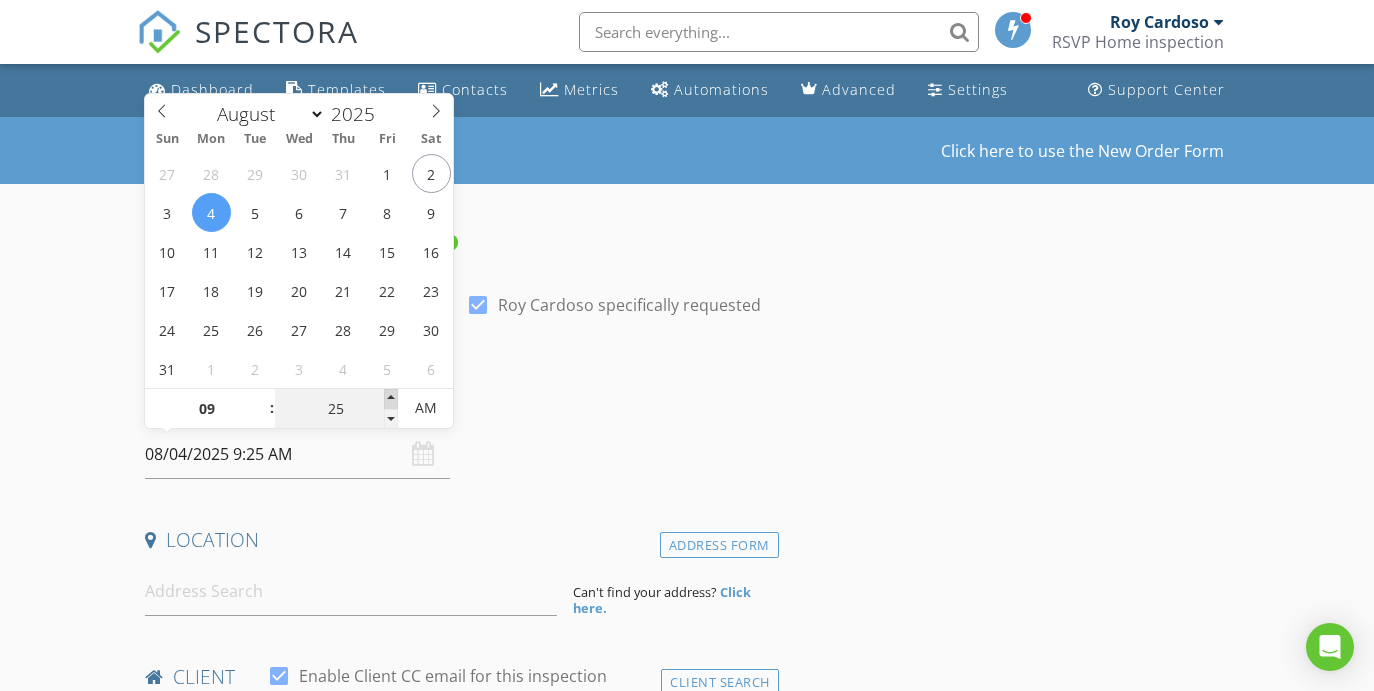 click at bounding box center [391, 399] 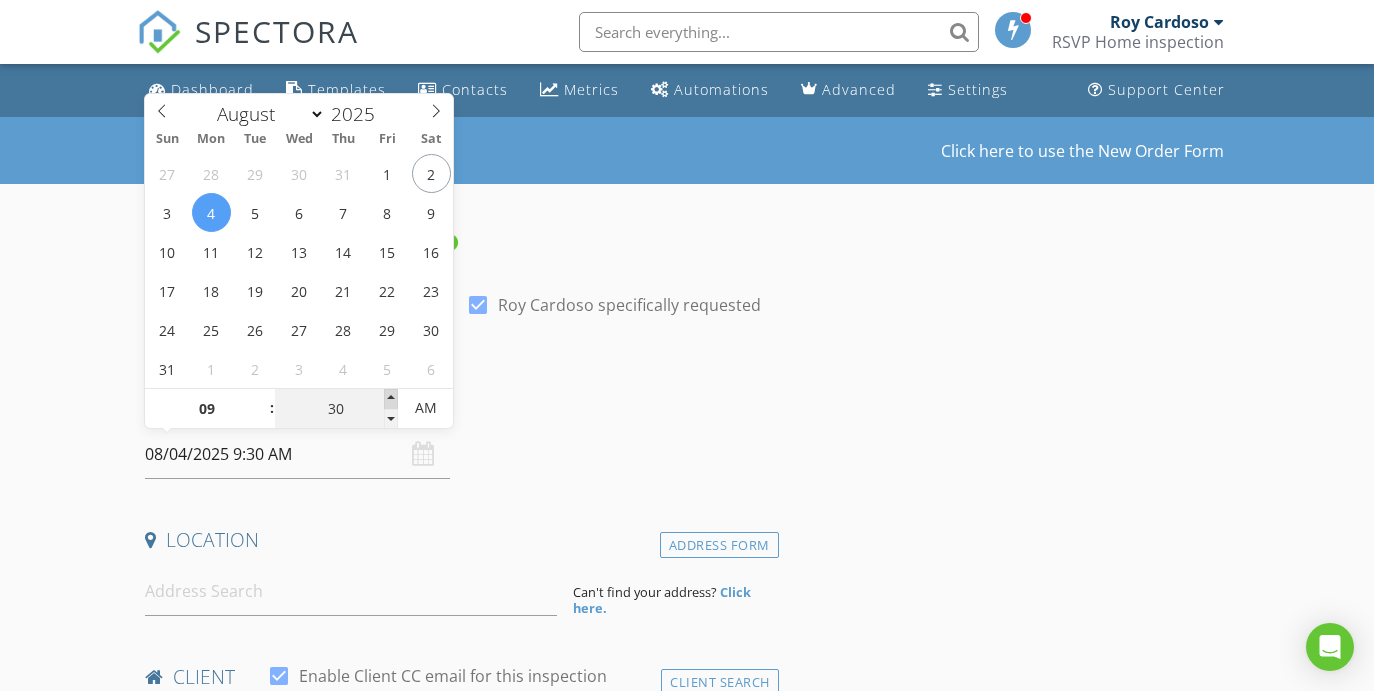 click at bounding box center (391, 399) 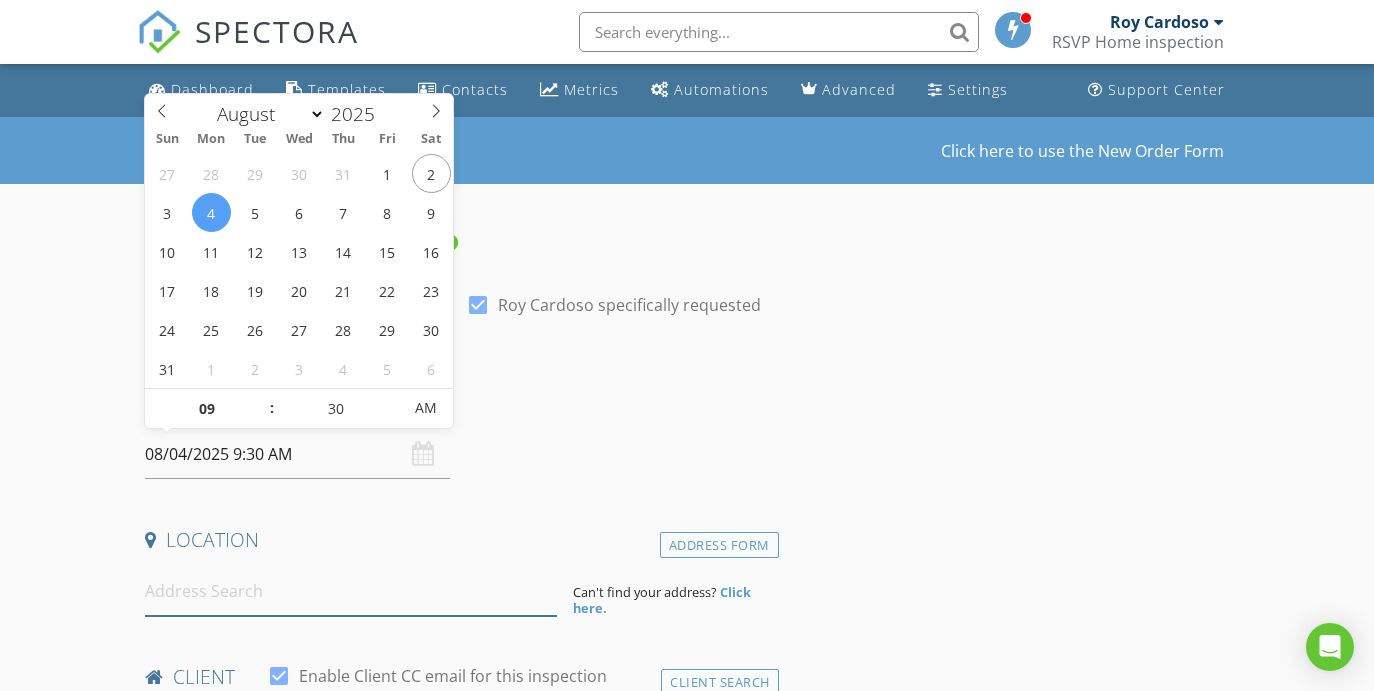 click at bounding box center (350, 591) 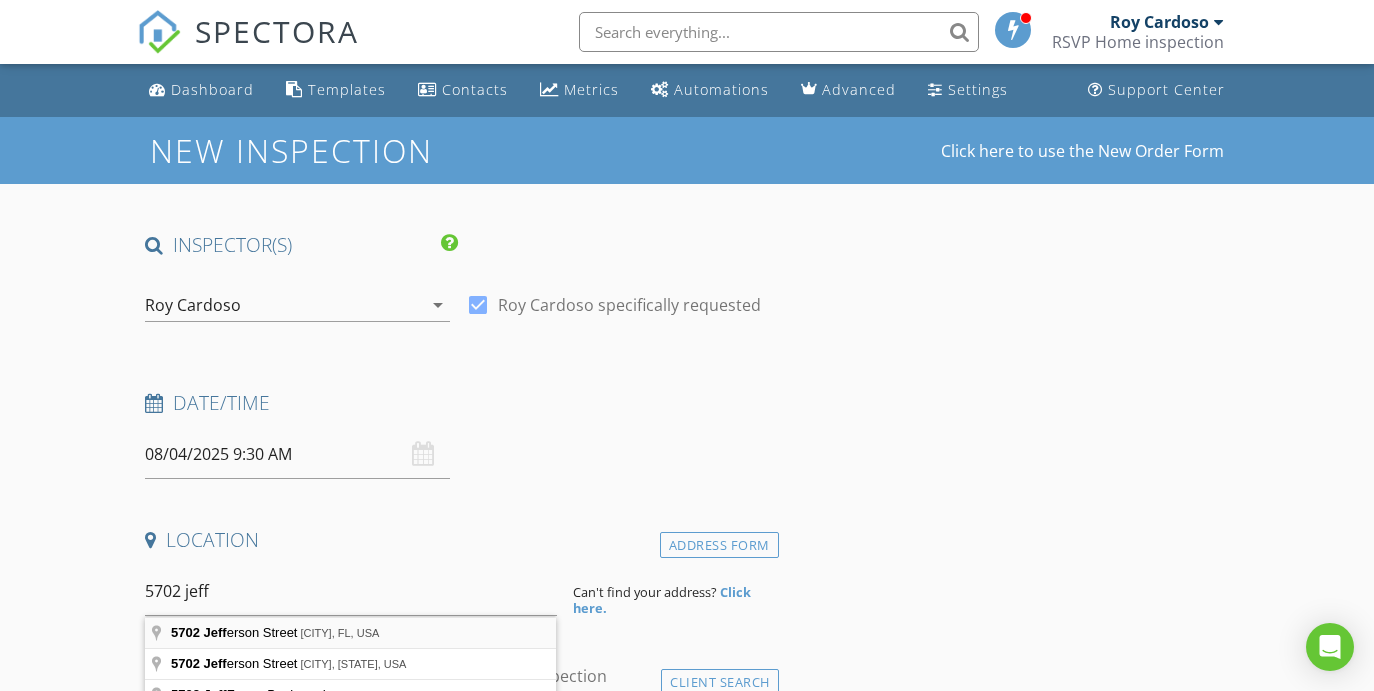 type on "5702 Jefferson Street, Hollywood, FL, USA" 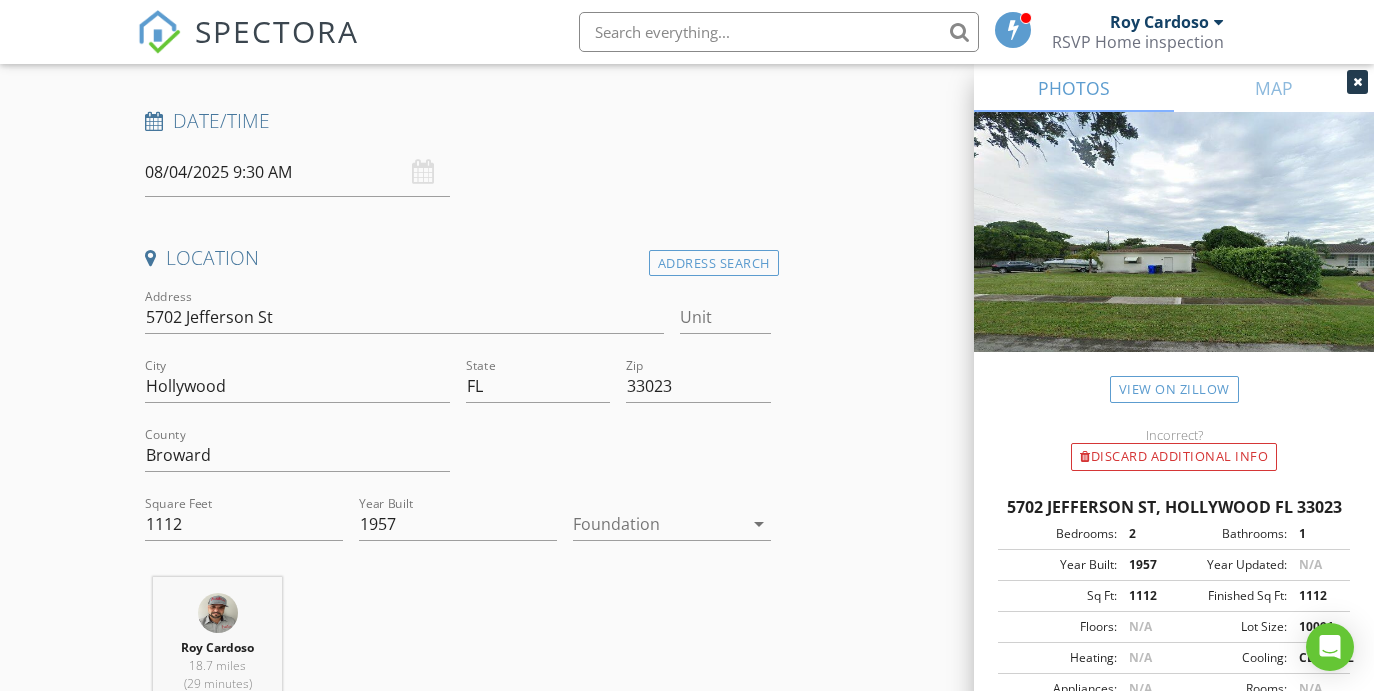 scroll, scrollTop: 286, scrollLeft: 0, axis: vertical 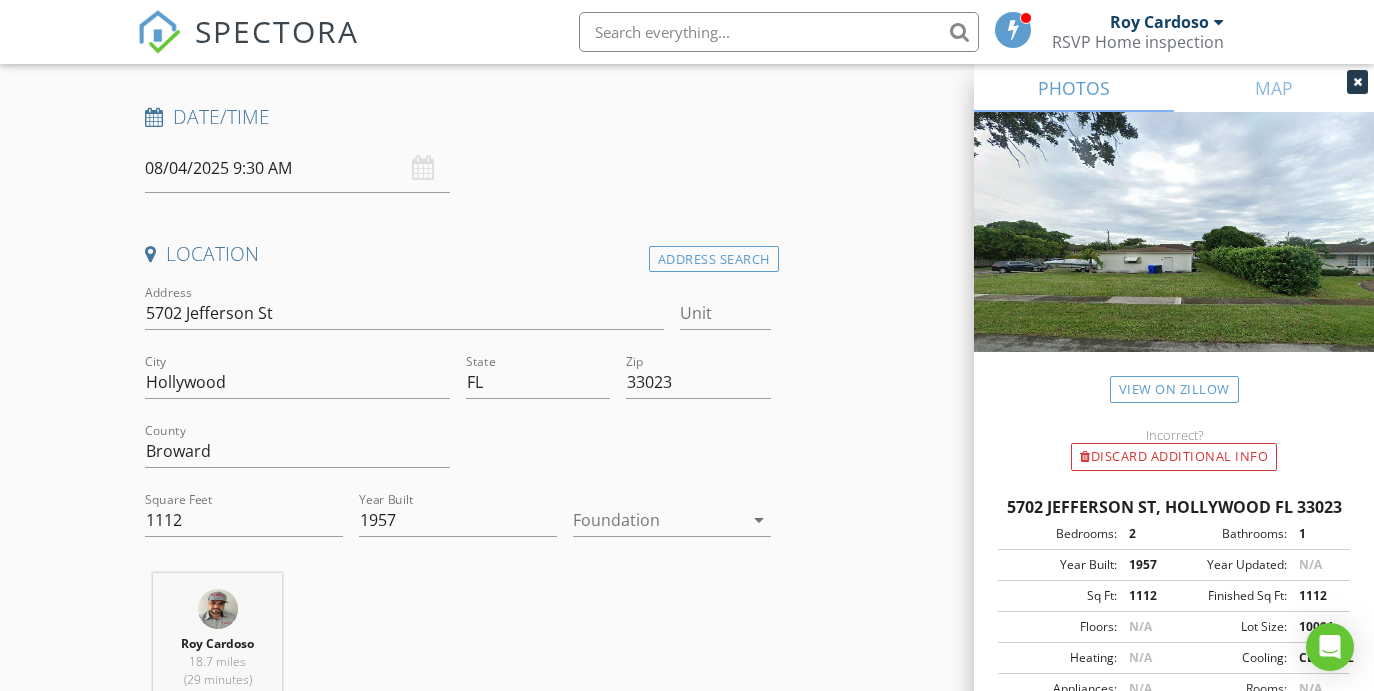 click at bounding box center (658, 520) 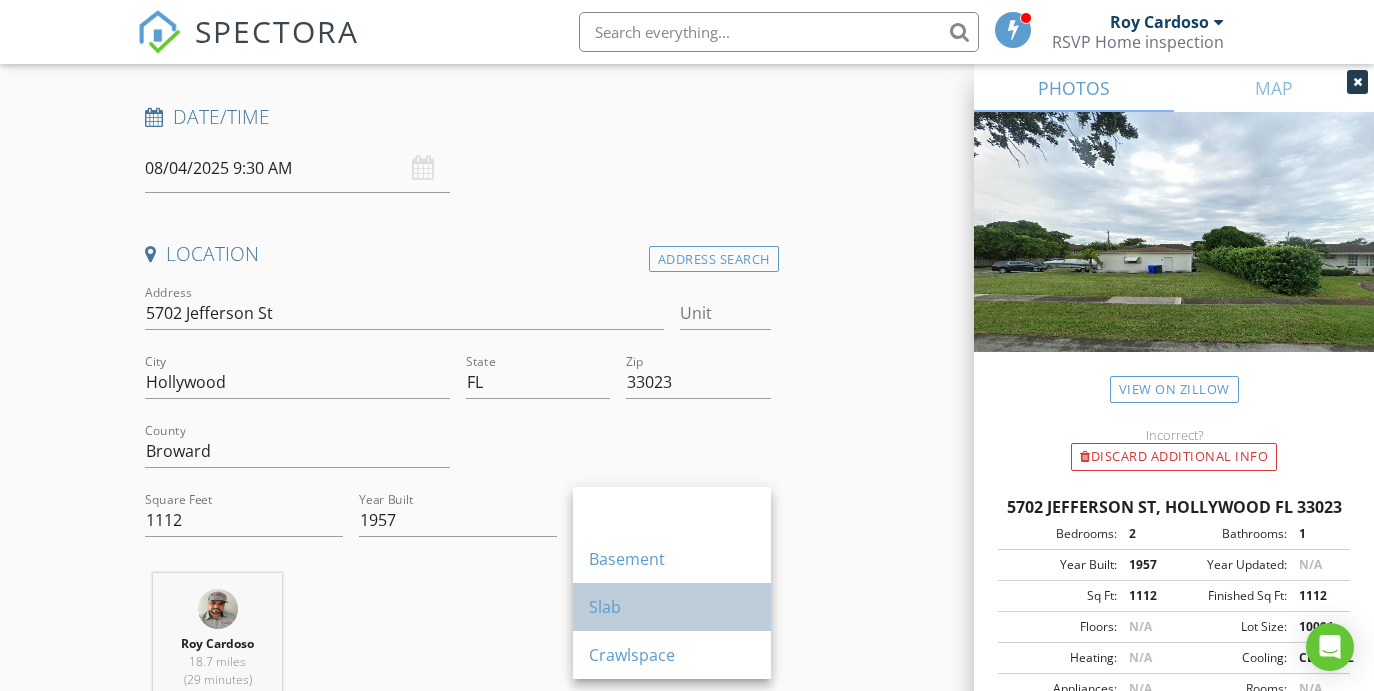 click on "Slab" at bounding box center (672, 607) 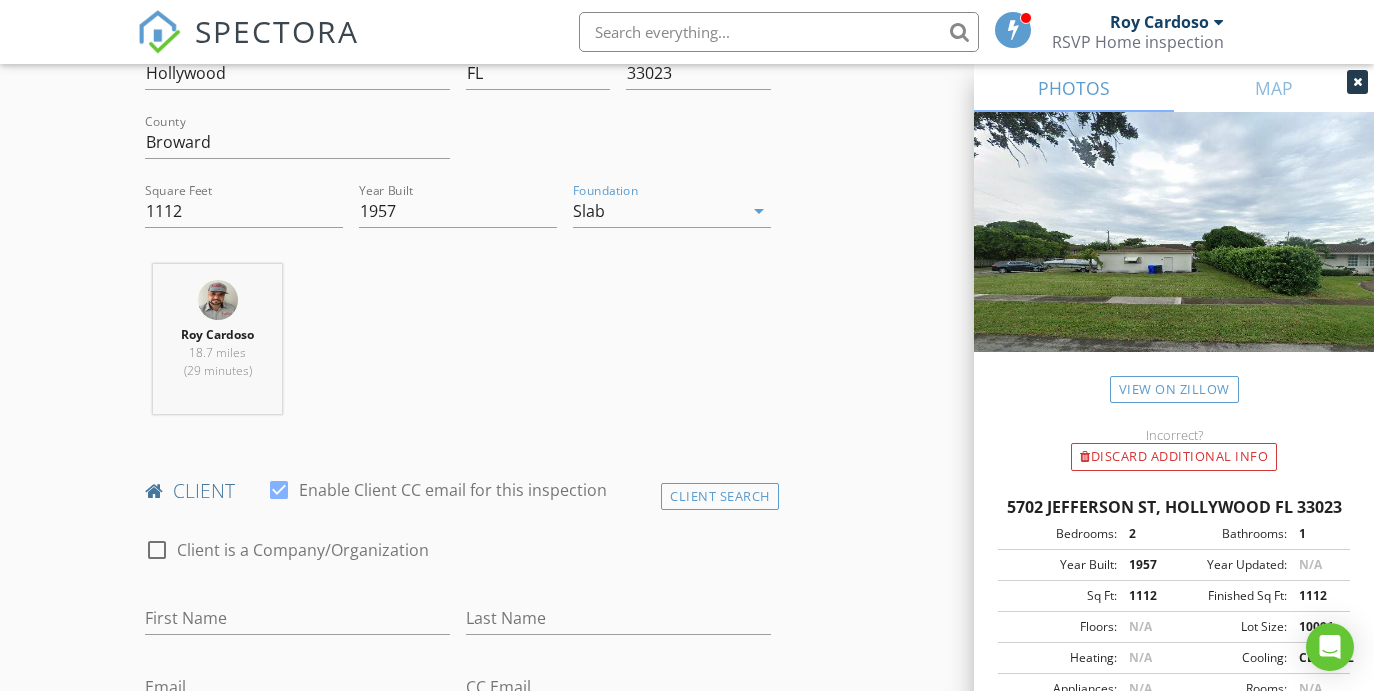 scroll, scrollTop: 607, scrollLeft: 0, axis: vertical 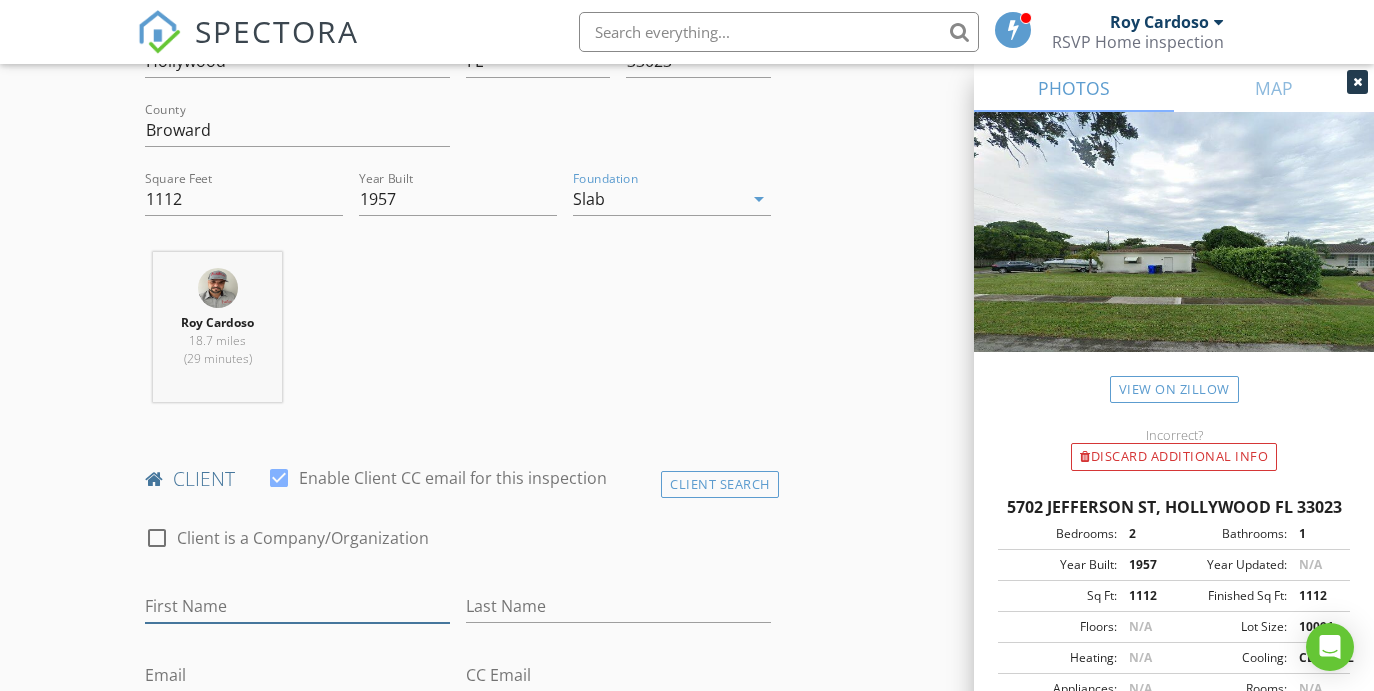 click on "First Name" at bounding box center [297, 606] 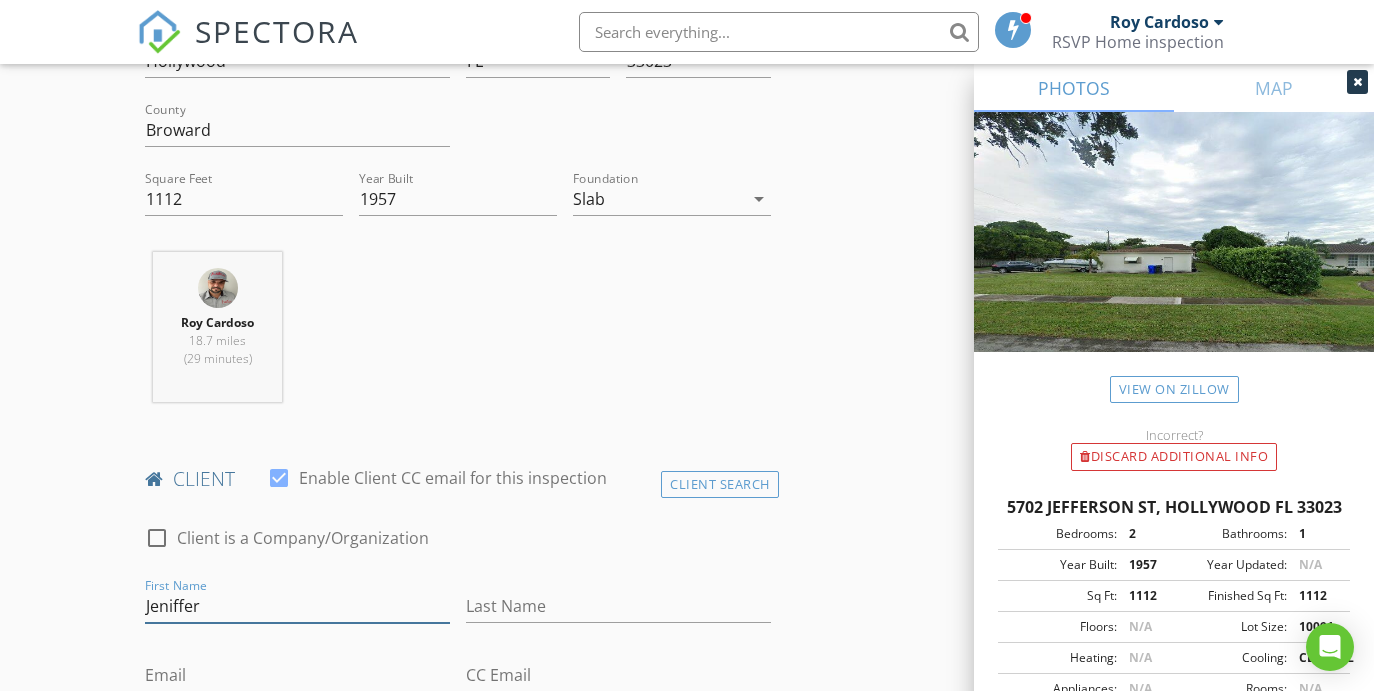 type on "Jeniffer" 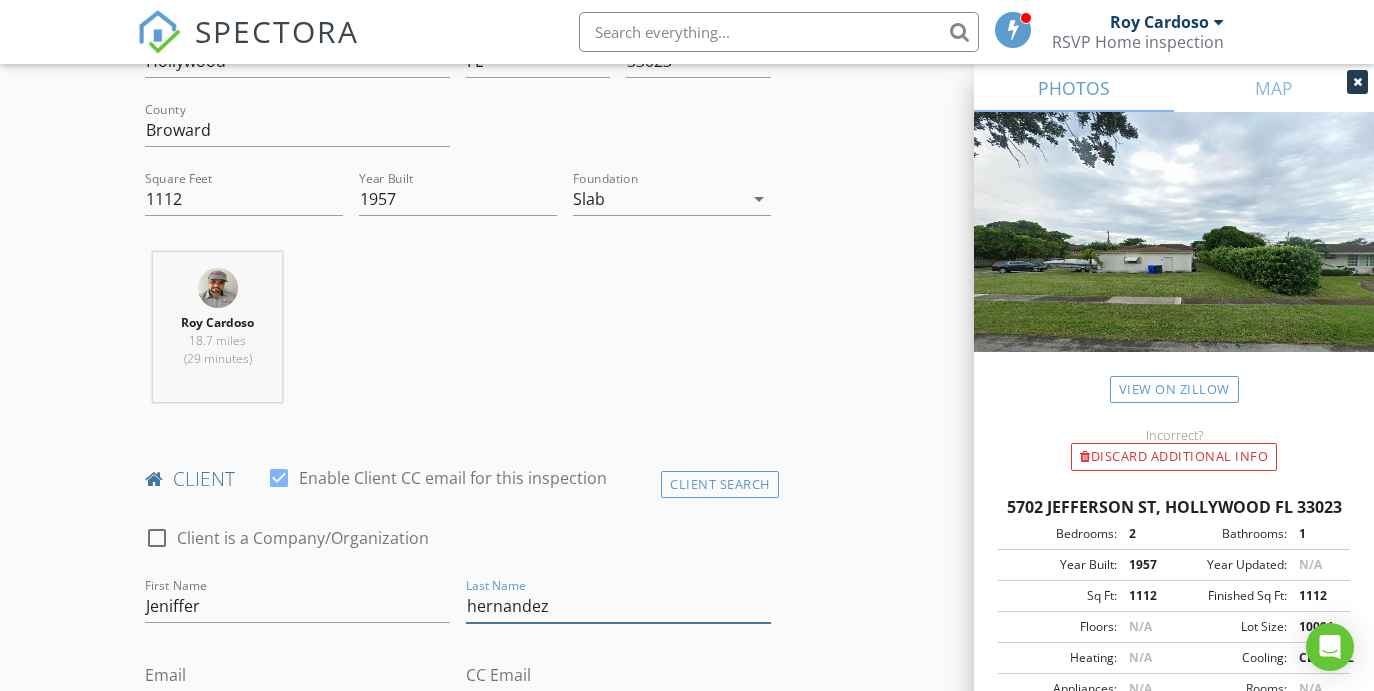 click on "hernandez" at bounding box center [618, 606] 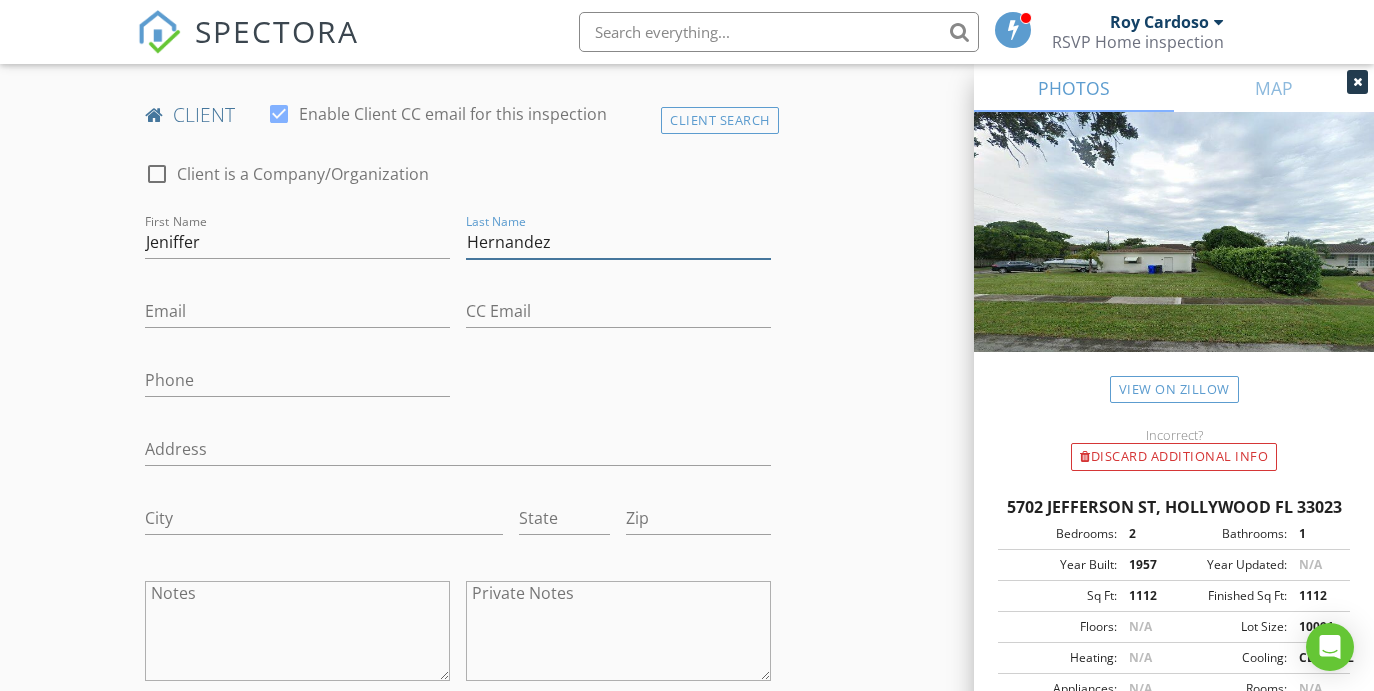 scroll, scrollTop: 977, scrollLeft: 0, axis: vertical 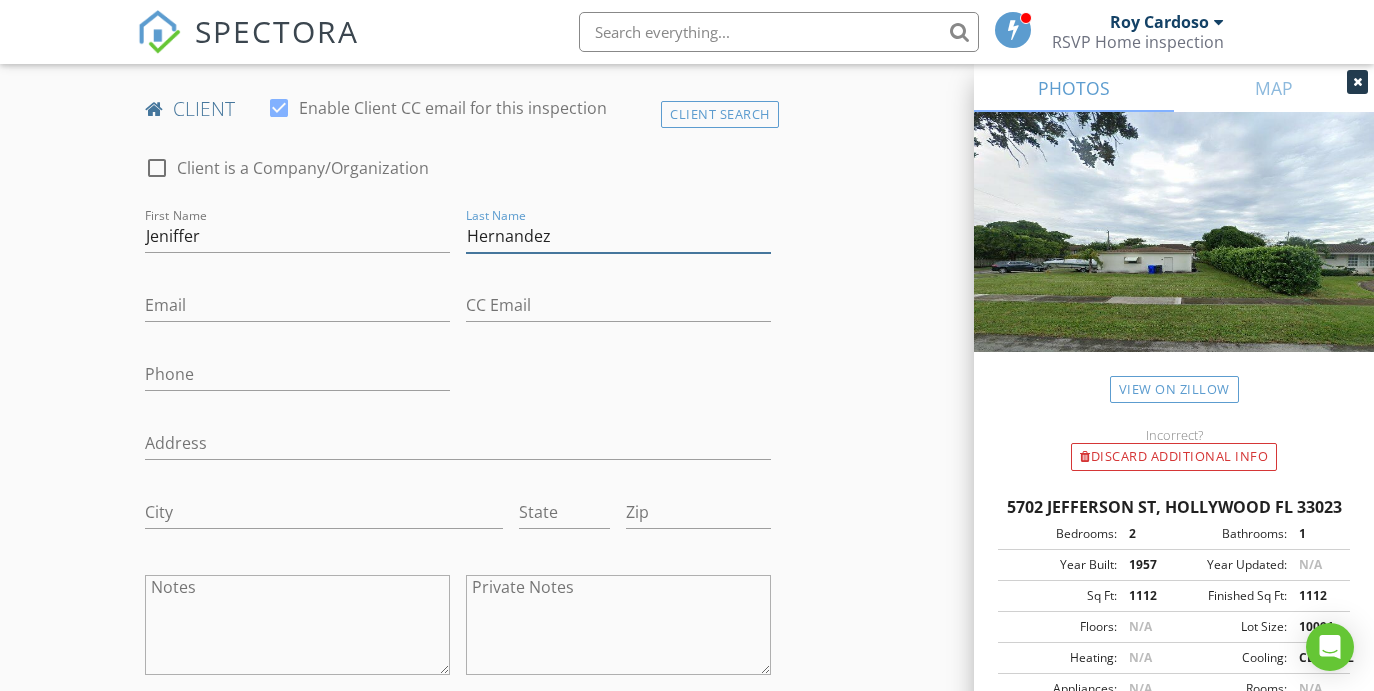 type on "Hernandez" 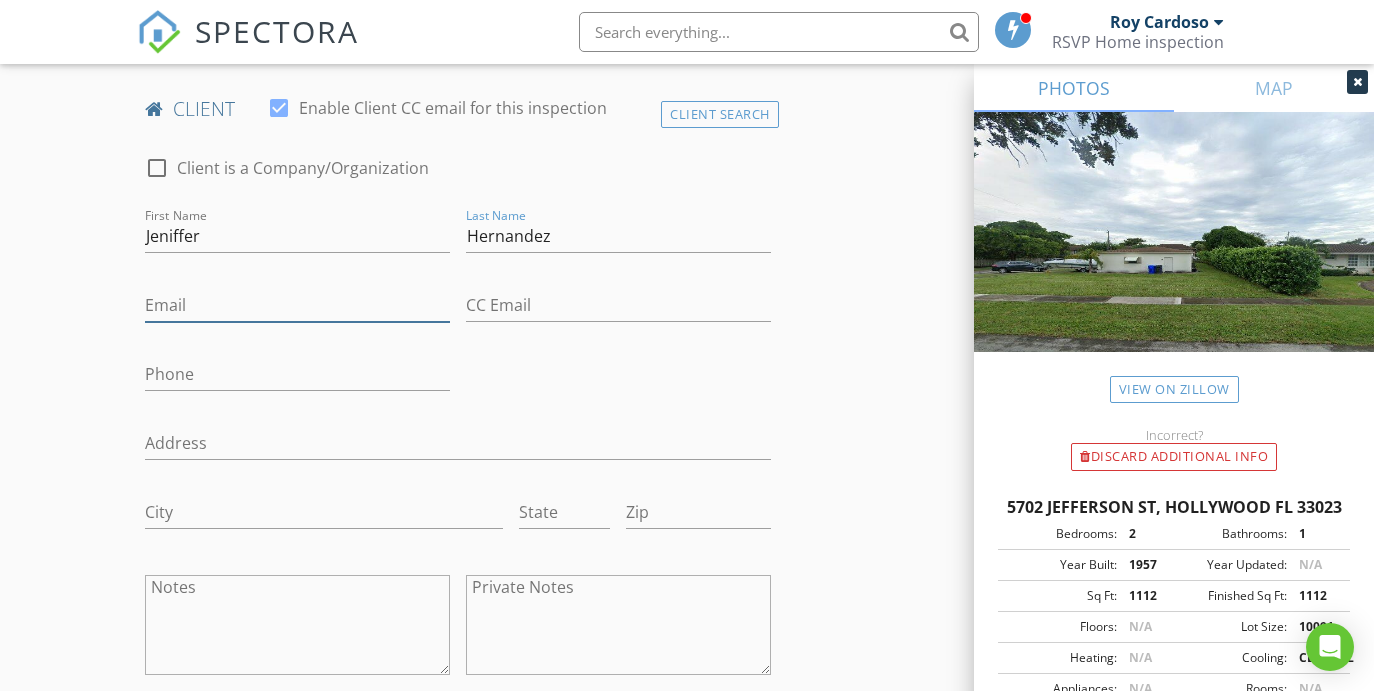 click on "Email" at bounding box center [297, 305] 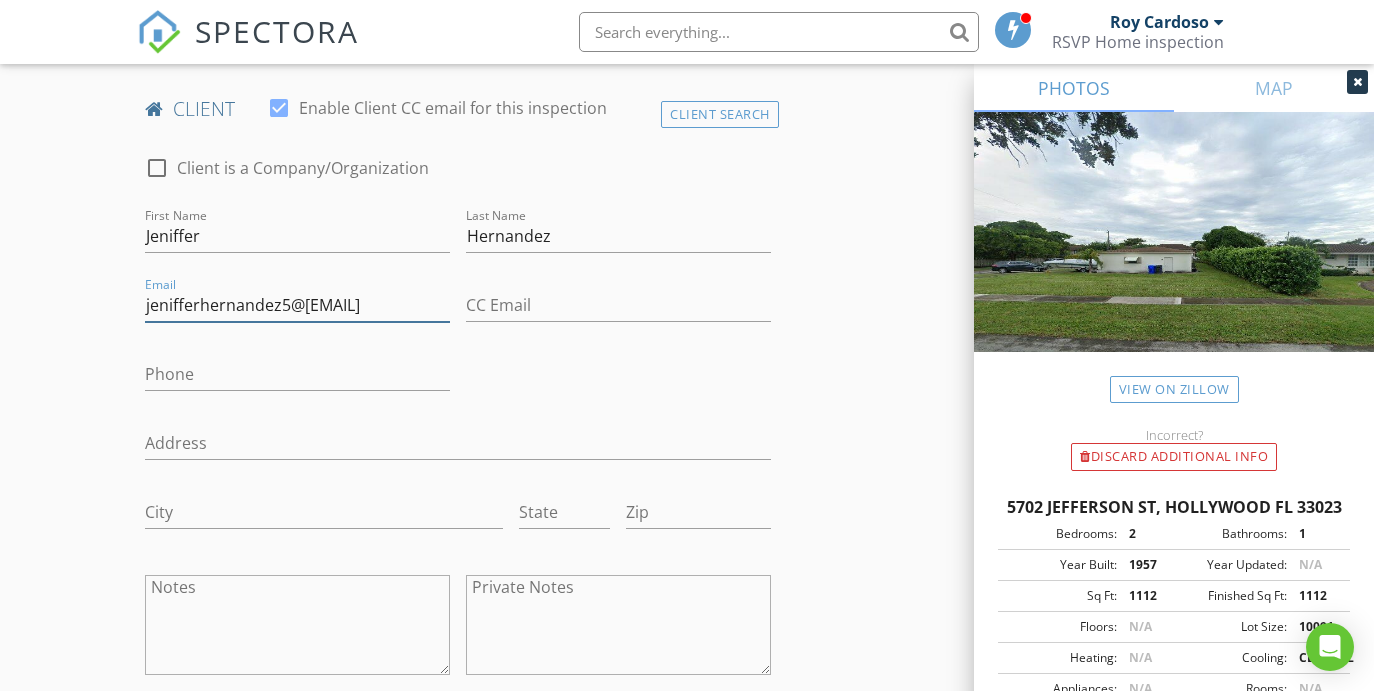 type on "[EMAIL]" 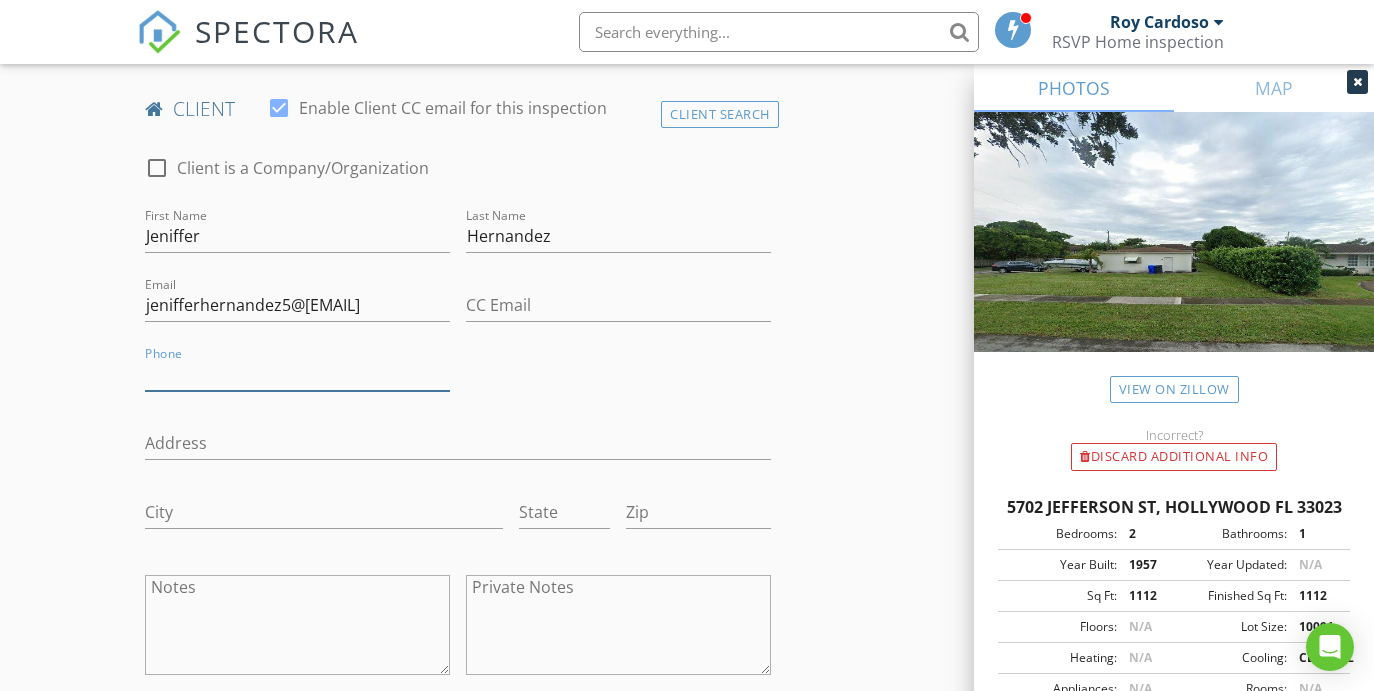 click on "Phone" at bounding box center (297, 374) 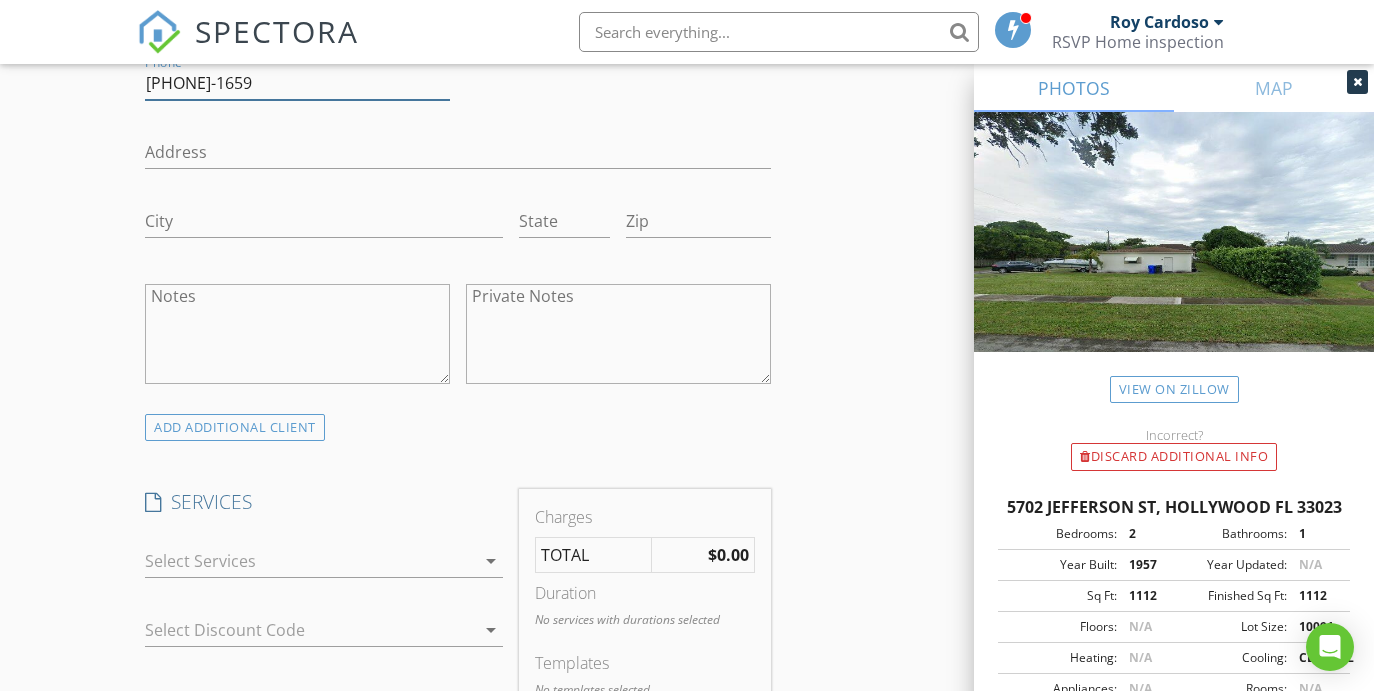 scroll, scrollTop: 1274, scrollLeft: 0, axis: vertical 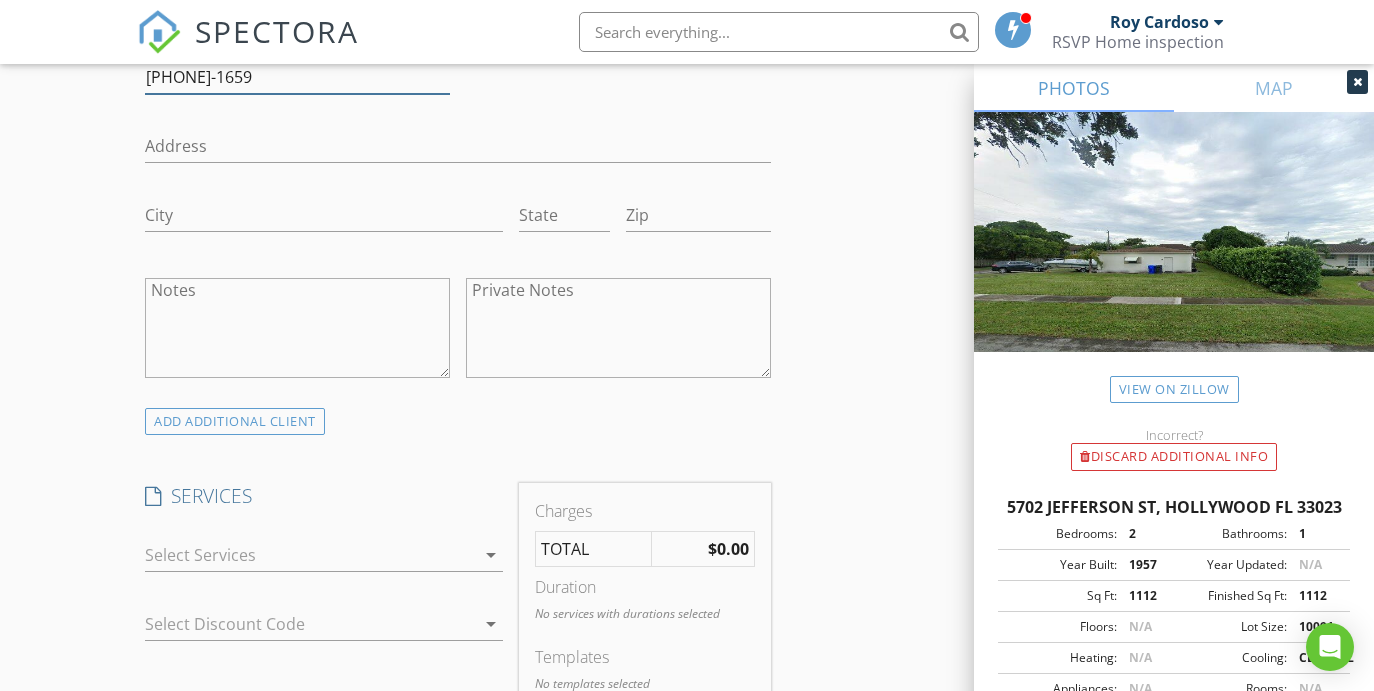type on "[PHONE]" 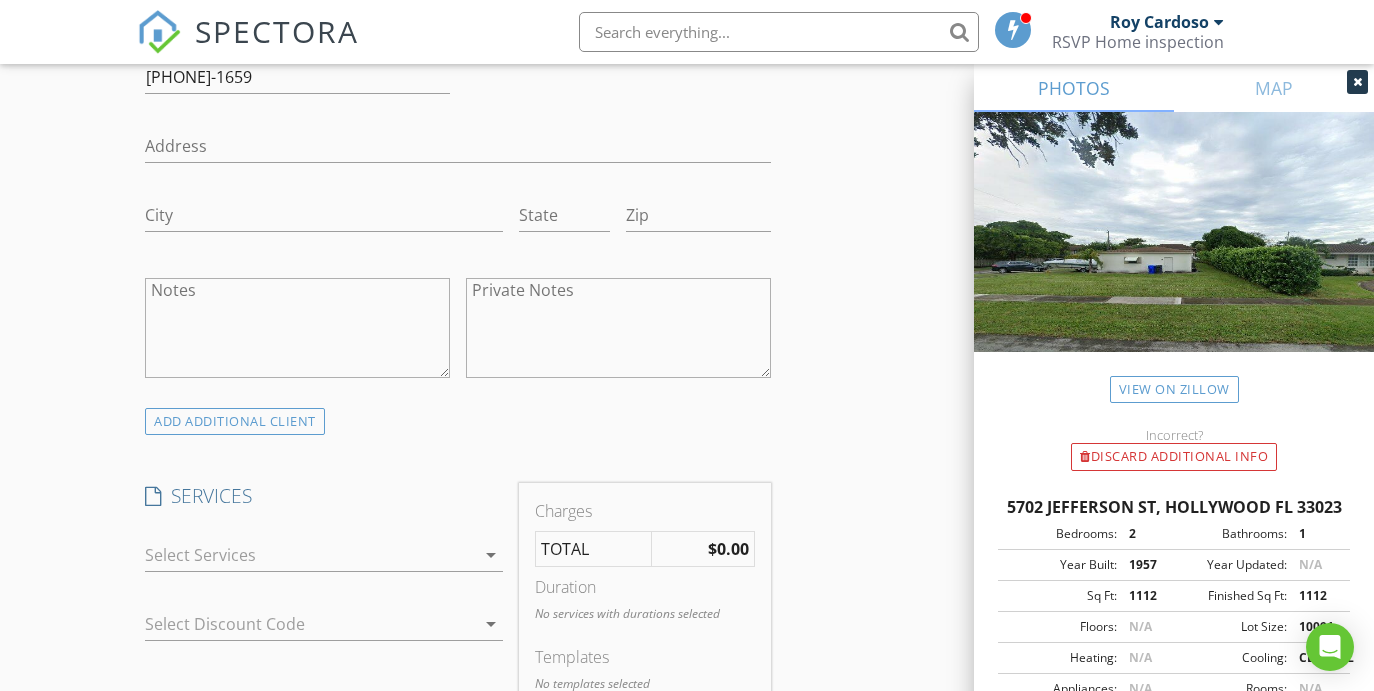 click at bounding box center (310, 555) 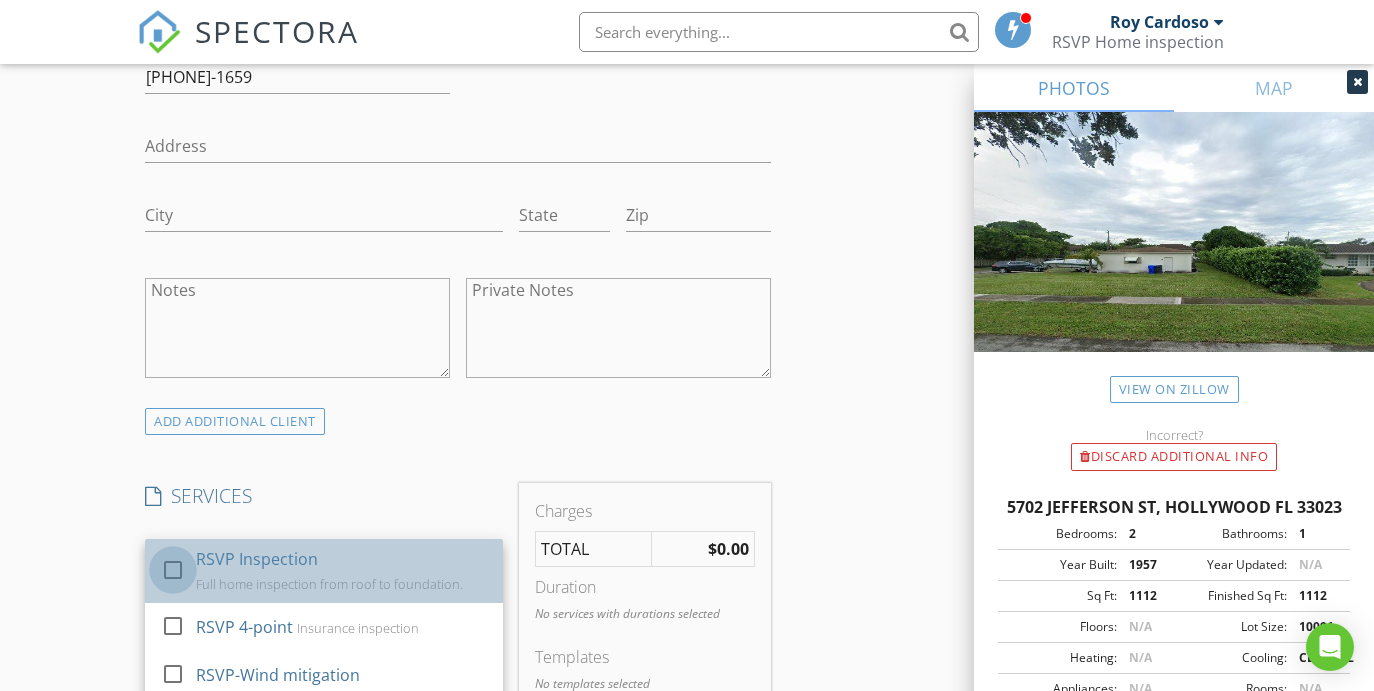 click at bounding box center (173, 570) 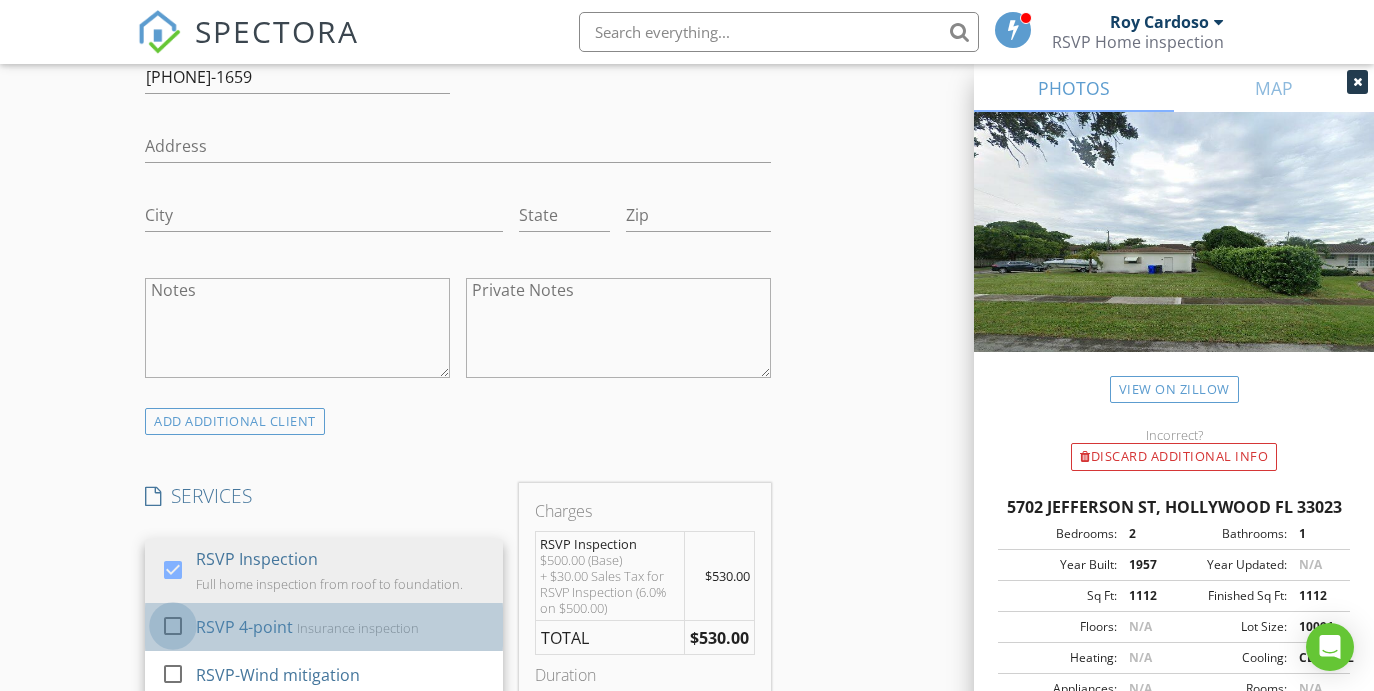 click at bounding box center [173, 626] 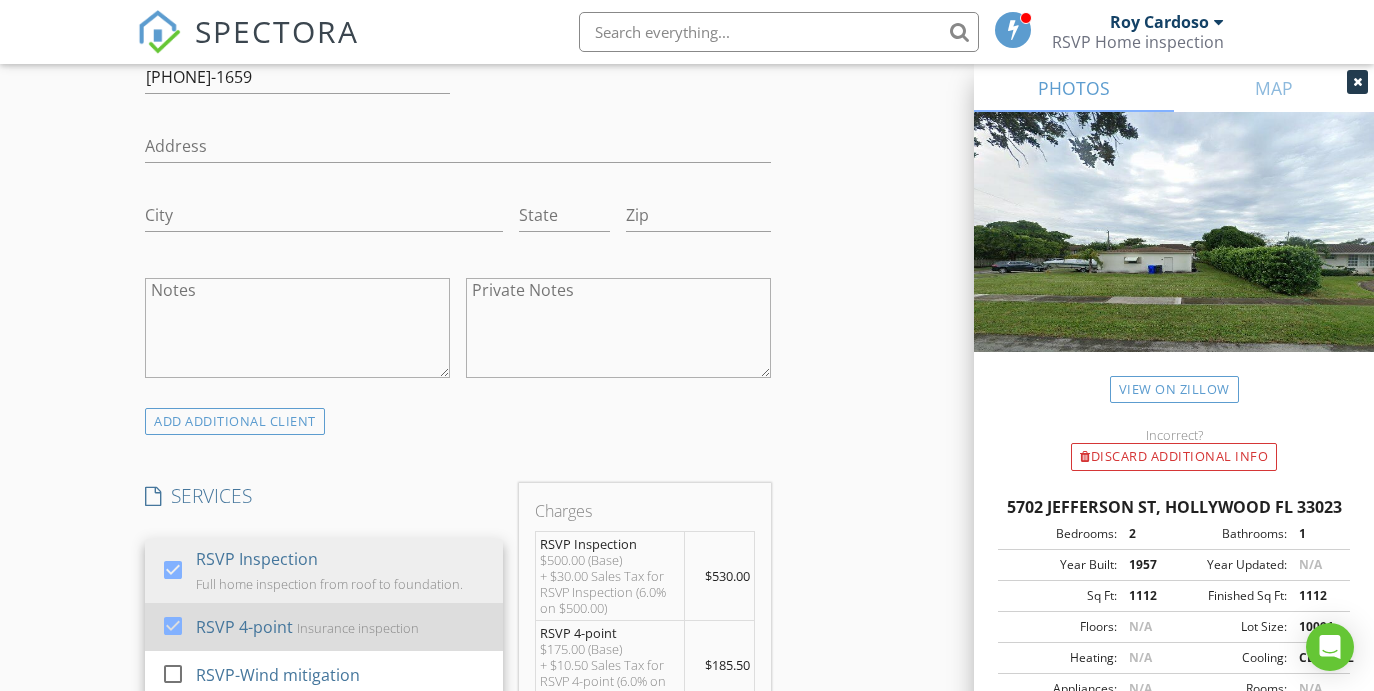 scroll, scrollTop: 143, scrollLeft: 0, axis: vertical 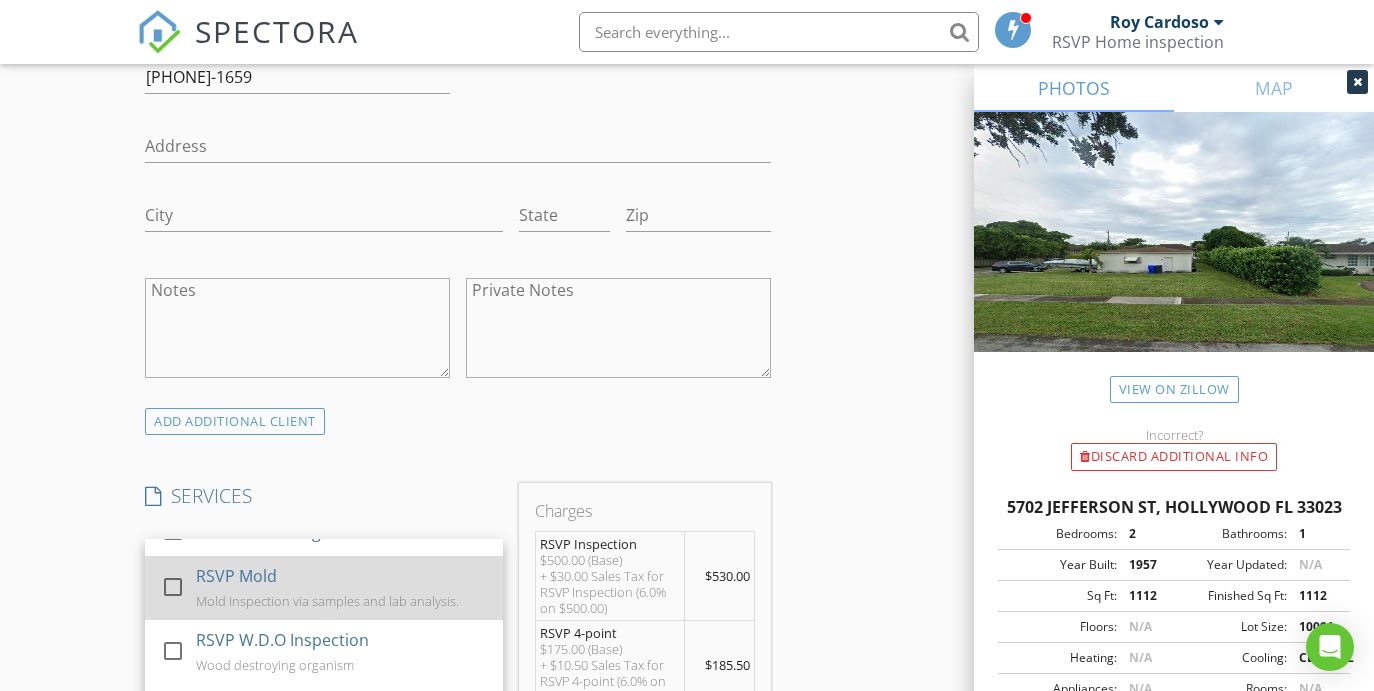 click at bounding box center [173, 587] 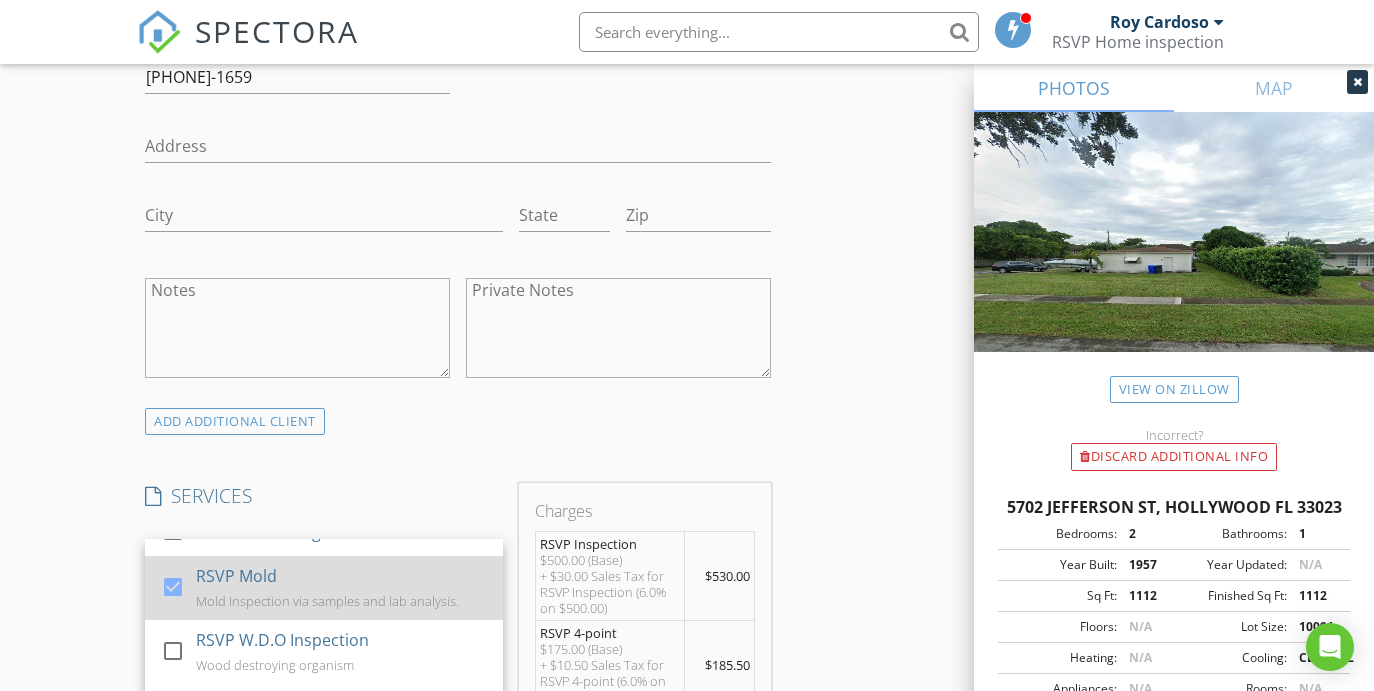 click at bounding box center (173, 587) 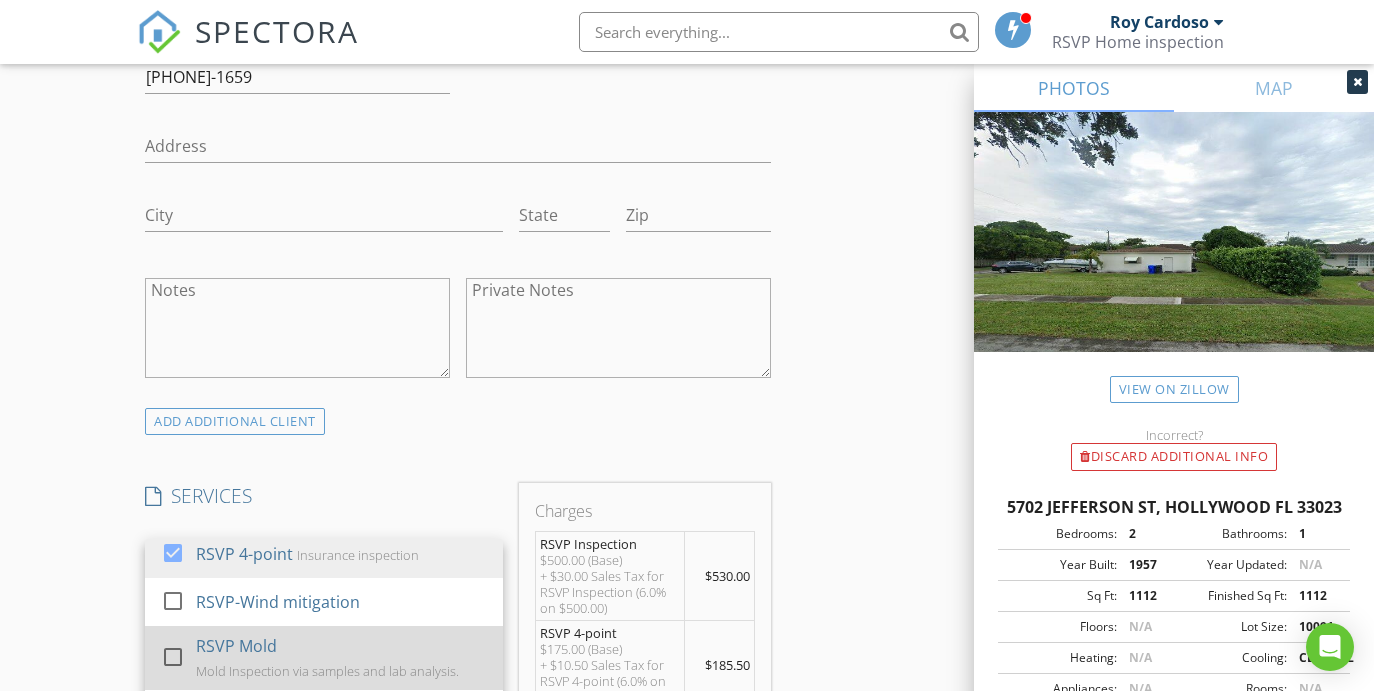 scroll, scrollTop: 78, scrollLeft: 0, axis: vertical 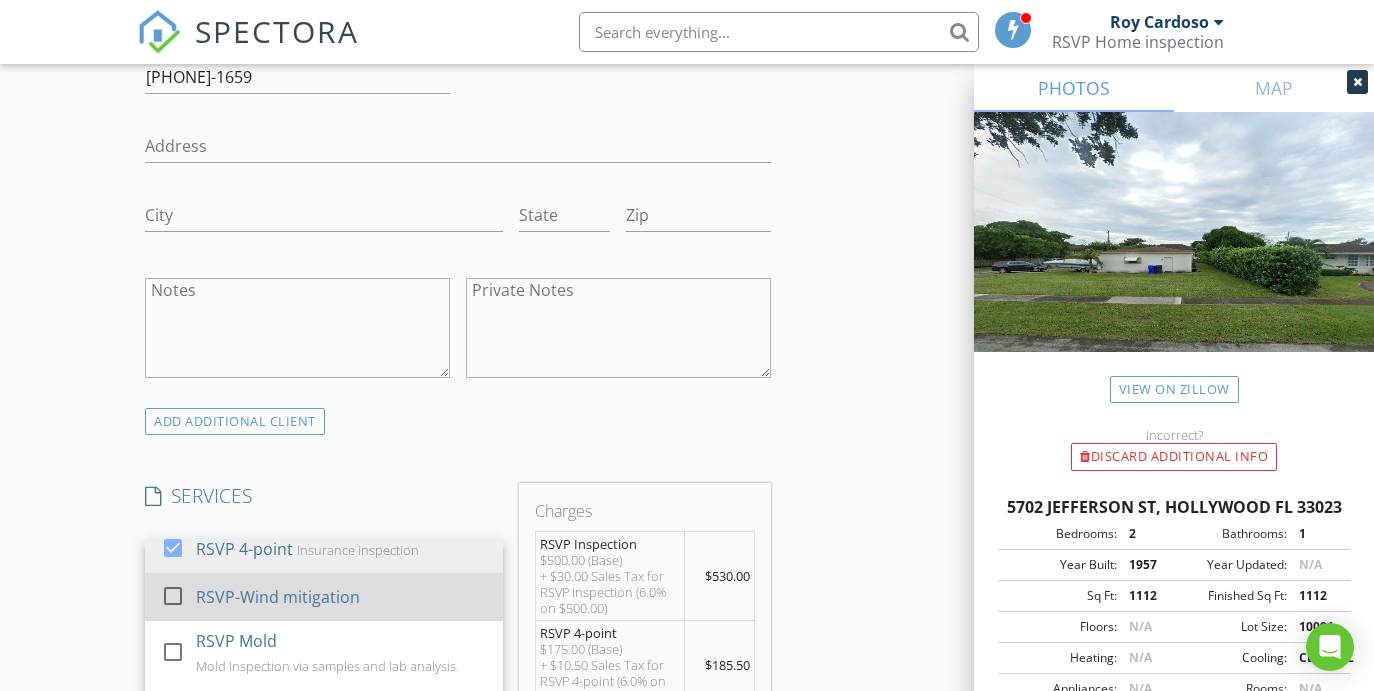 click at bounding box center (173, 596) 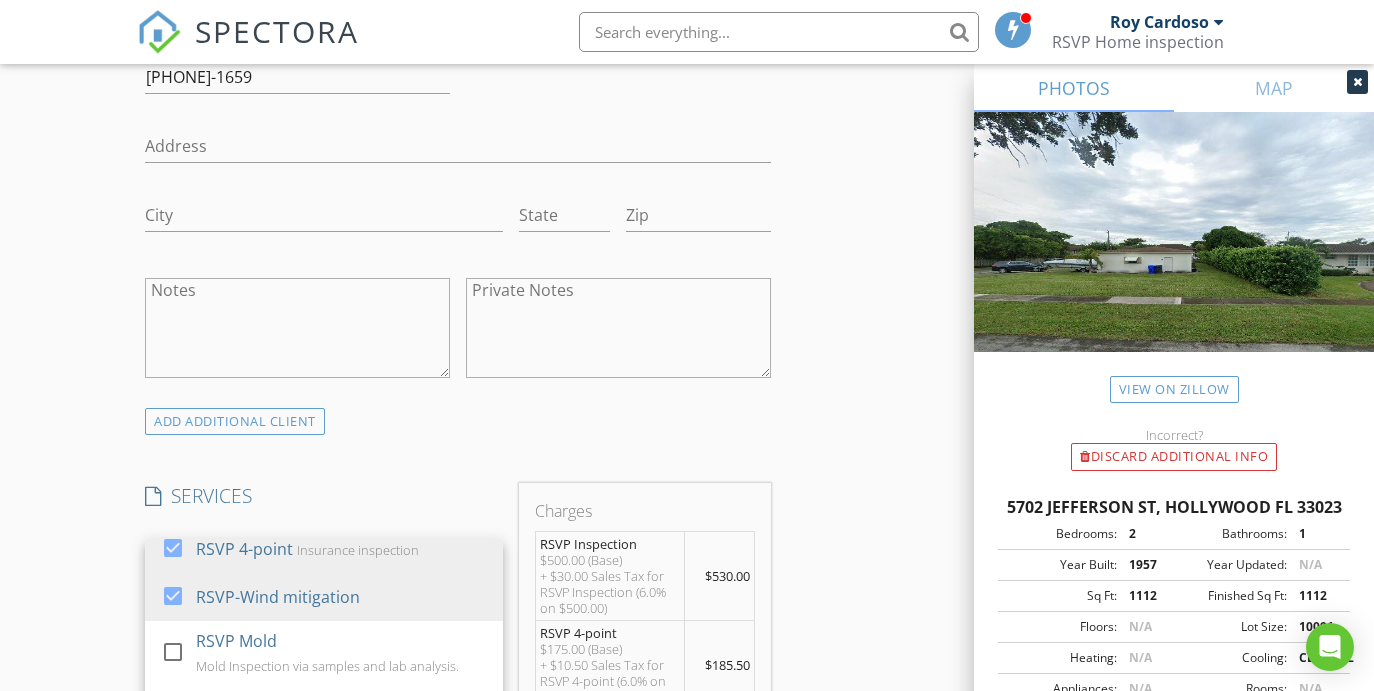 click on "INSPECTOR(S)
check_box   Roy Cardoso   PRIMARY   Roy Cardoso arrow_drop_down   check_box Roy Cardoso specifically requested
Date/Time
08/04/2025 9:30 AM
Location
Address Search       Address 5702 Jefferson St   Unit   City Hollywood   State FL   Zip 33023   County Broward     Square Feet 1112   Year Built 1957   Foundation Slab arrow_drop_down     Roy Cardoso     18.7 miles     (29 minutes)
client
check_box Enable Client CC email for this inspection   Client Search     check_box_outline_blank Client is a Company/Organization     First Name Jeniffer   Last Name Hernandez   Email jenifferhernandez5@gmail.com   CC Email   Phone 786-443-1659   Address   City   State   Zip       Notes   Private Notes
ADD ADDITIONAL client
SERVICES
check_box   RSVP Inspection   check_box   RSVP 4-point" at bounding box center (457, 802) 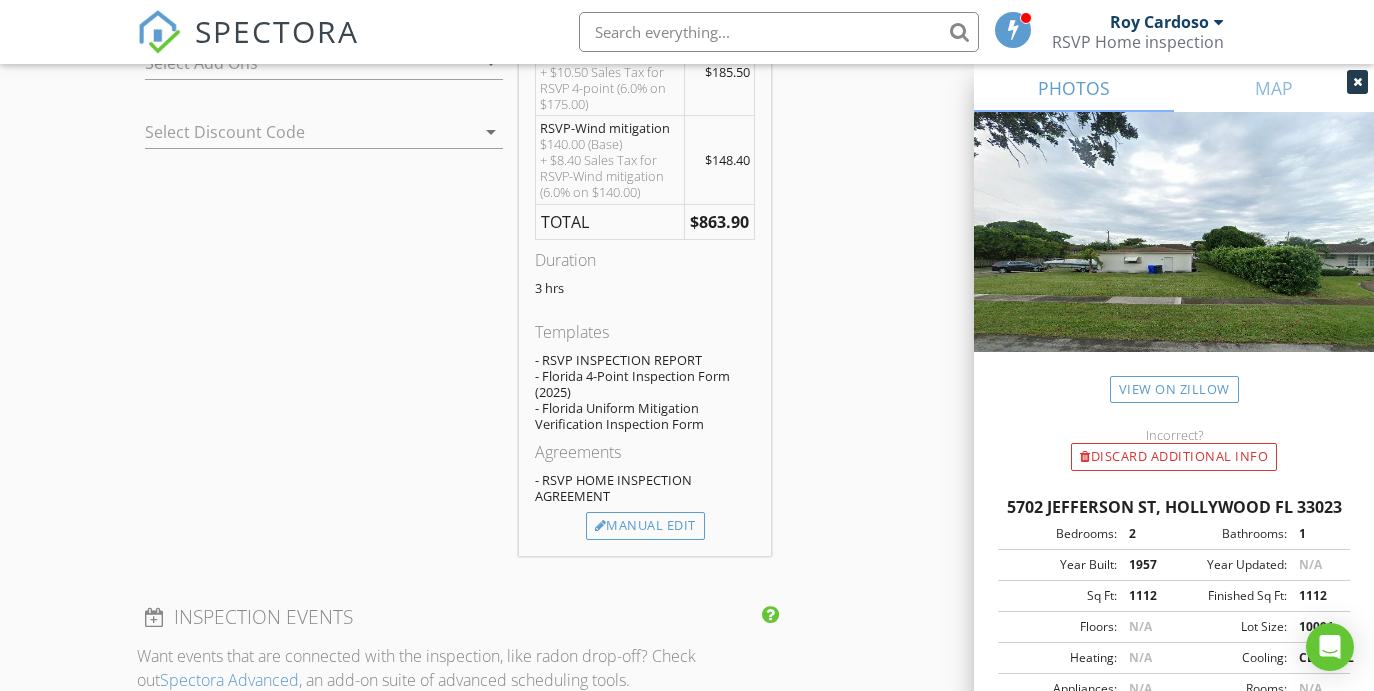 scroll, scrollTop: 1877, scrollLeft: 0, axis: vertical 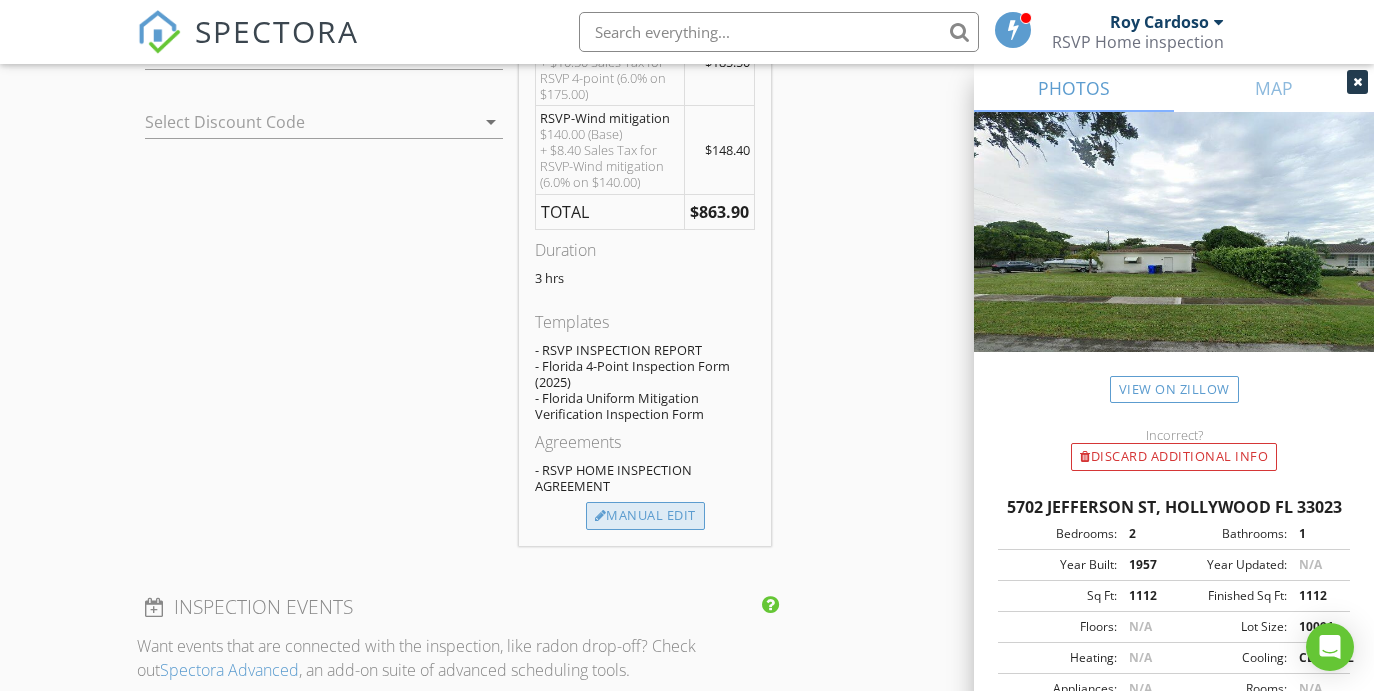 click on "Manual Edit" at bounding box center [645, 516] 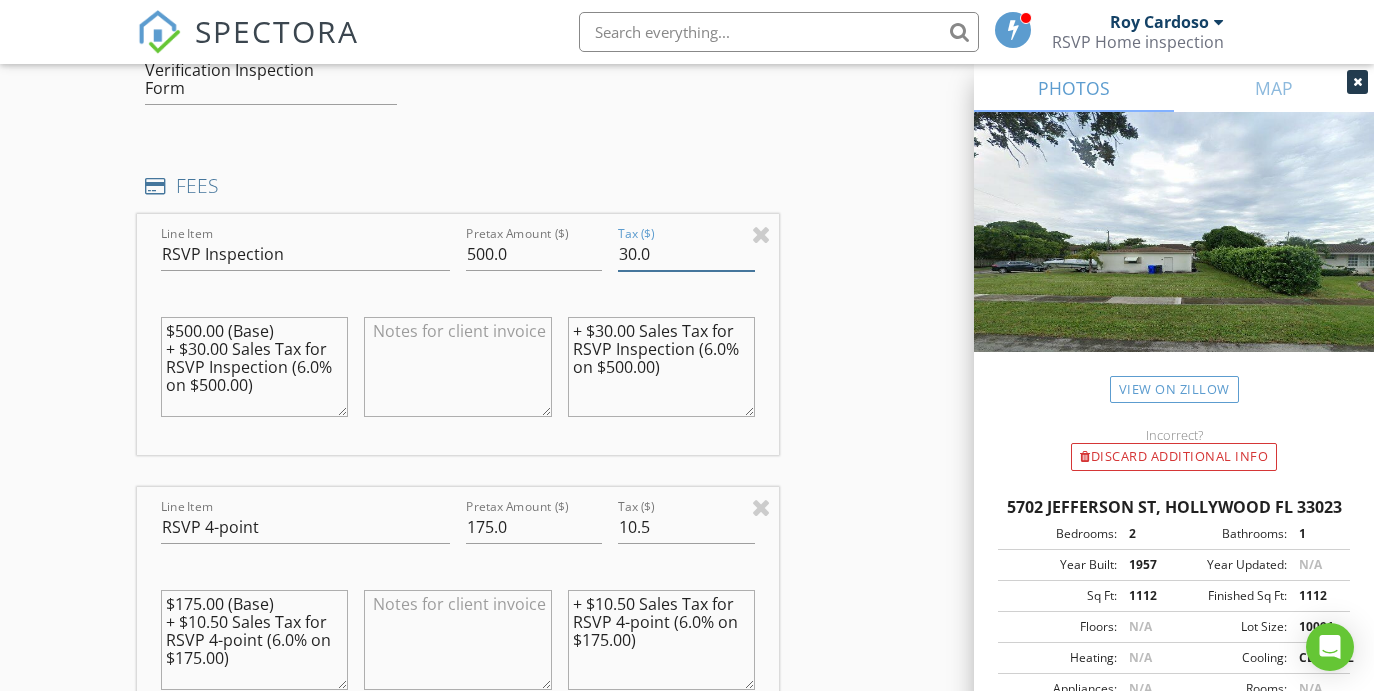 drag, startPoint x: 669, startPoint y: 250, endPoint x: 602, endPoint y: 238, distance: 68.06615 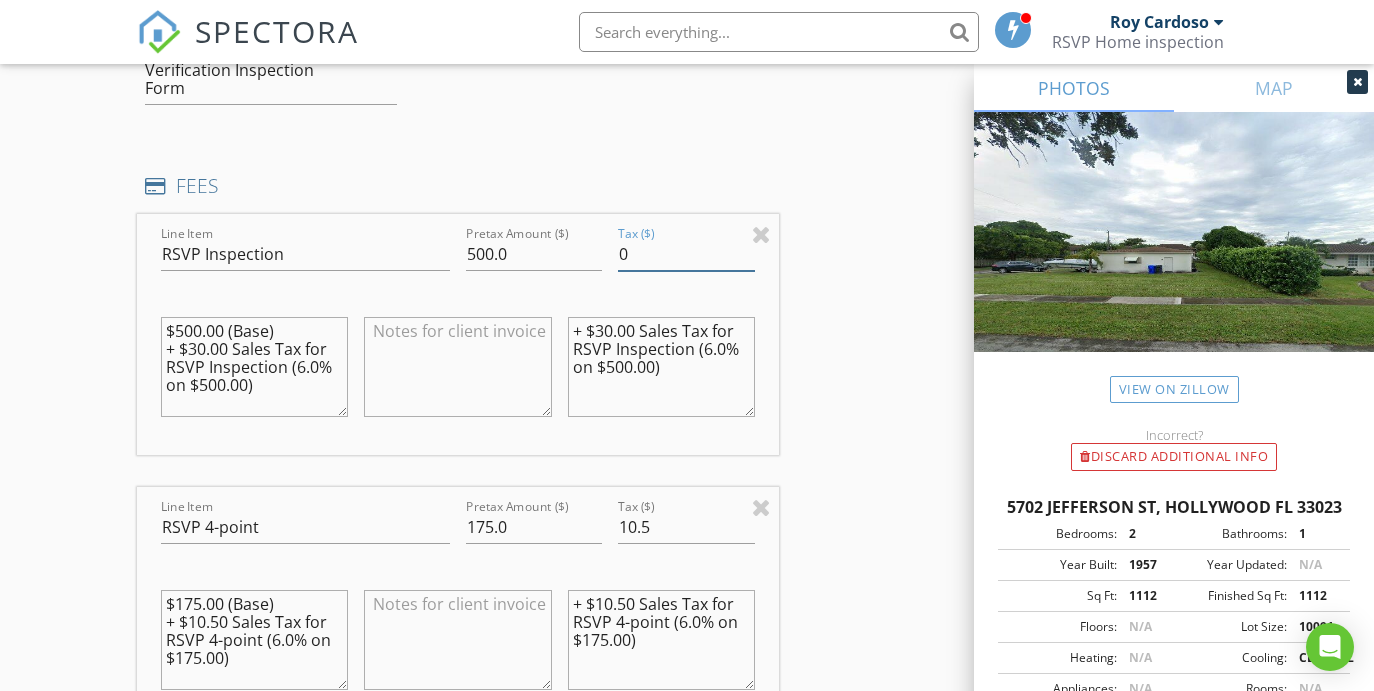 type on "0" 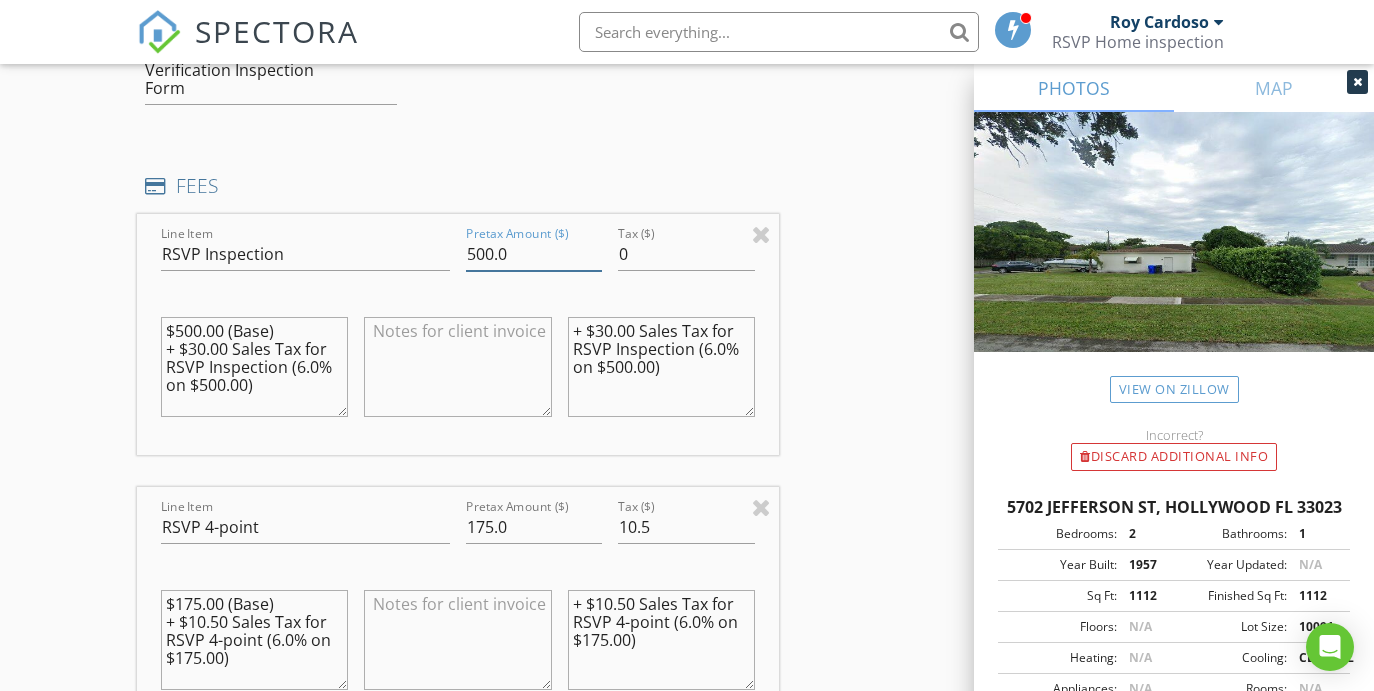 drag, startPoint x: 523, startPoint y: 254, endPoint x: 390, endPoint y: 250, distance: 133.06013 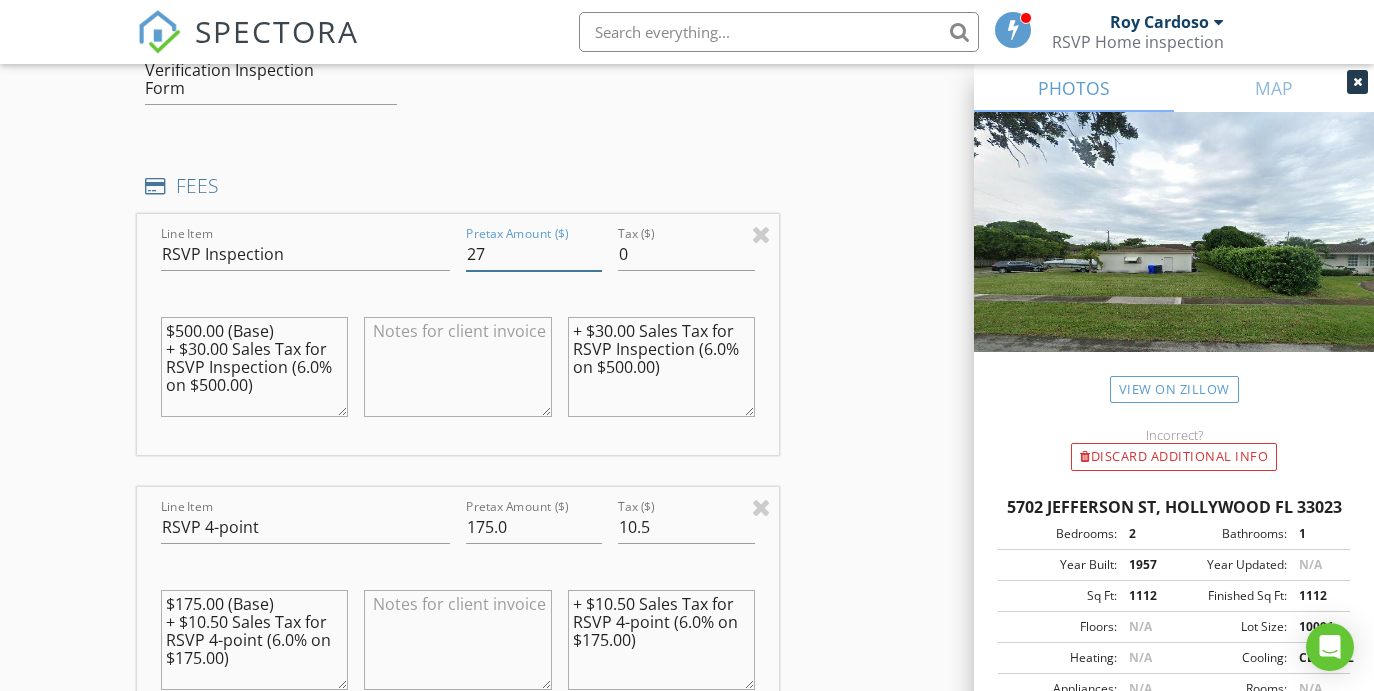type on "2" 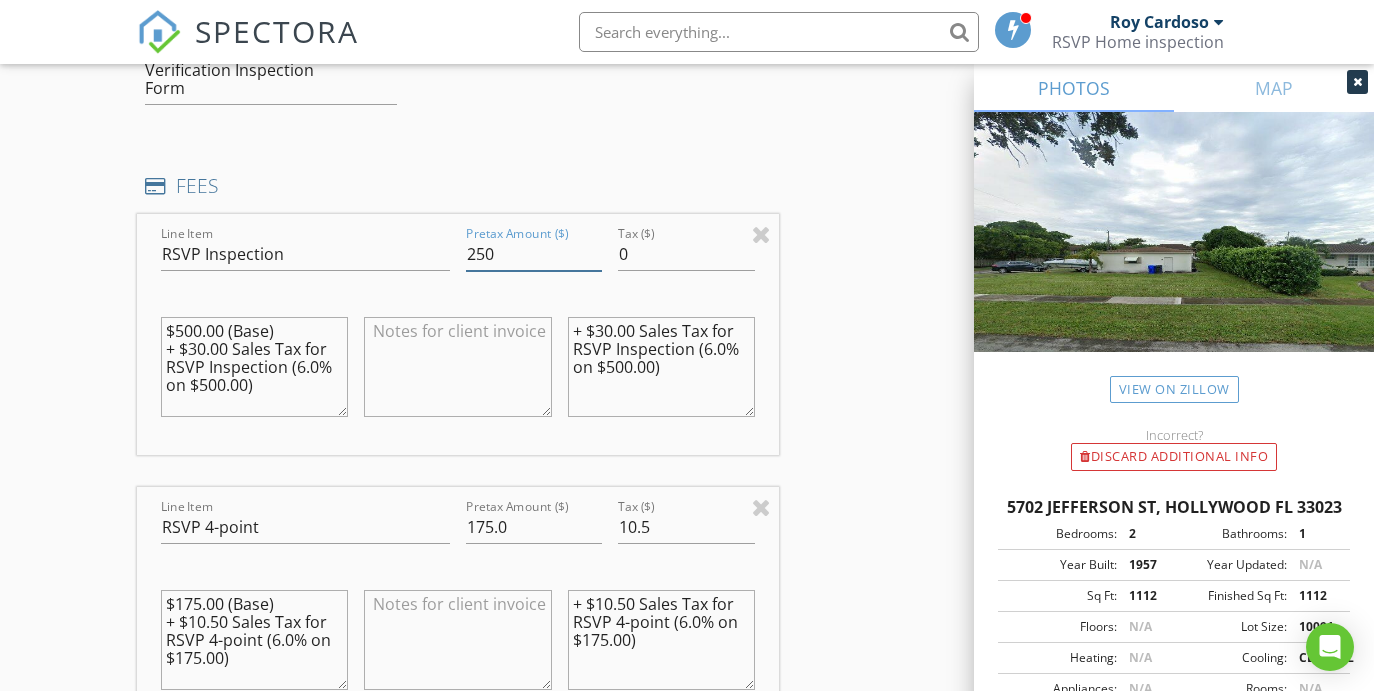 type on "250" 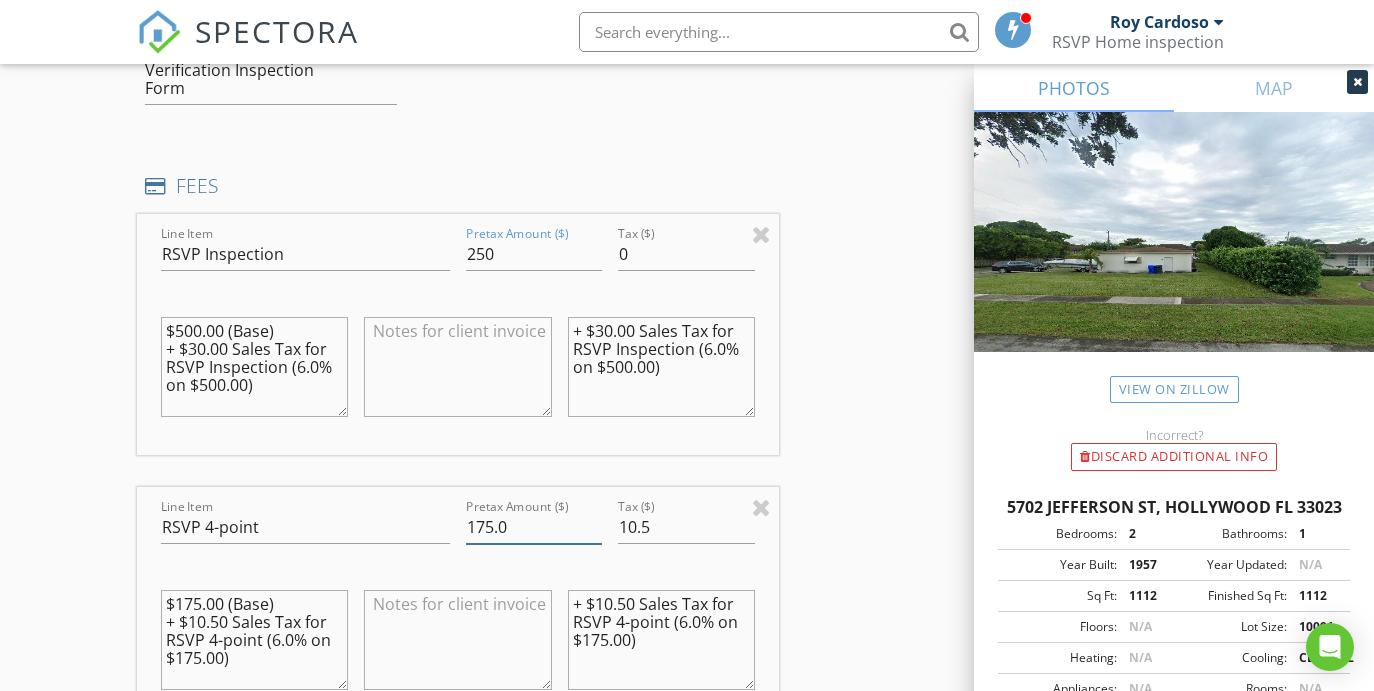 click on "175.0" at bounding box center [534, 527] 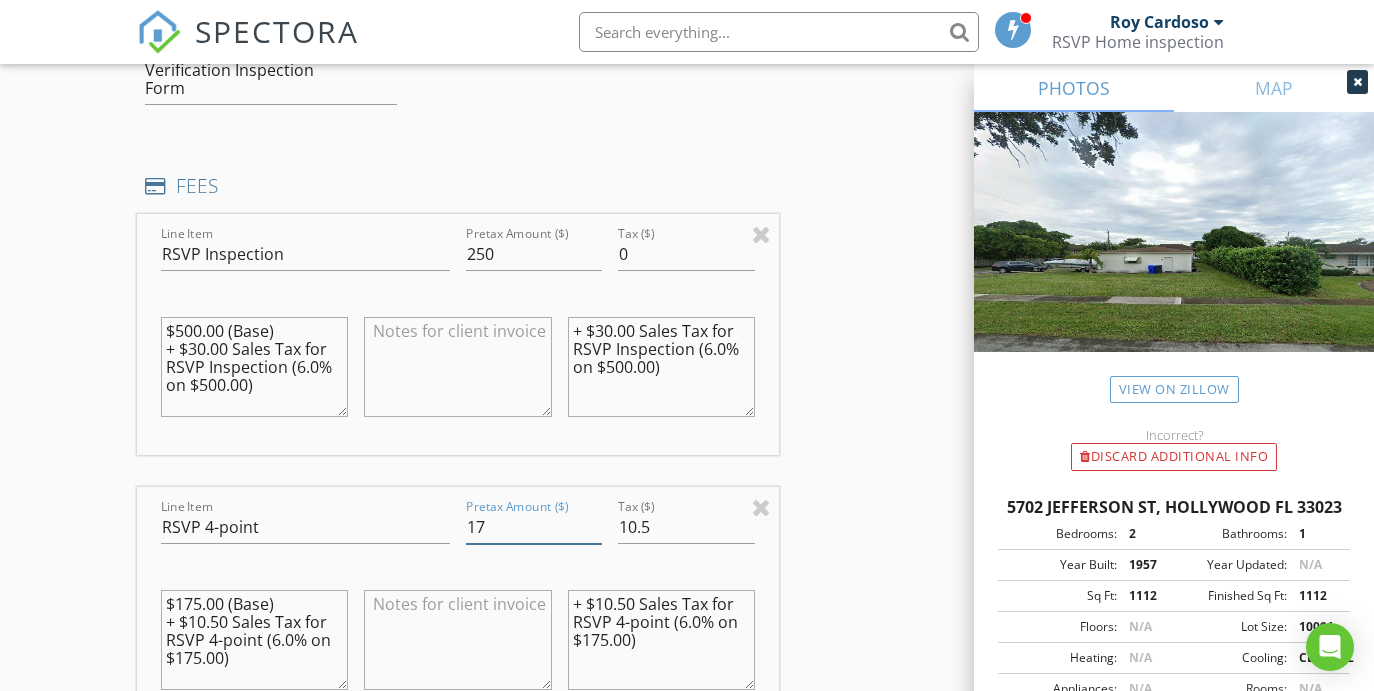 type on "1" 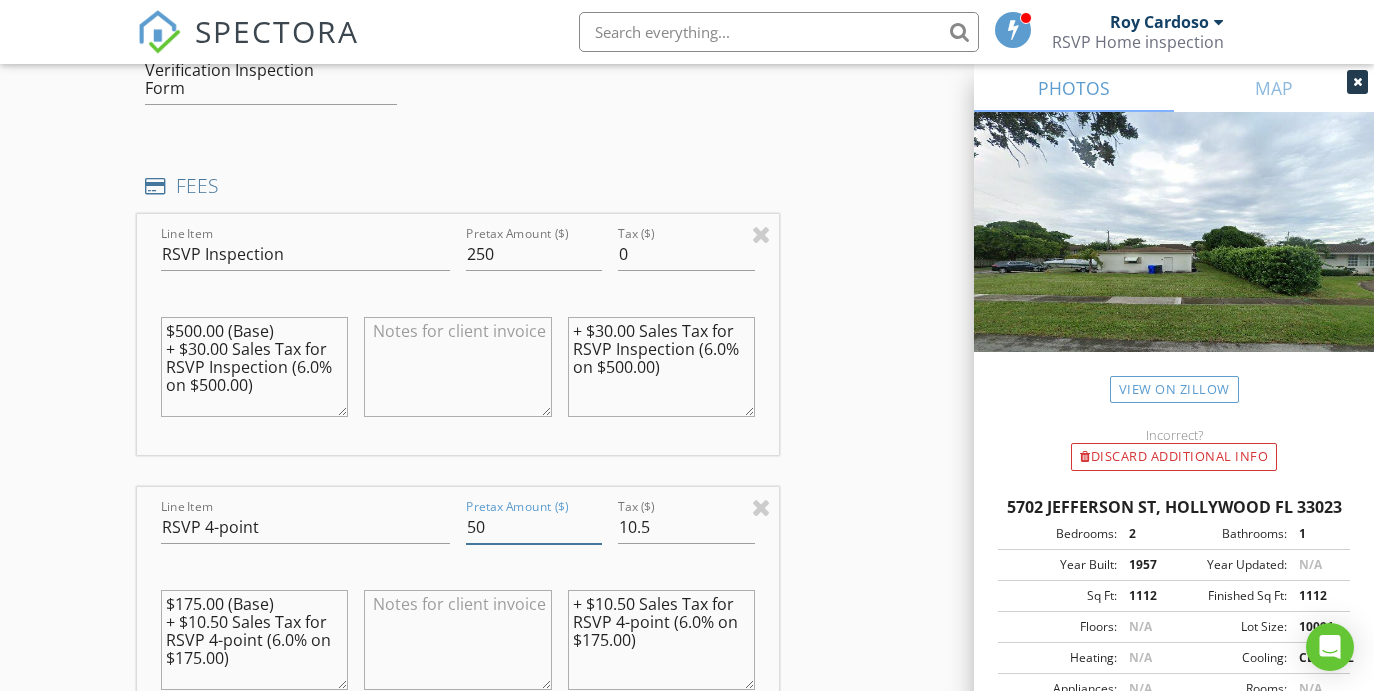 type on "50" 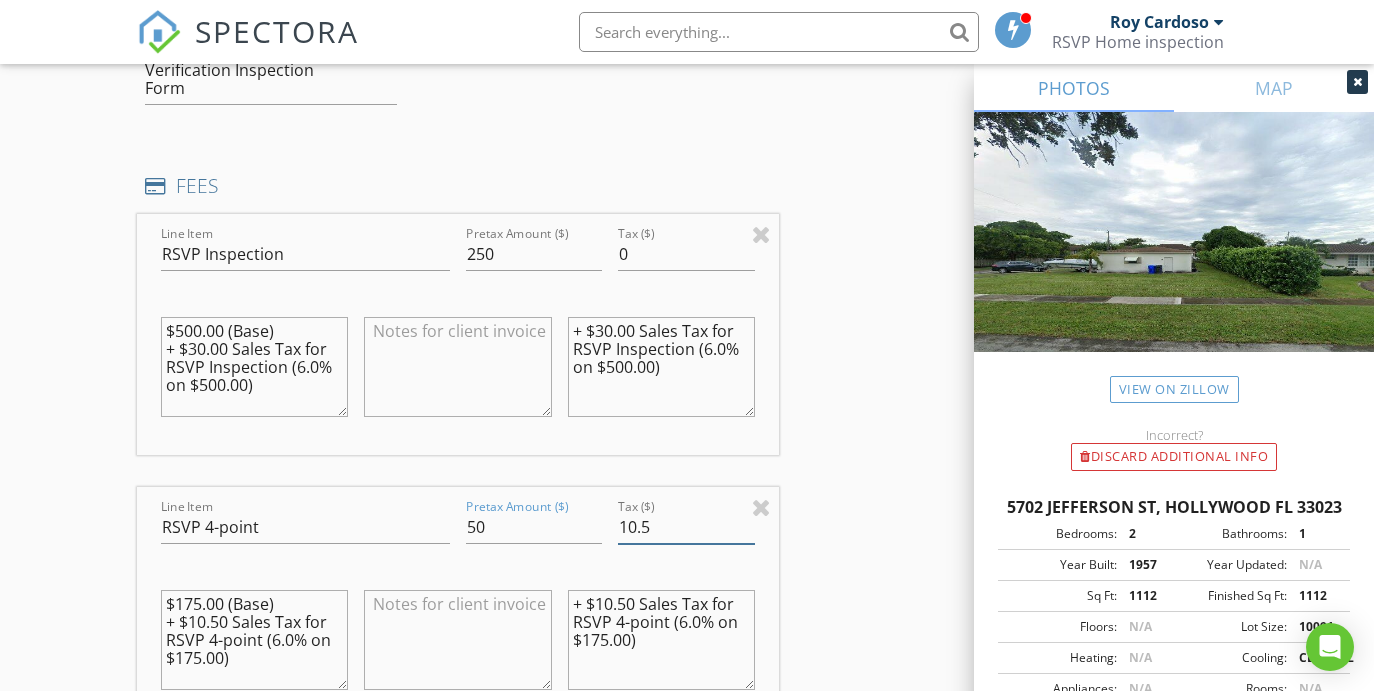 click on "10.5" at bounding box center (686, 527) 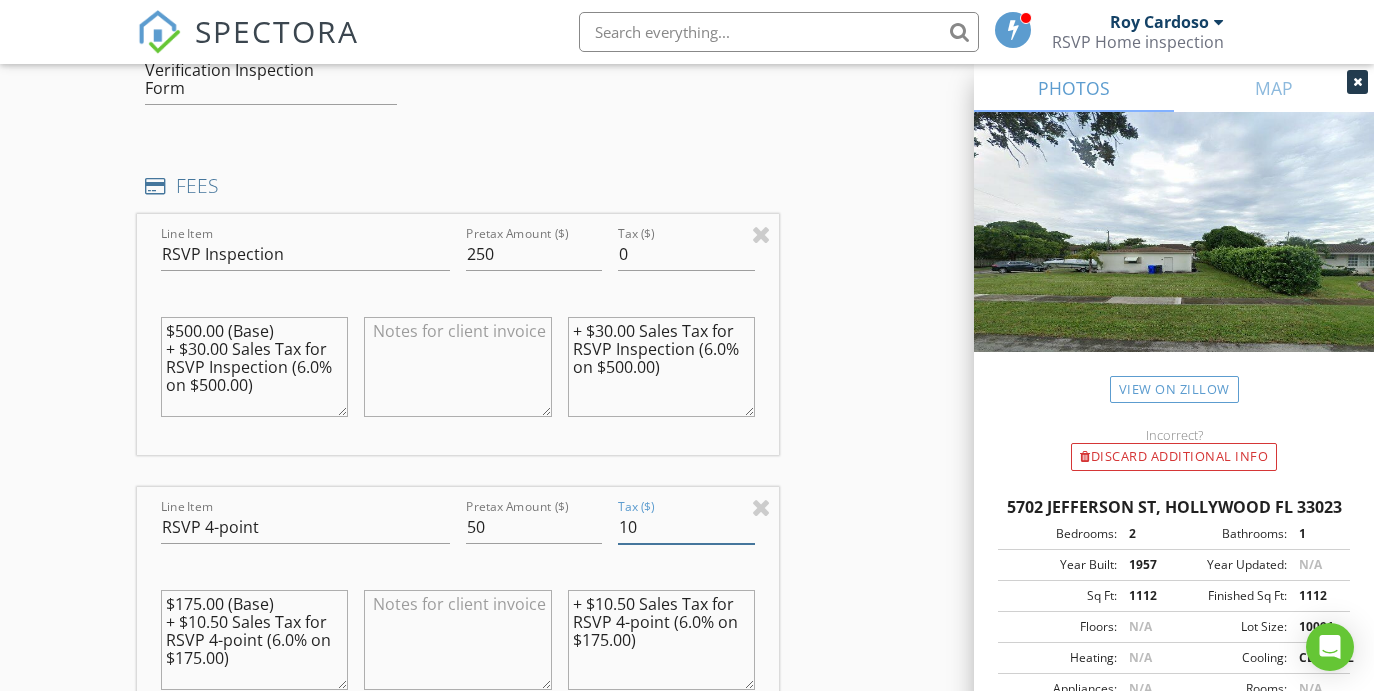 type on "1" 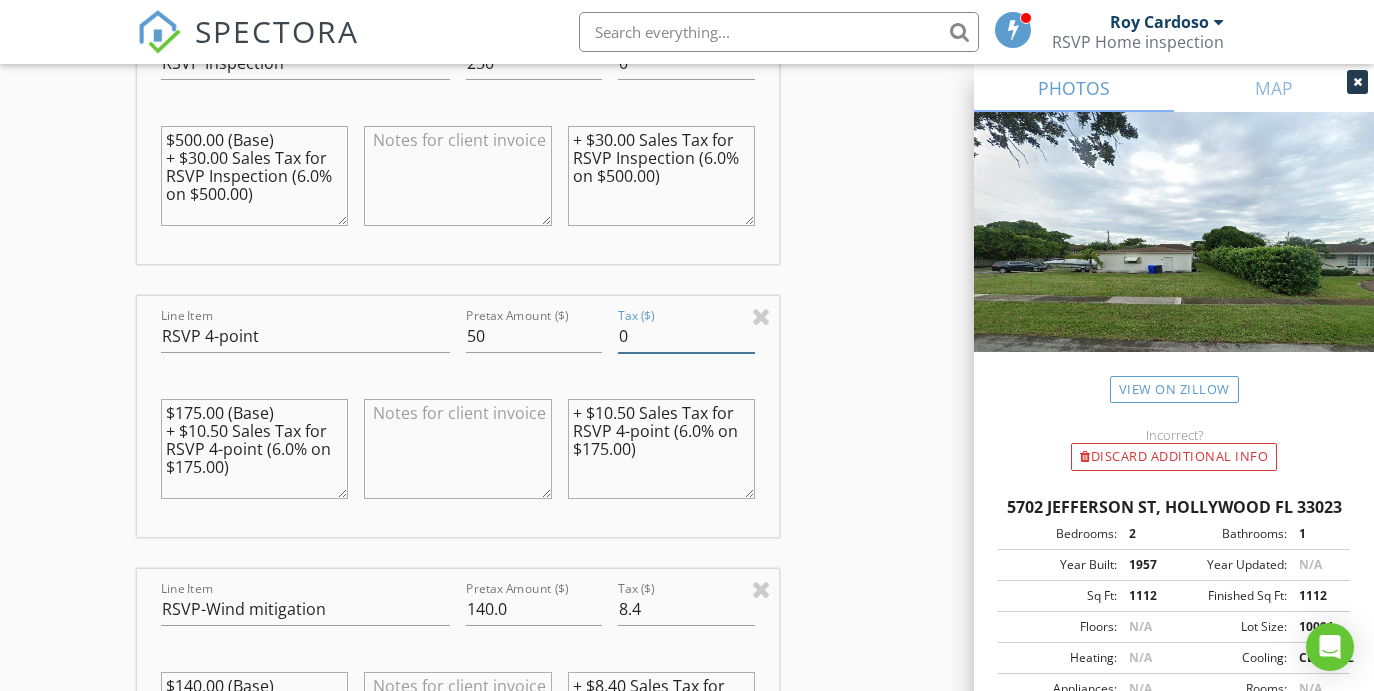 scroll, scrollTop: 2076, scrollLeft: 0, axis: vertical 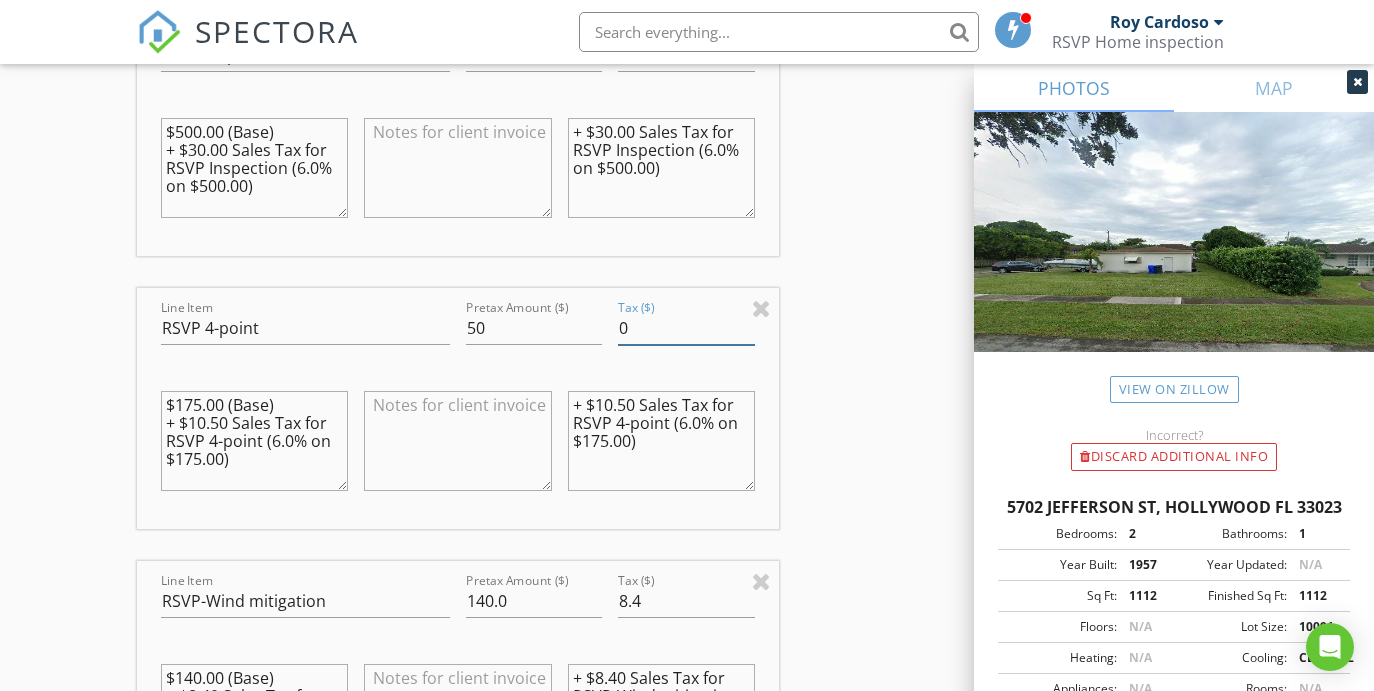type on "0" 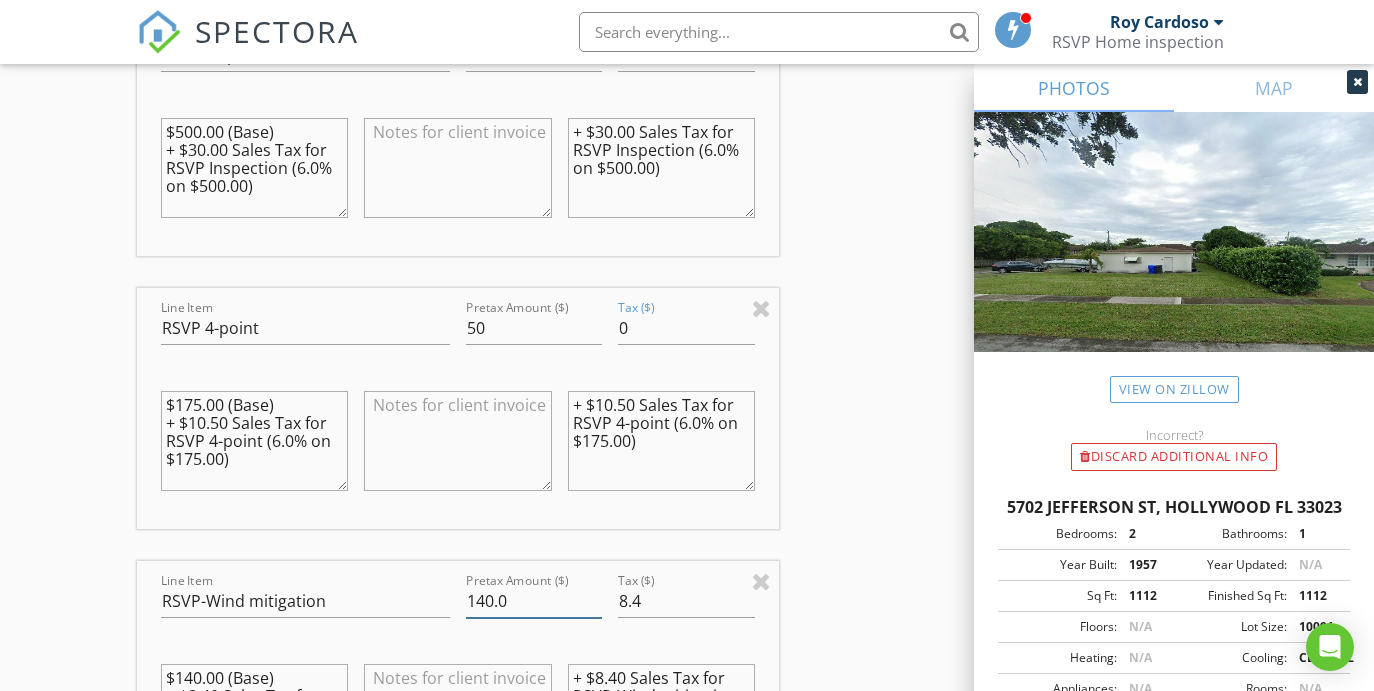 click on "140.0" at bounding box center [534, 601] 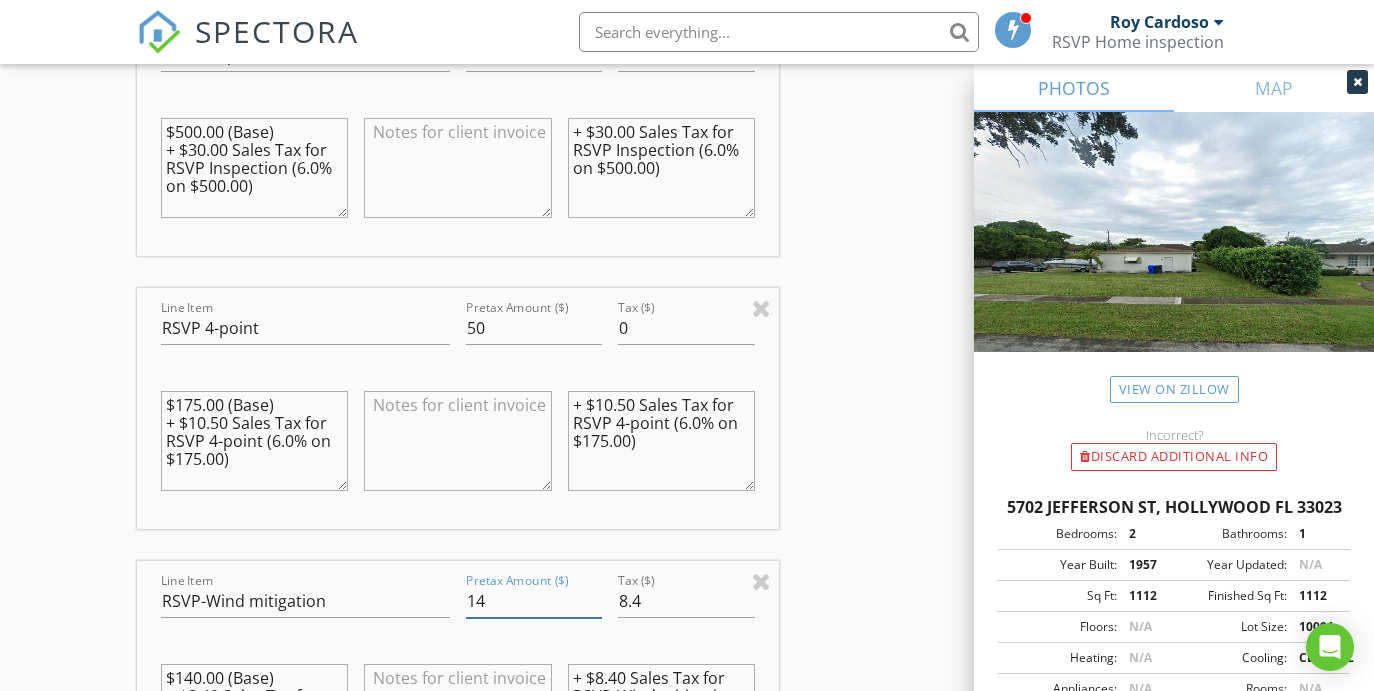 type on "1" 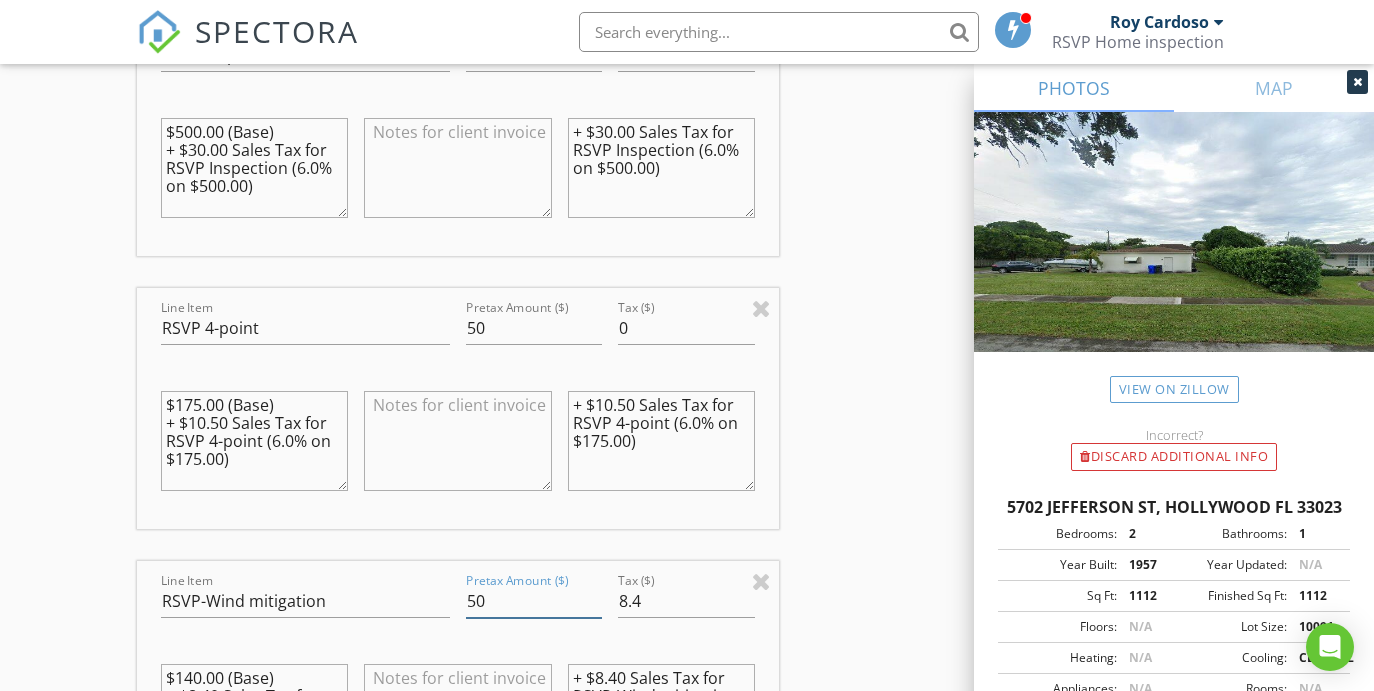 type on "50" 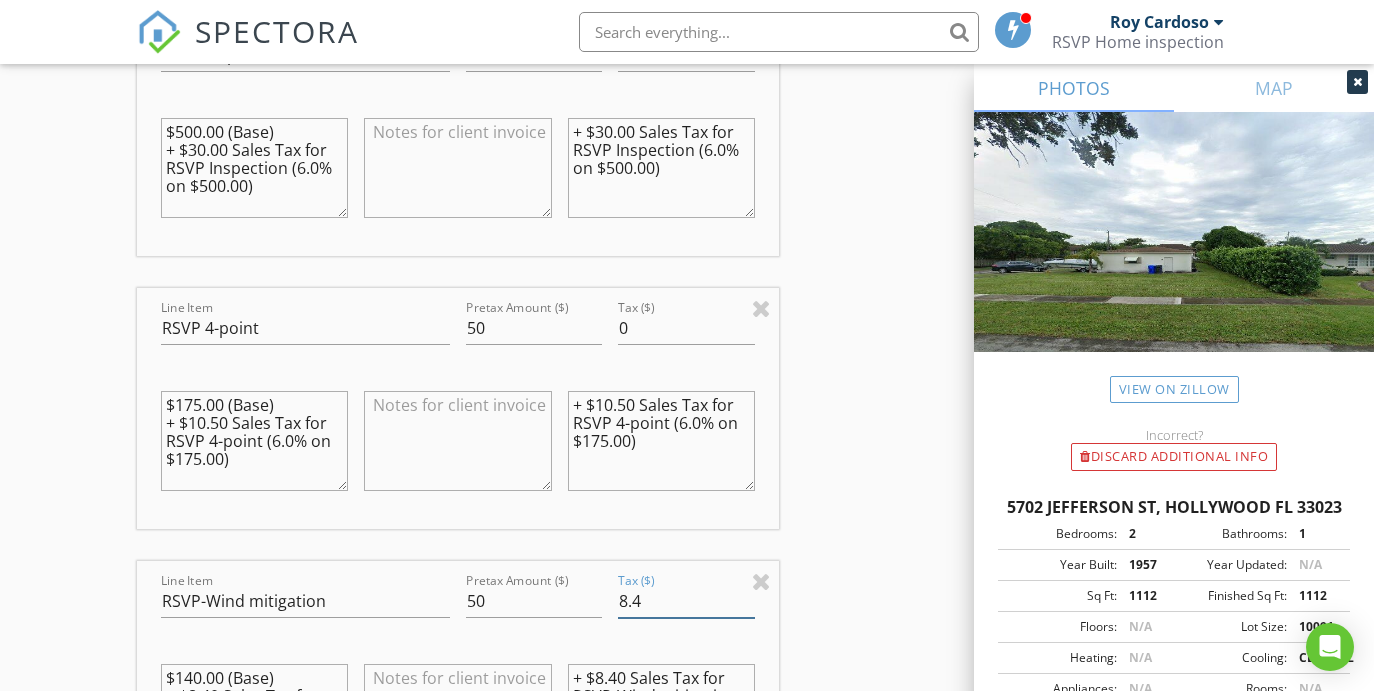 click on "8.4" at bounding box center (686, 601) 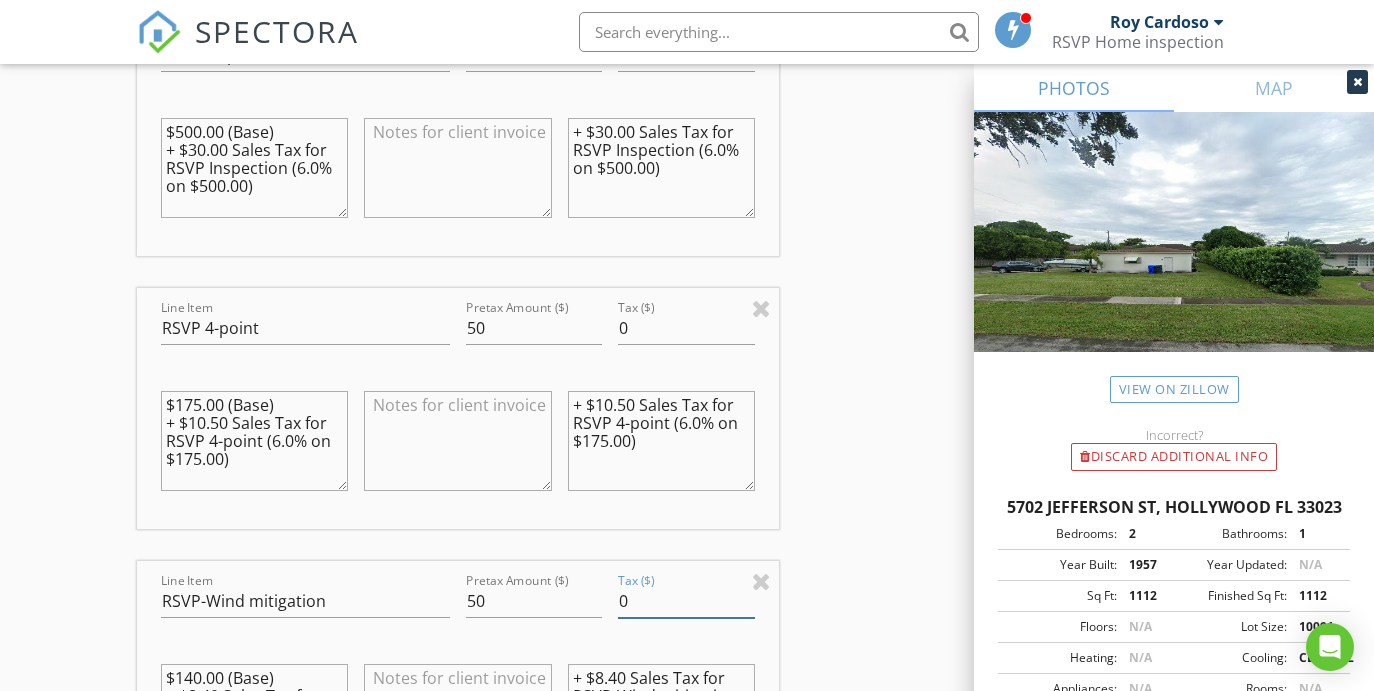 type on "0" 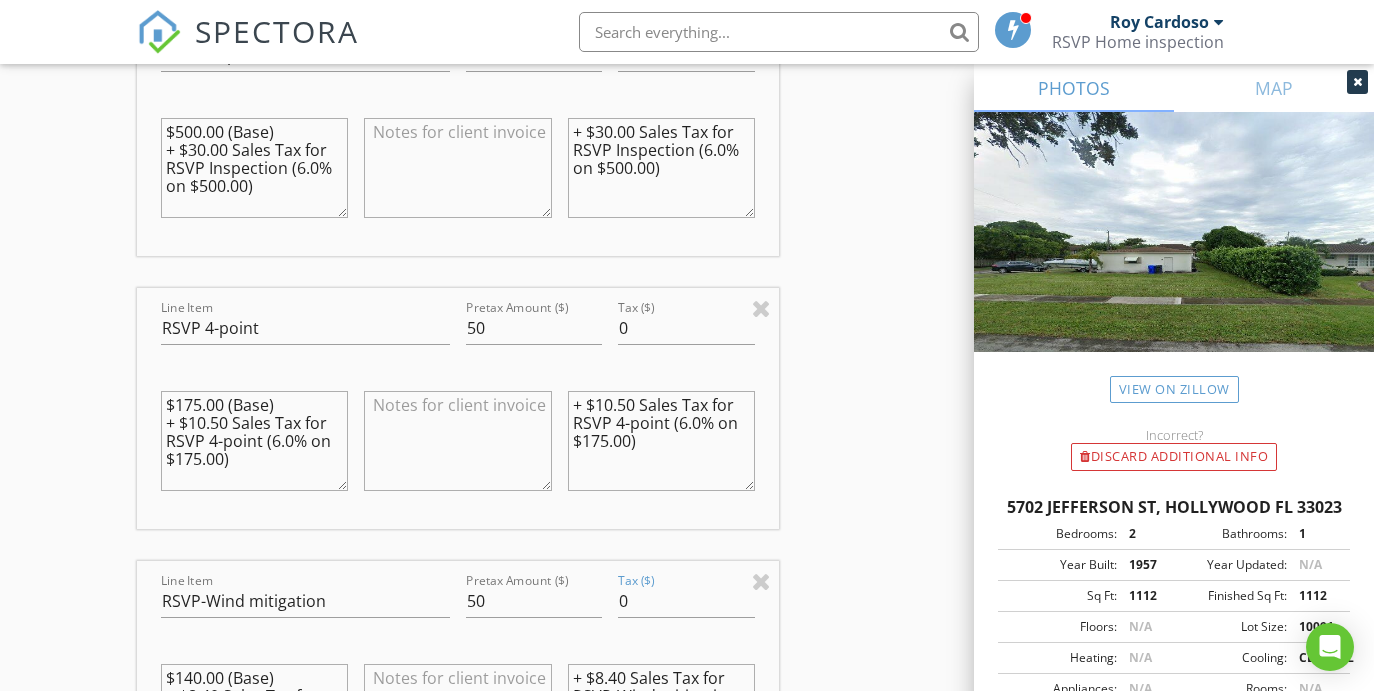 click at bounding box center [457, 168] 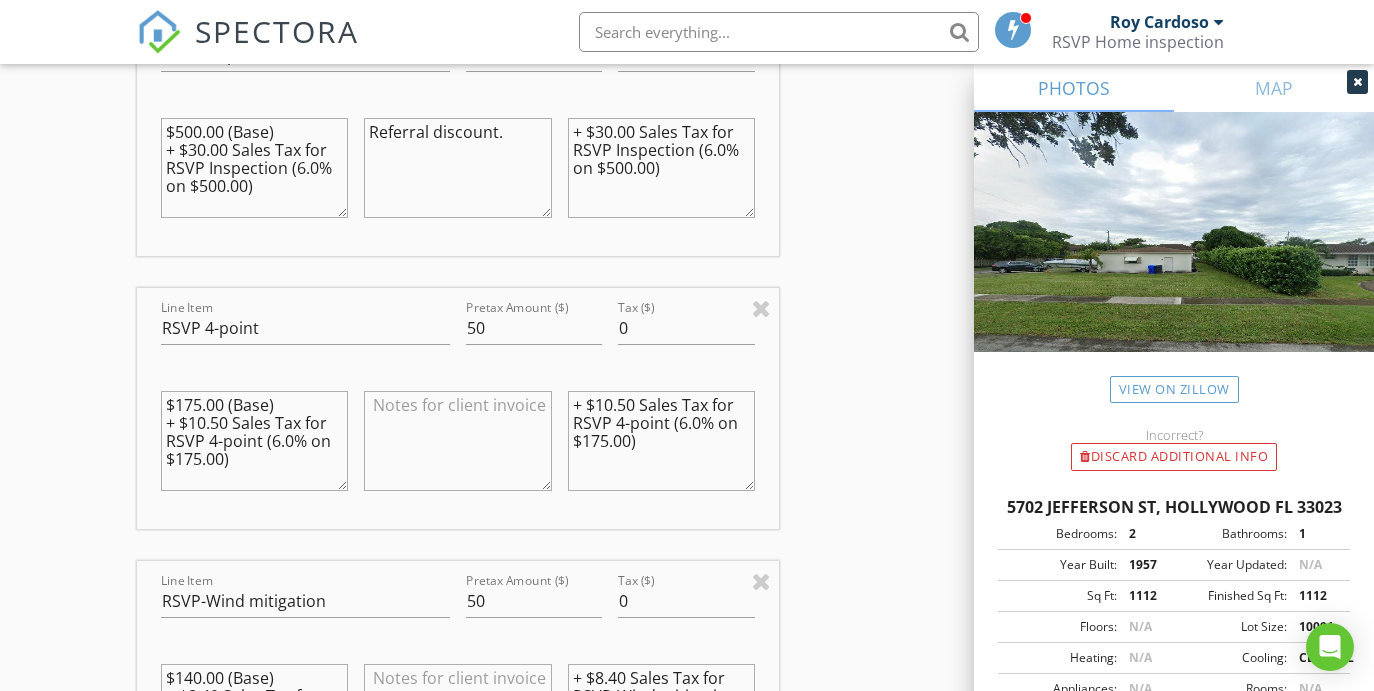 drag, startPoint x: 514, startPoint y: 135, endPoint x: 329, endPoint y: 119, distance: 185.6906 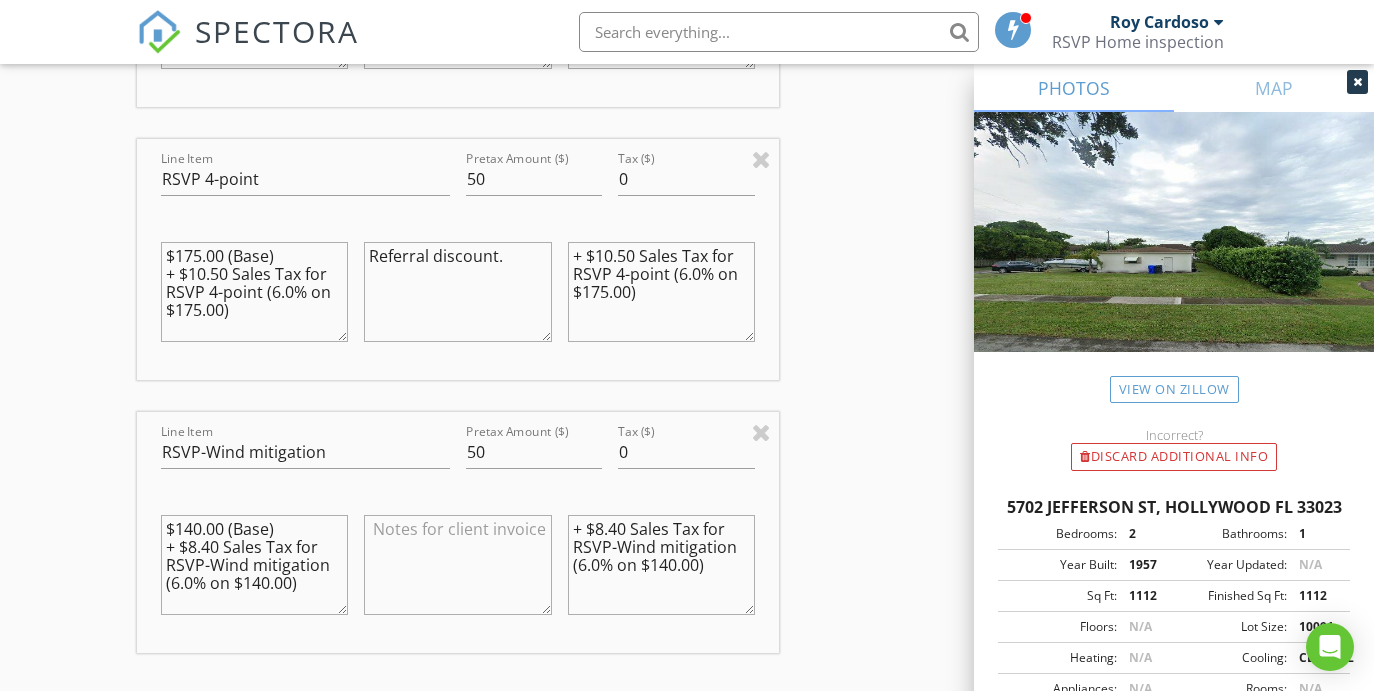 scroll, scrollTop: 2227, scrollLeft: 0, axis: vertical 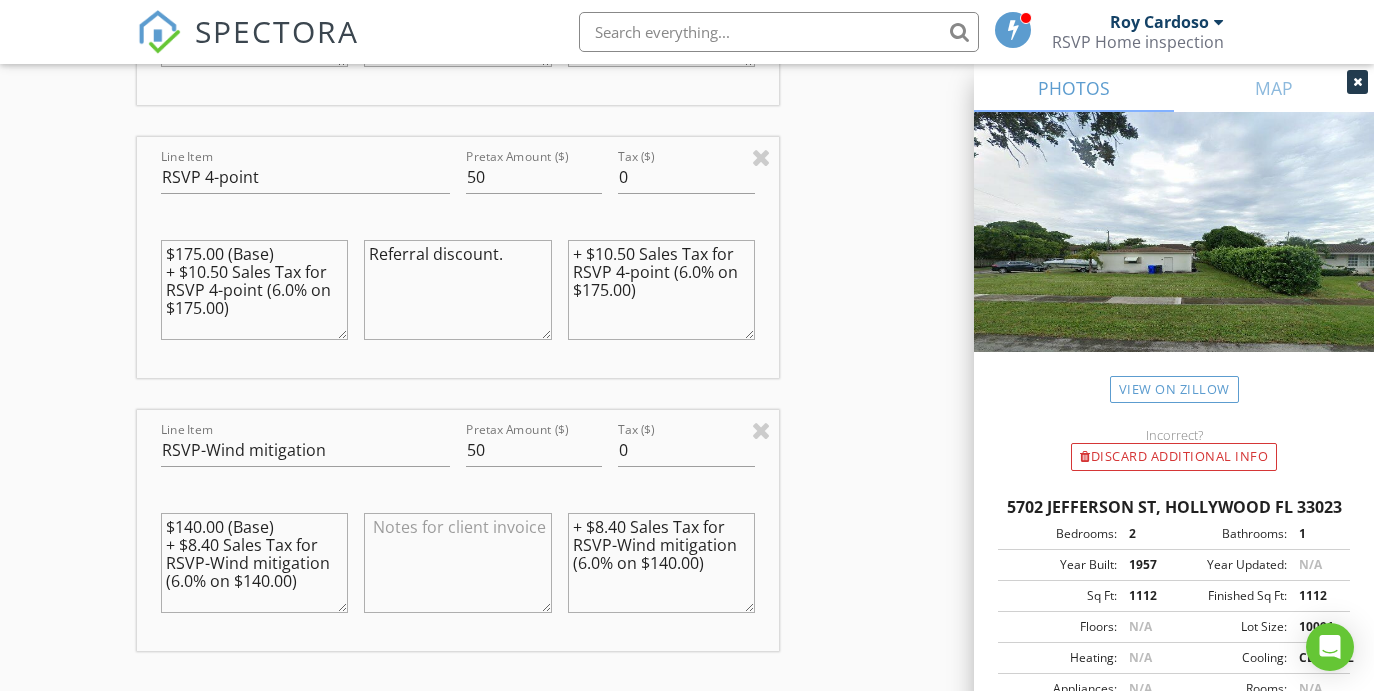 type on "Referral discount." 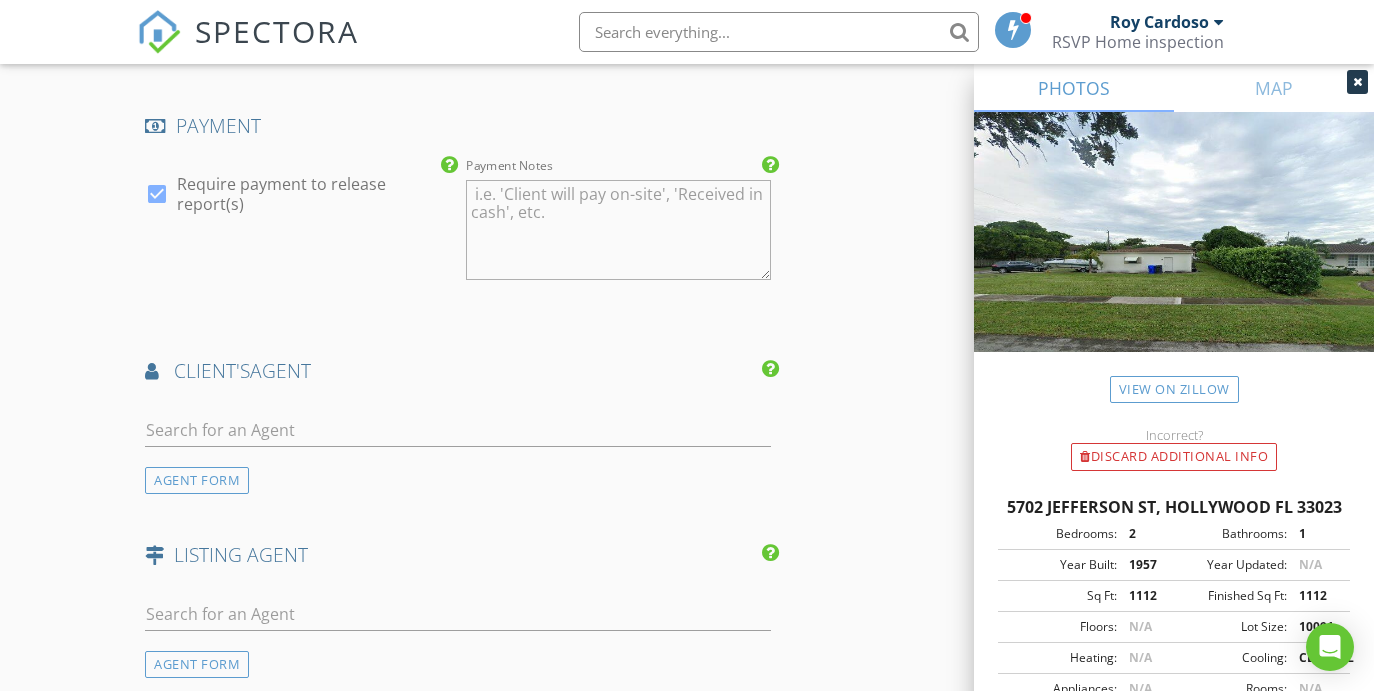 scroll, scrollTop: 3096, scrollLeft: 0, axis: vertical 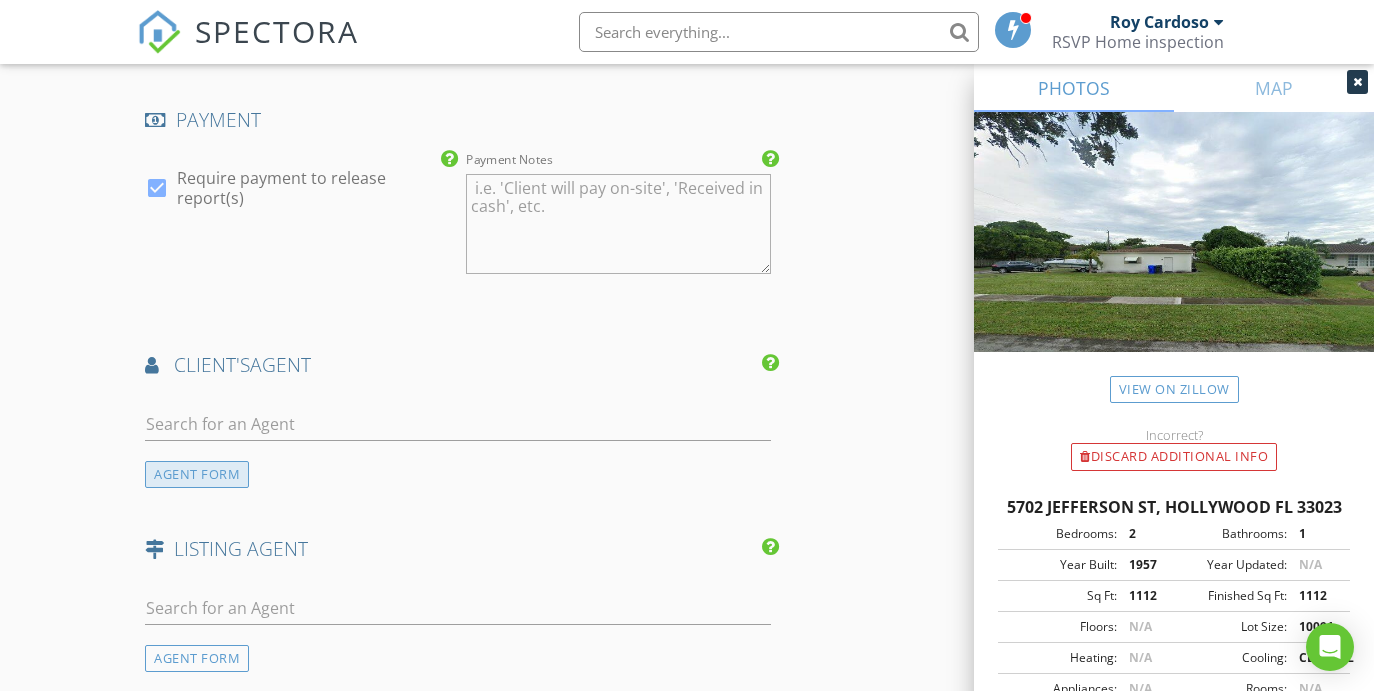 type on "Referral discount." 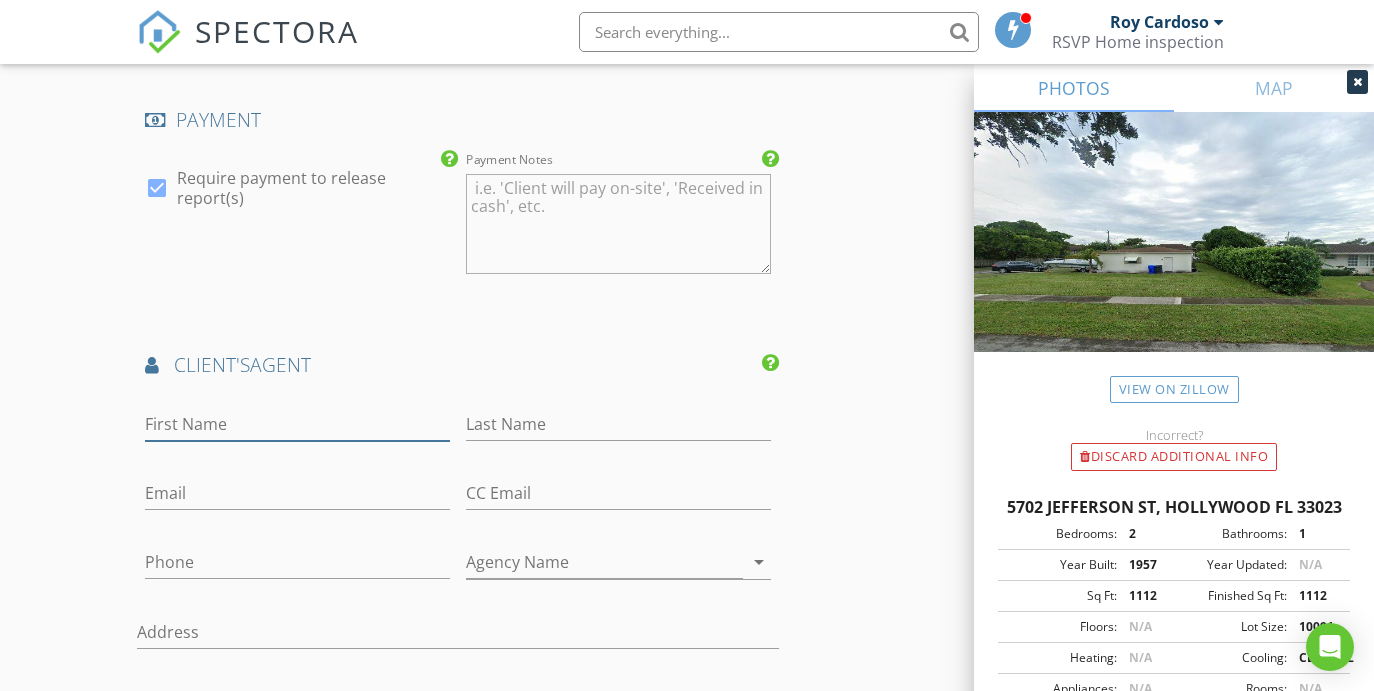 click on "First Name" at bounding box center [297, 424] 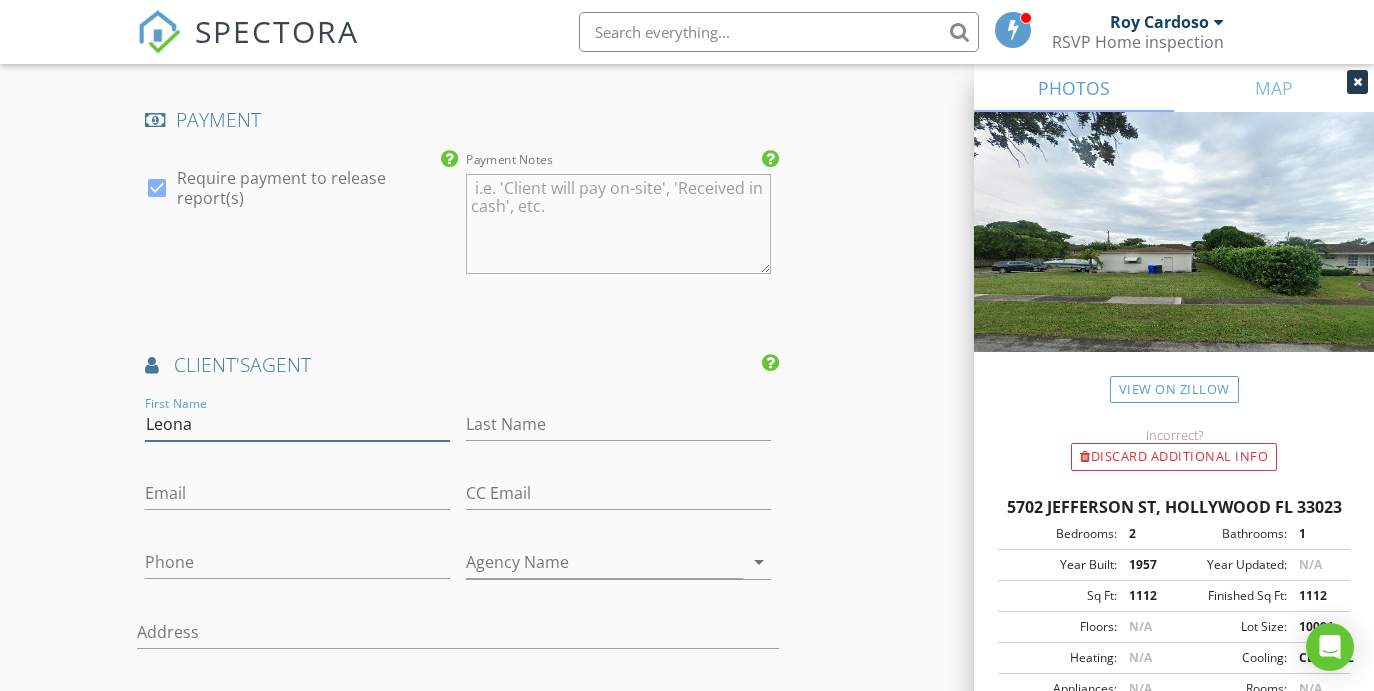 type on "Leona" 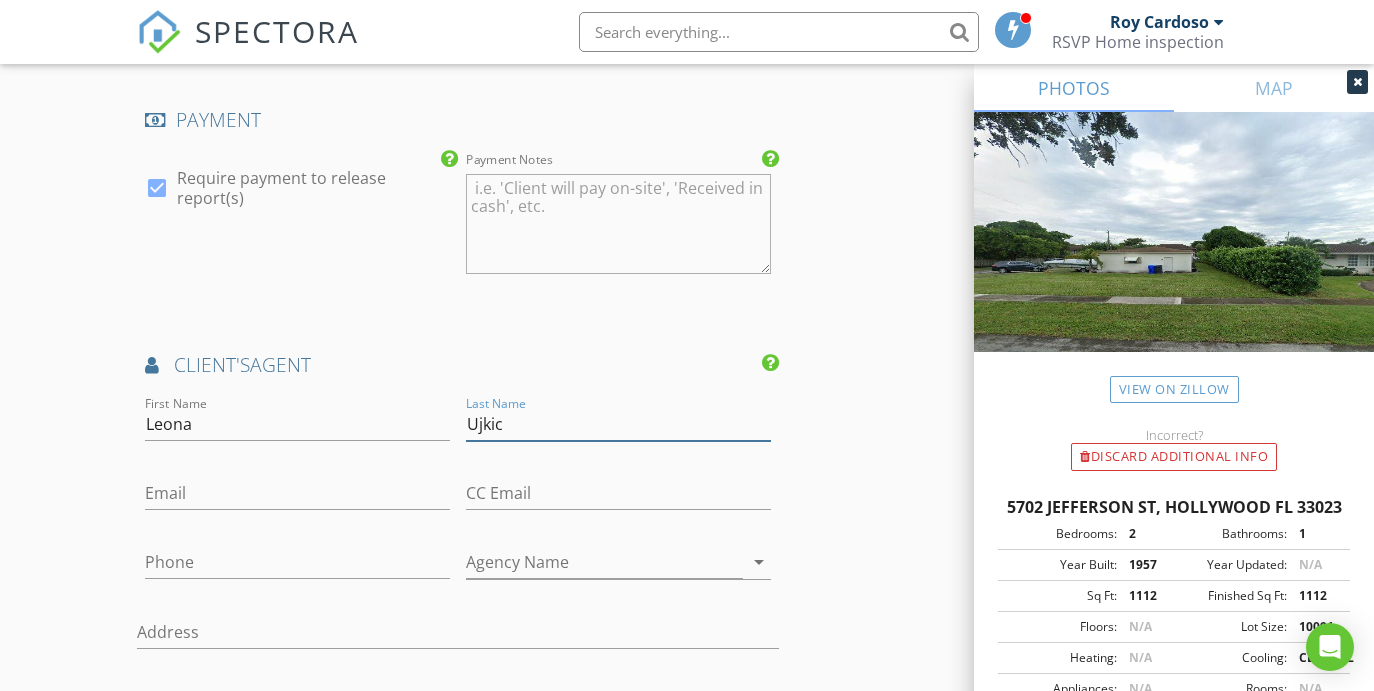 type on "Ujkic" 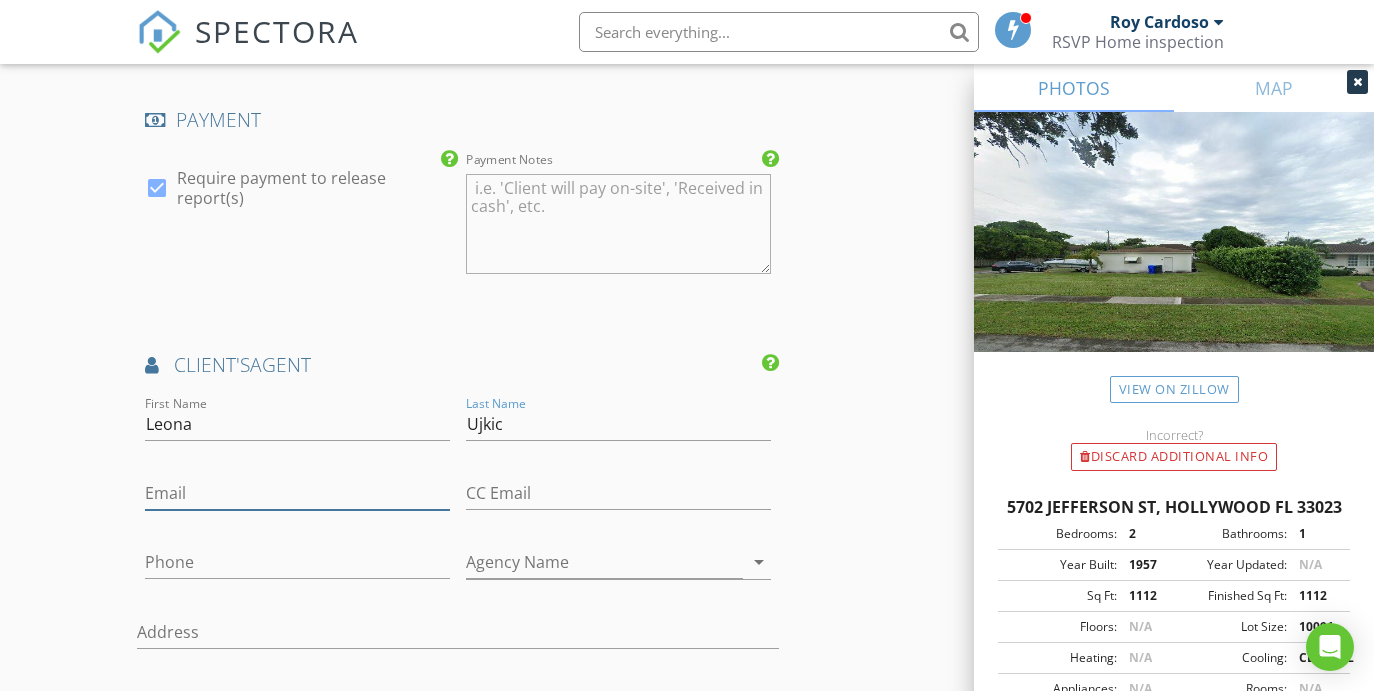 click on "Email" at bounding box center [297, 493] 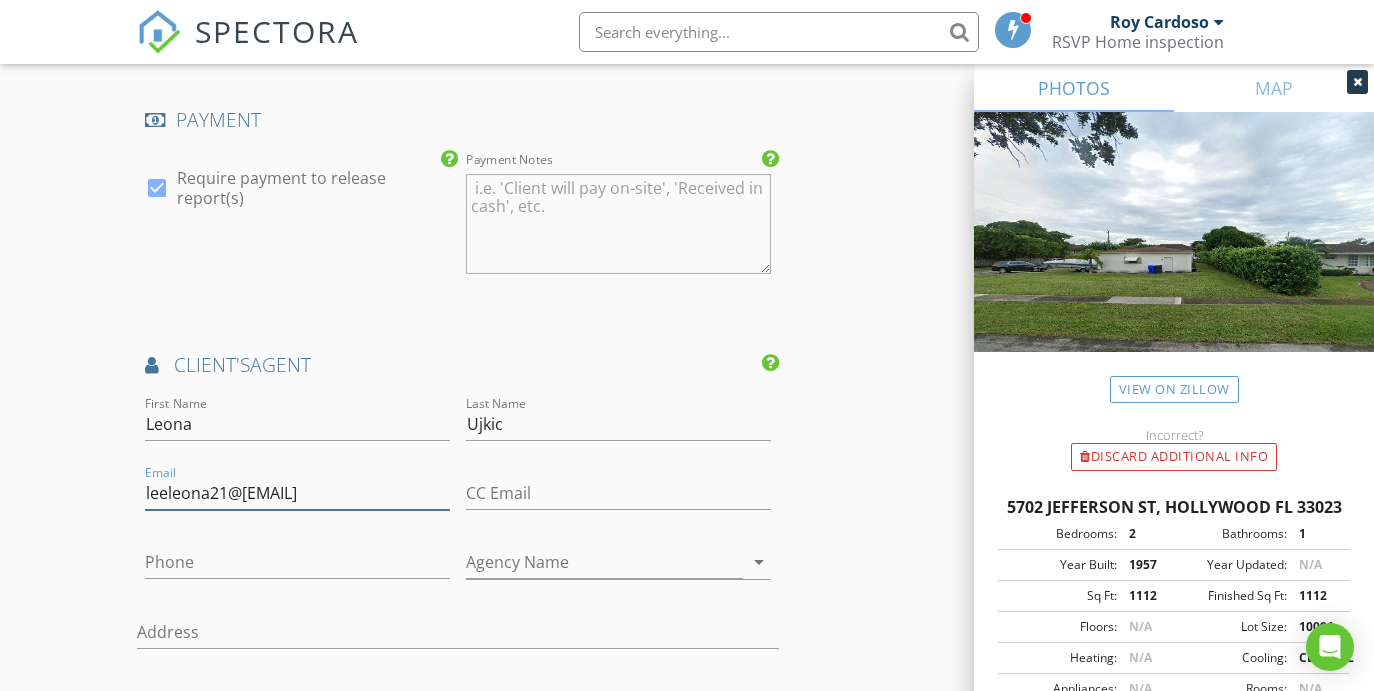 type on "leeleona21@yahoo.com" 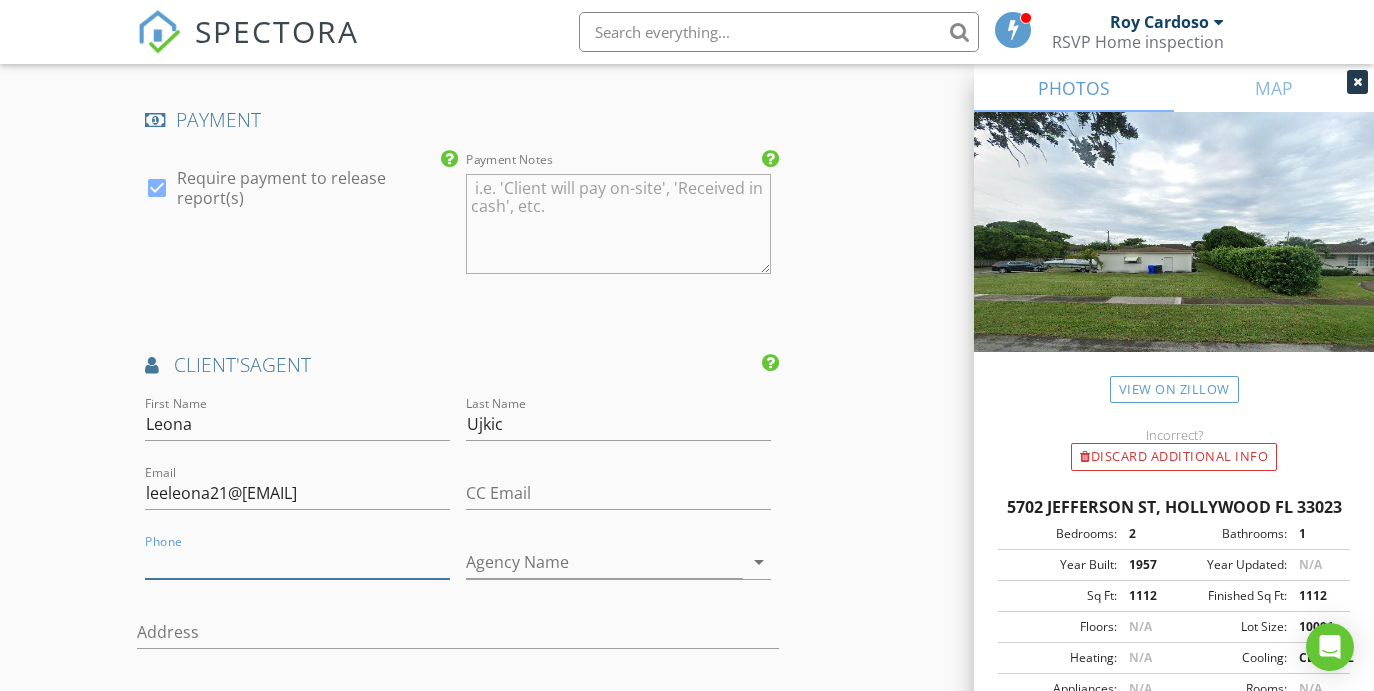 click on "Phone" at bounding box center [297, 562] 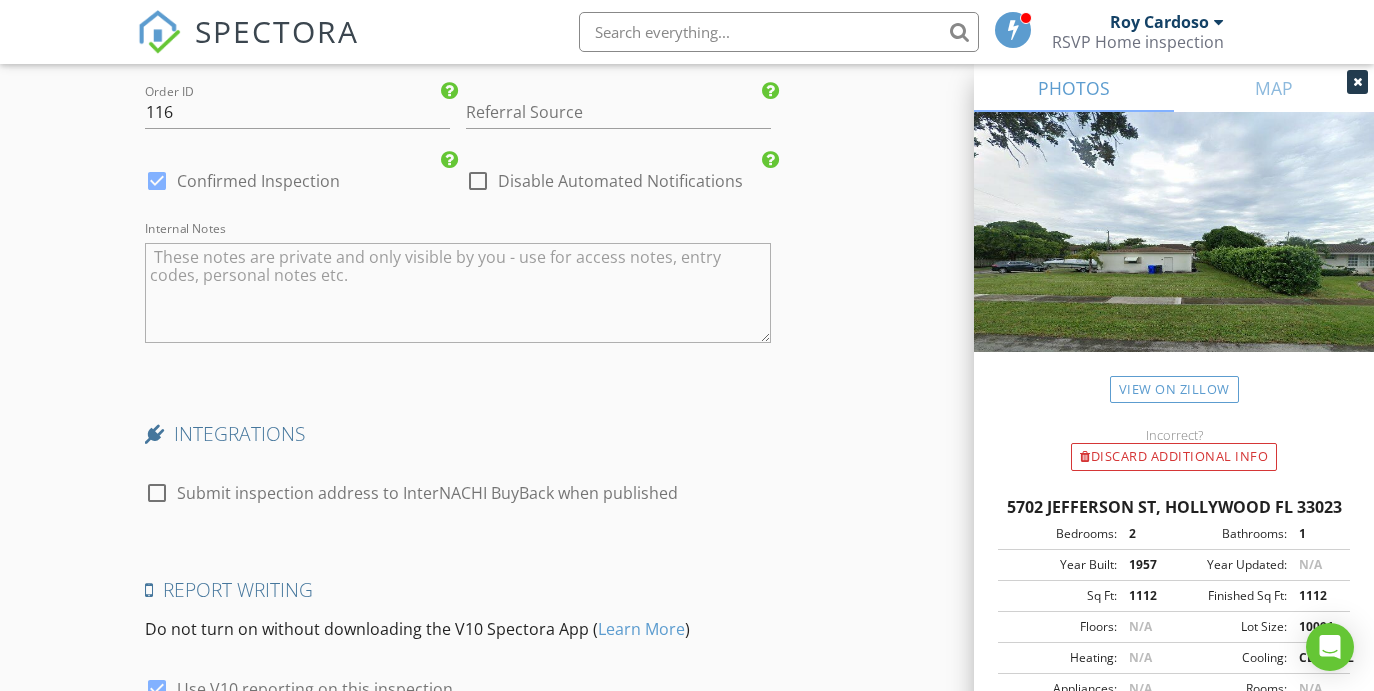 scroll, scrollTop: 4565, scrollLeft: 0, axis: vertical 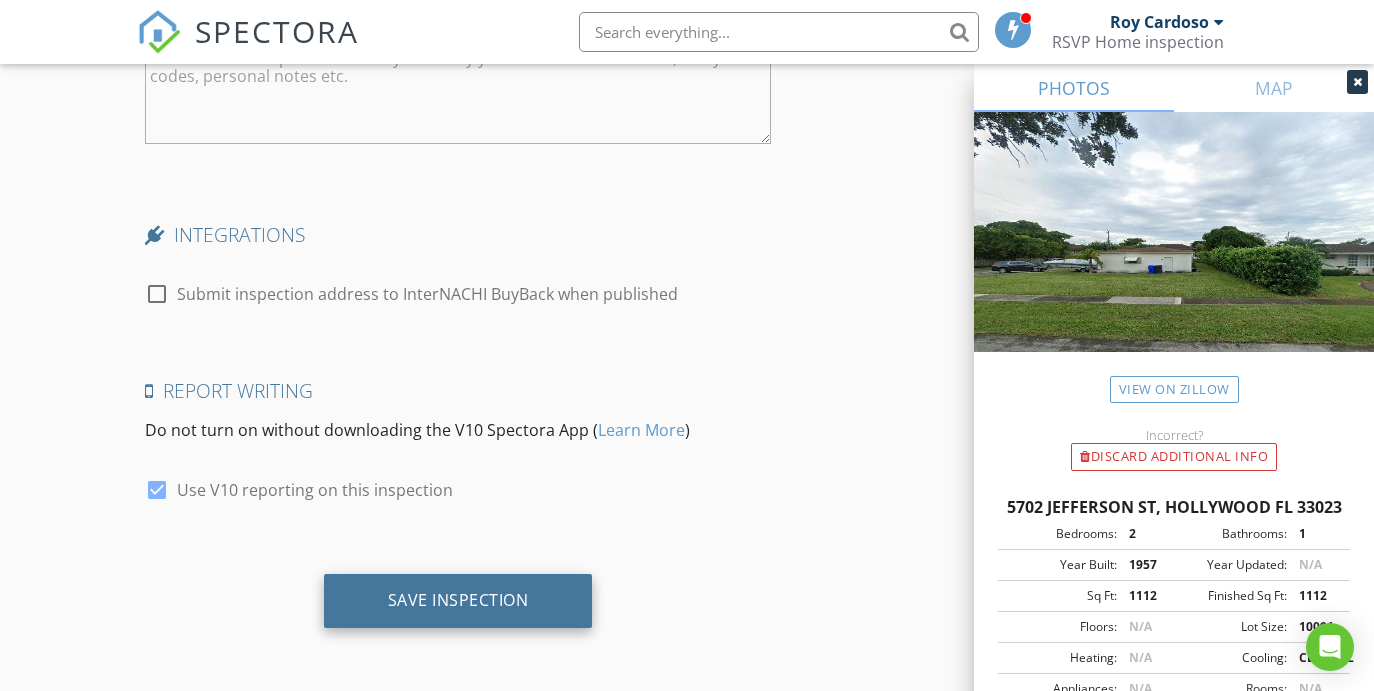 type on "954-856-0041" 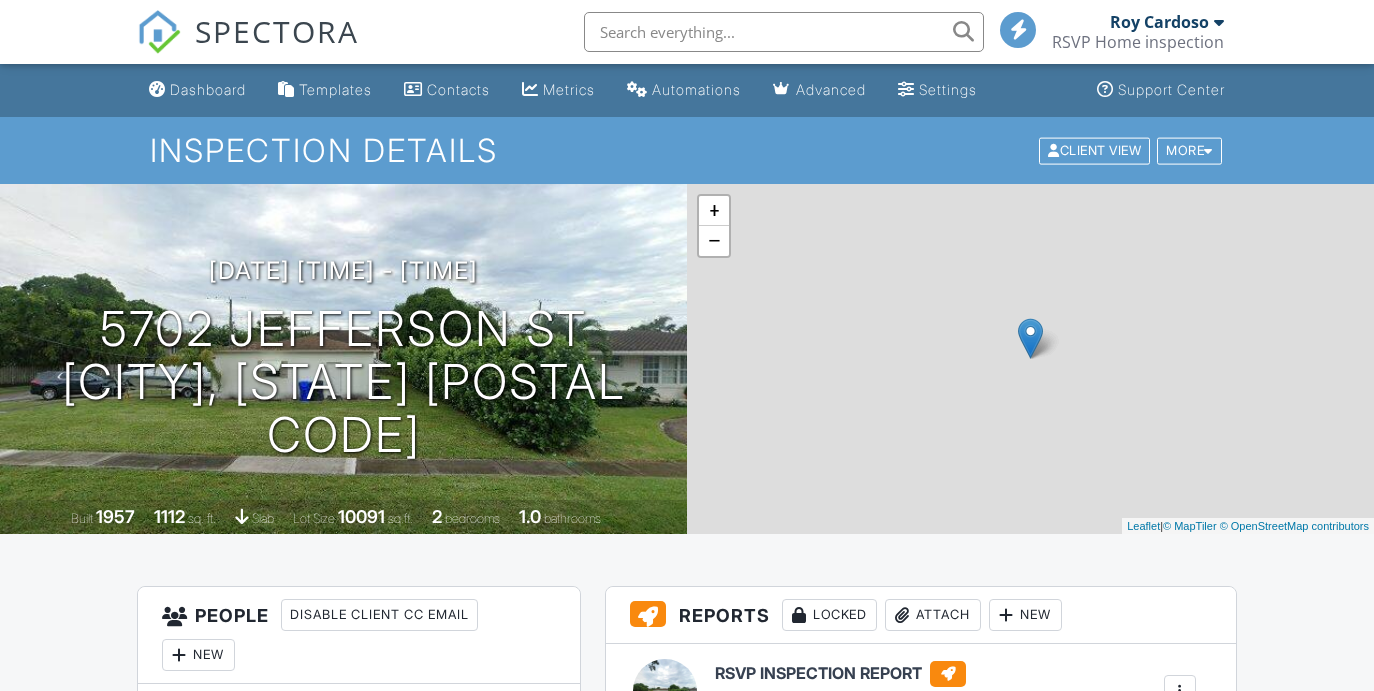scroll, scrollTop: 0, scrollLeft: 0, axis: both 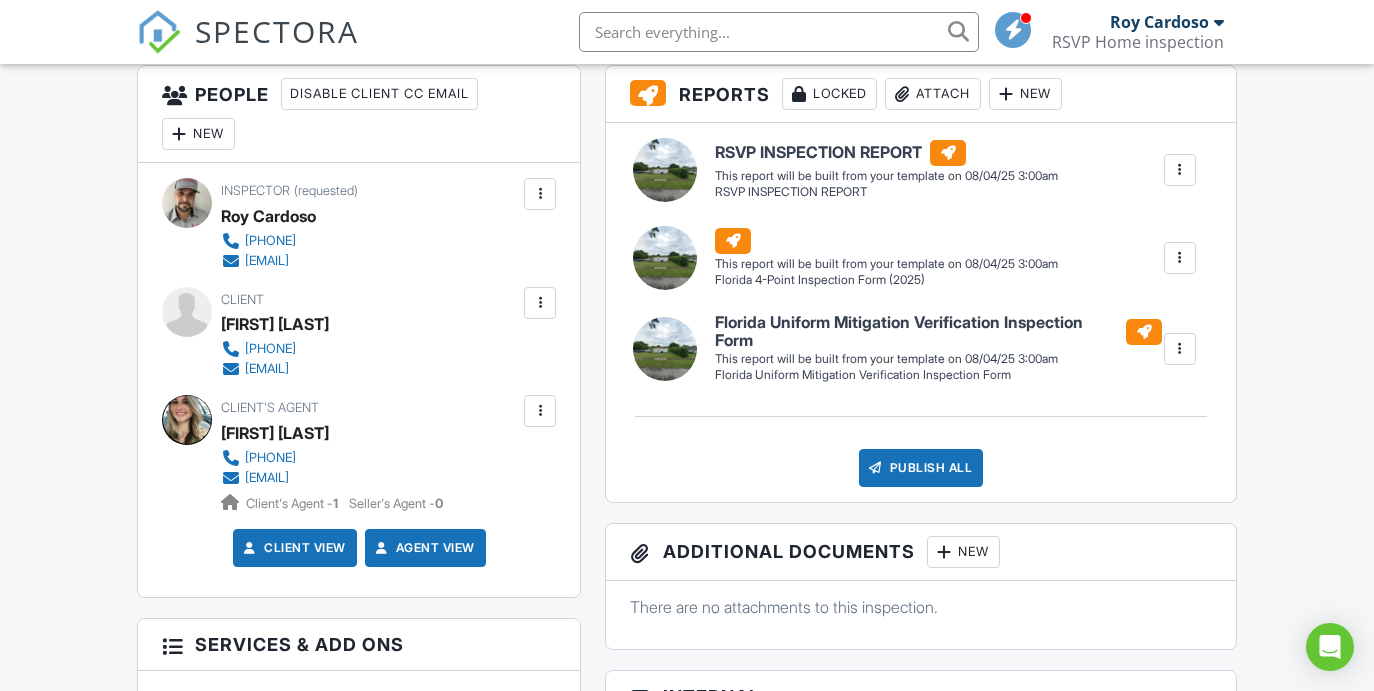 click at bounding box center (189, 422) 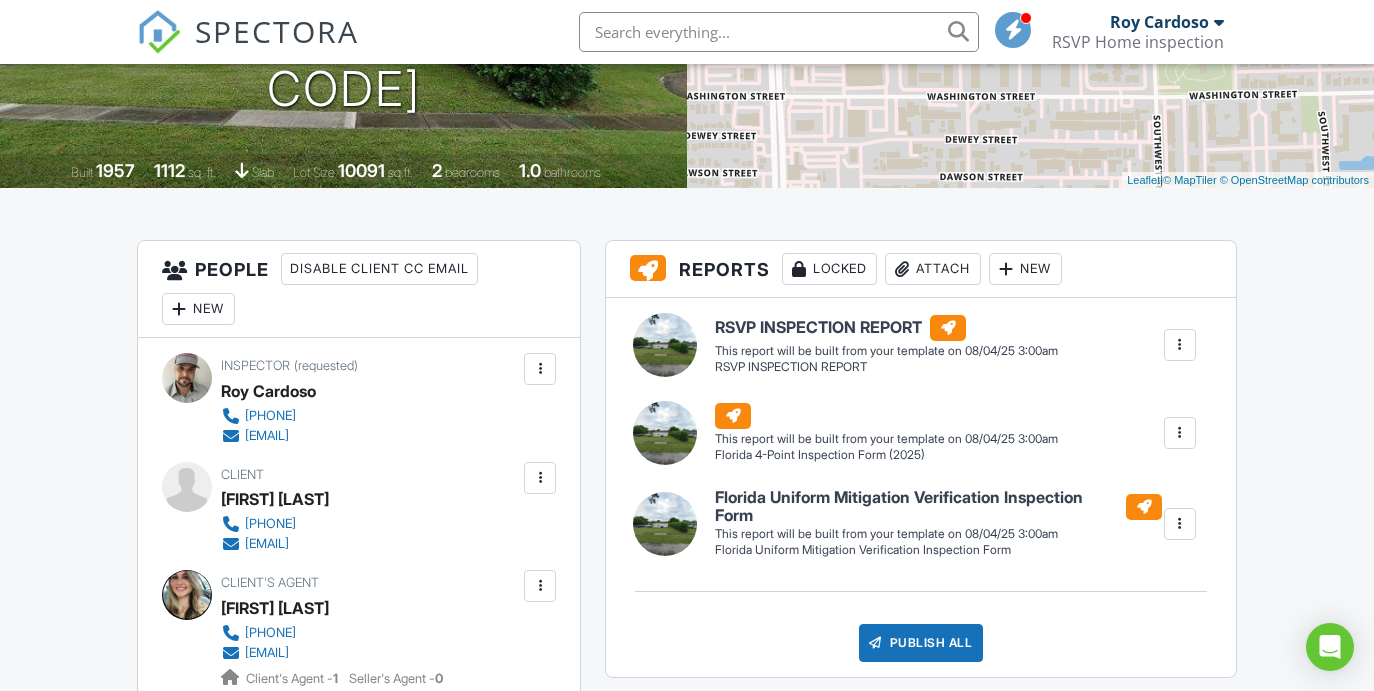 scroll, scrollTop: 0, scrollLeft: 0, axis: both 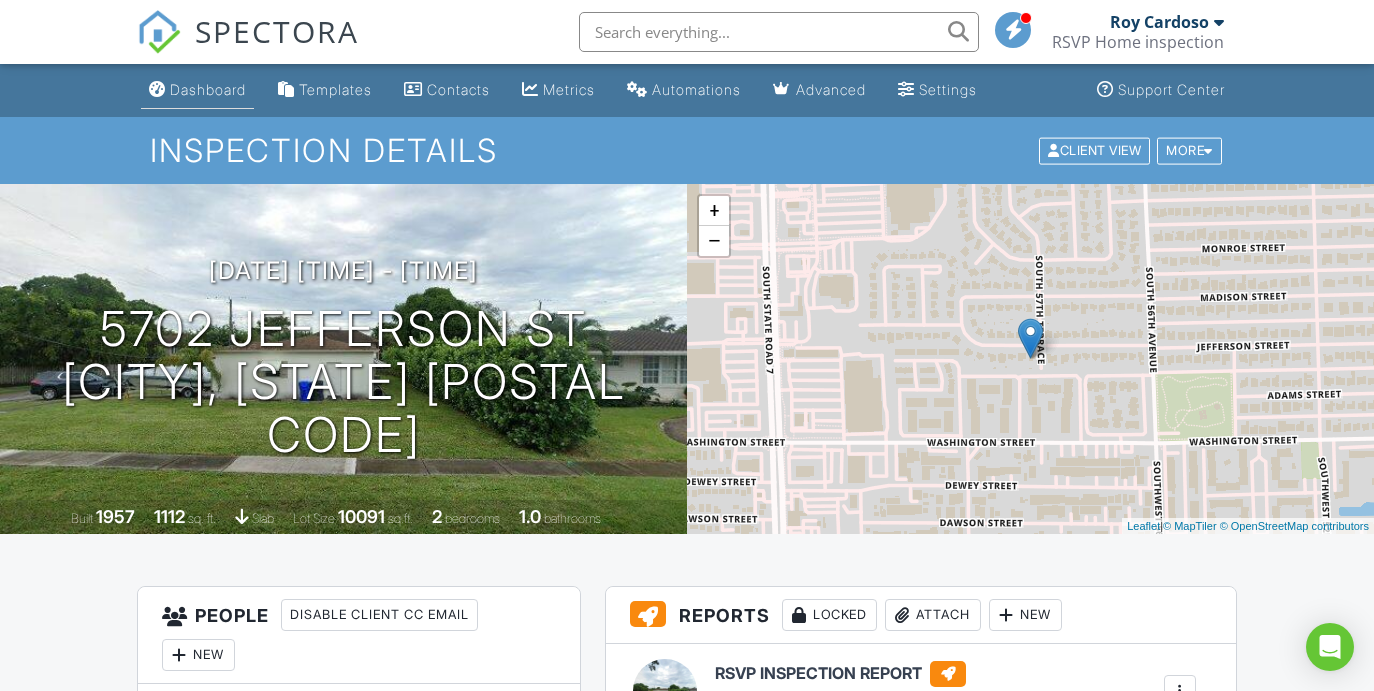 click on "Dashboard" at bounding box center [197, 90] 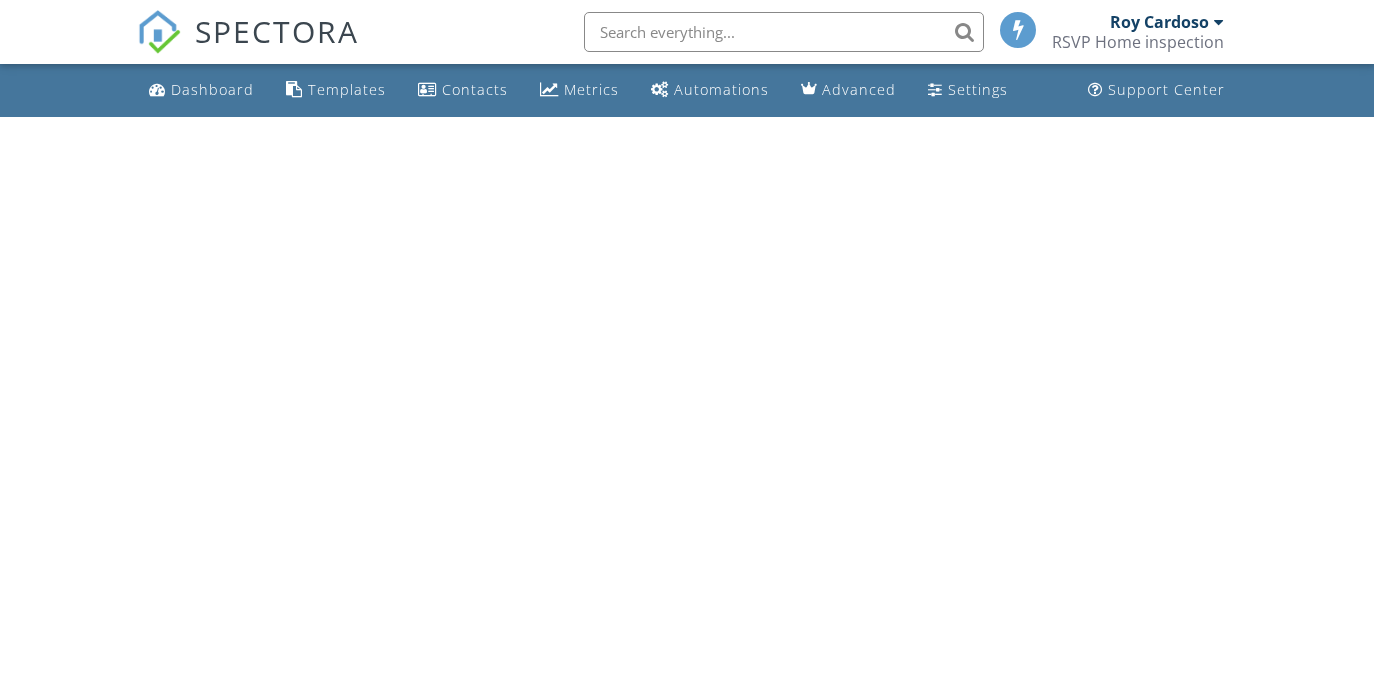 scroll, scrollTop: 0, scrollLeft: 0, axis: both 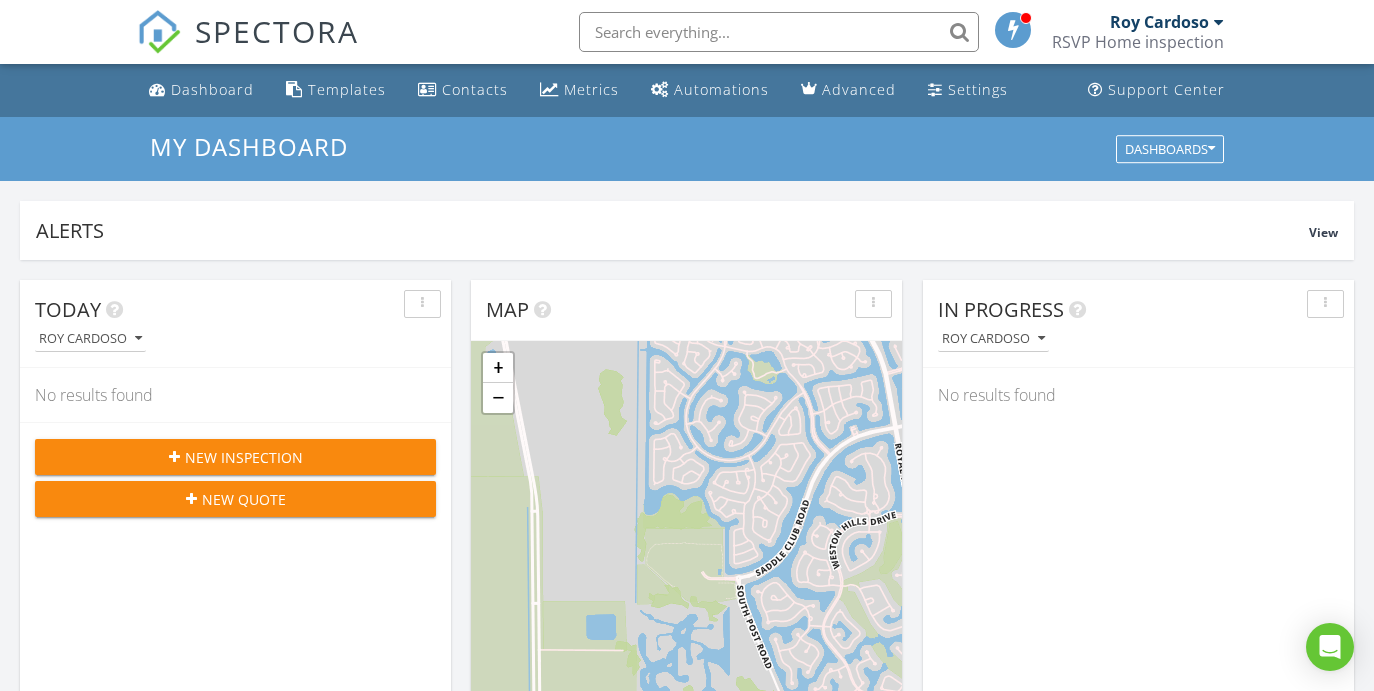 click on "New Inspection" at bounding box center (244, 457) 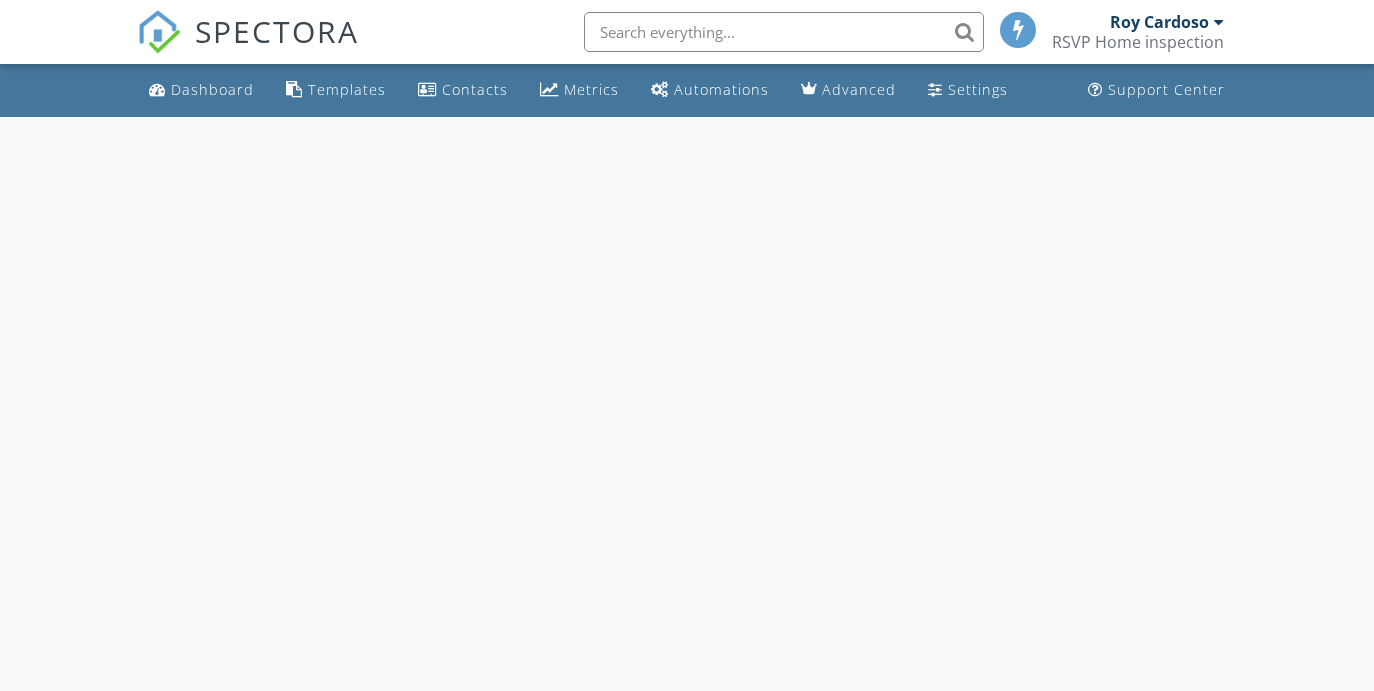 scroll, scrollTop: 0, scrollLeft: 0, axis: both 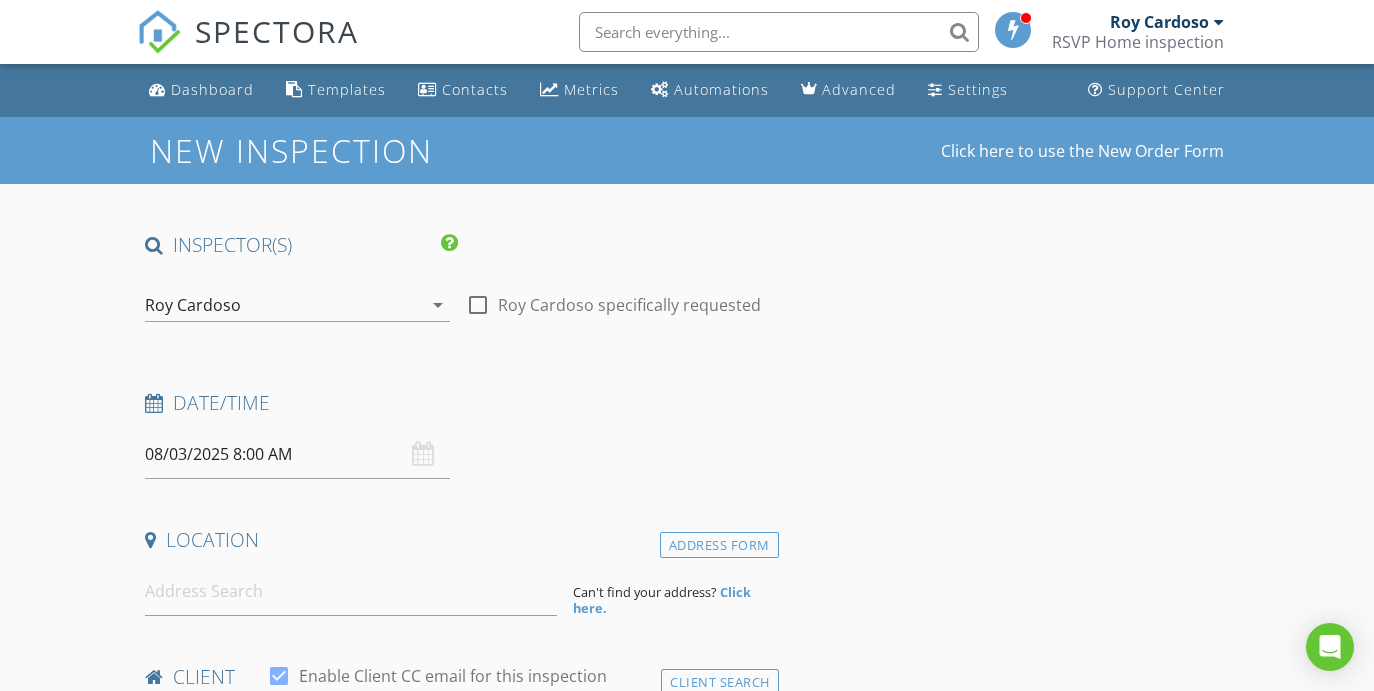 click at bounding box center (478, 305) 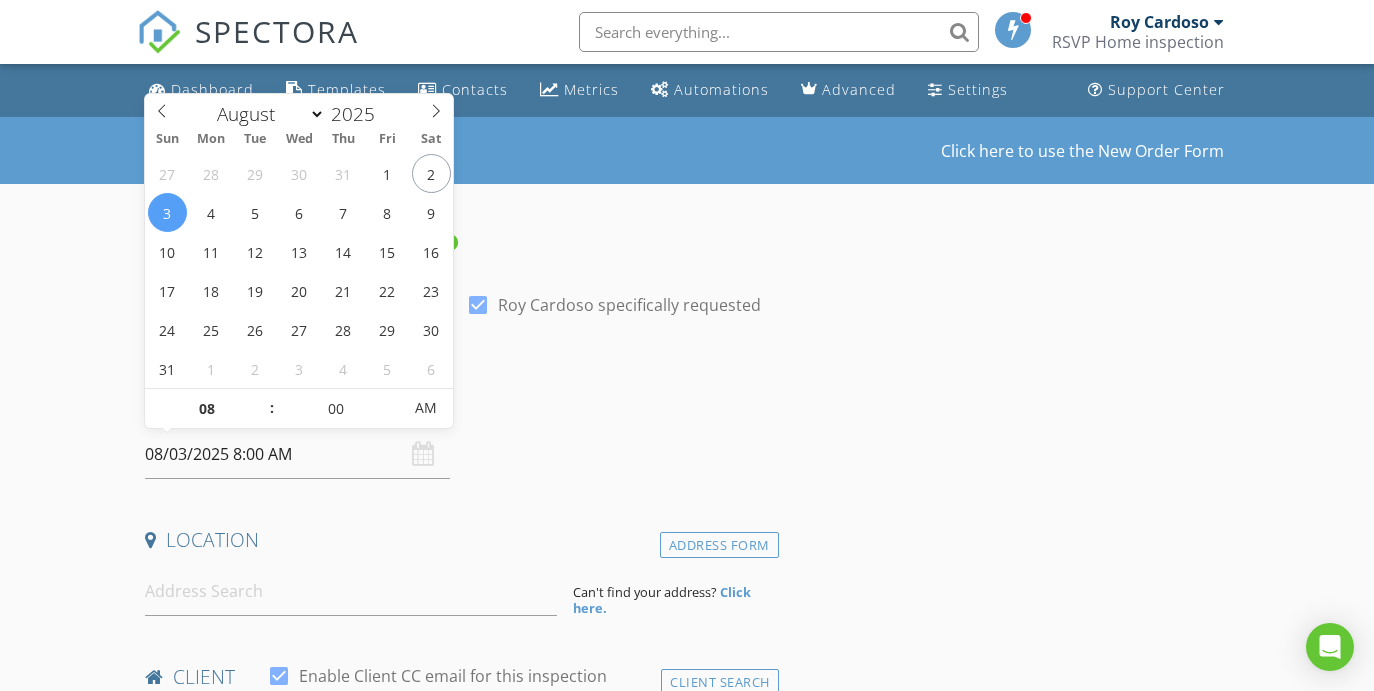 click on "08/03/2025 8:00 AM" at bounding box center (297, 454) 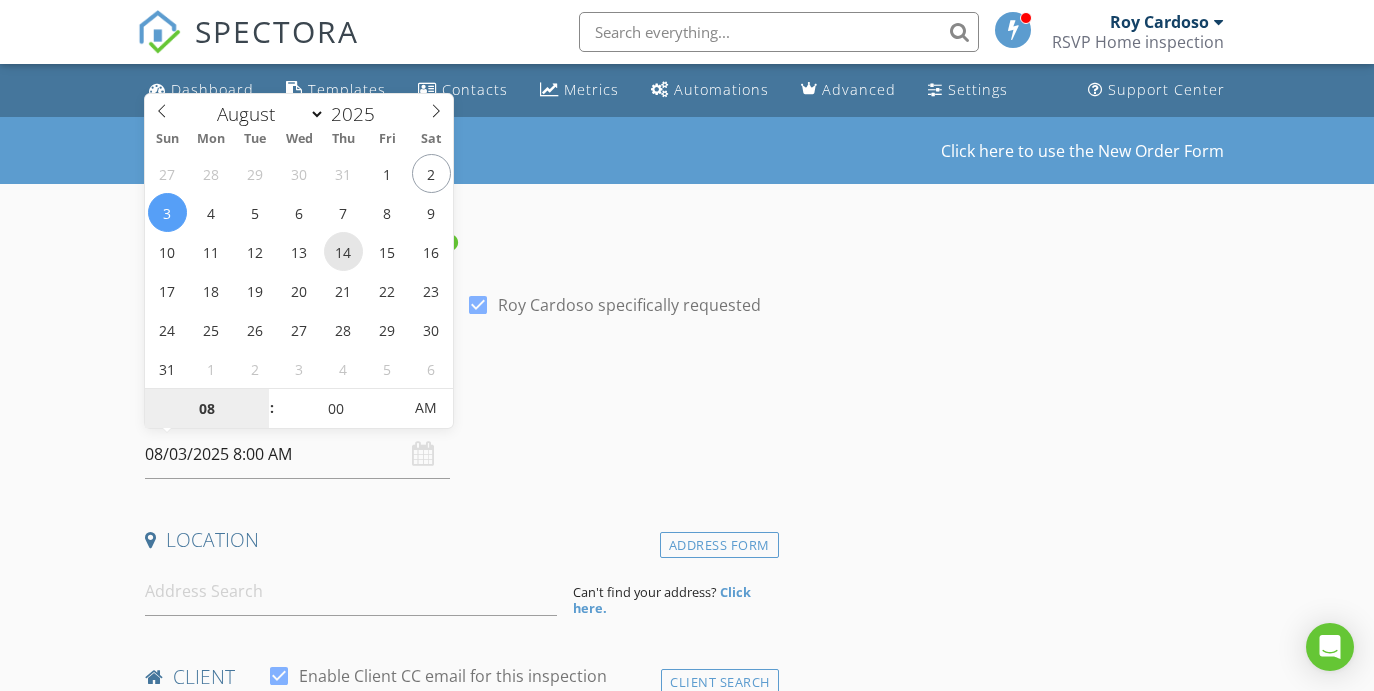 type on "08/14/2025 8:00 AM" 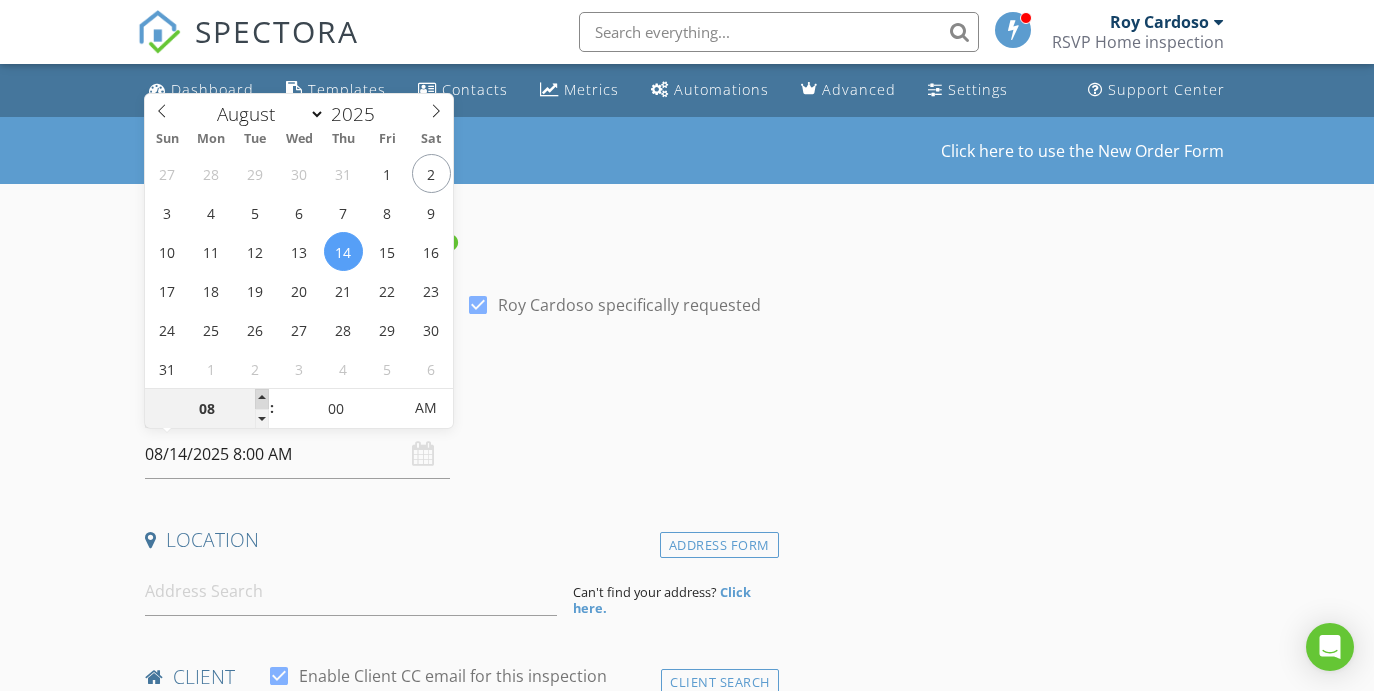type on "09" 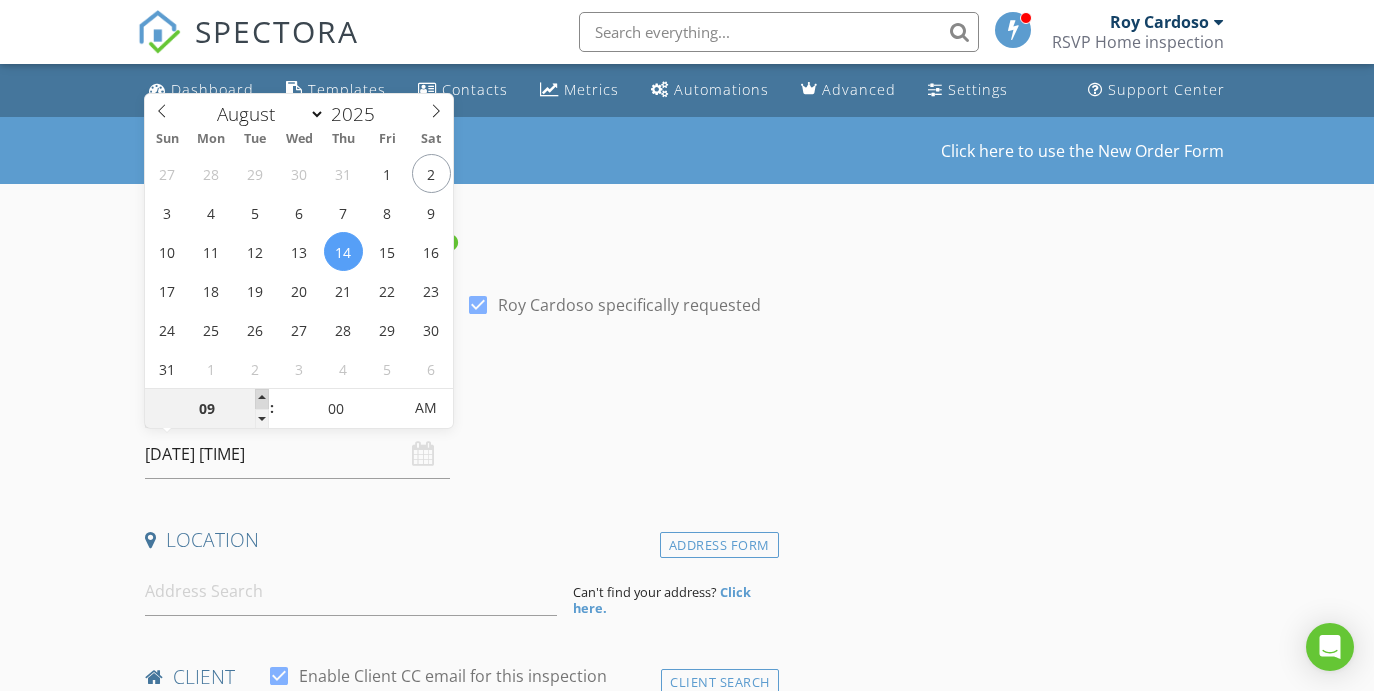 click at bounding box center [262, 399] 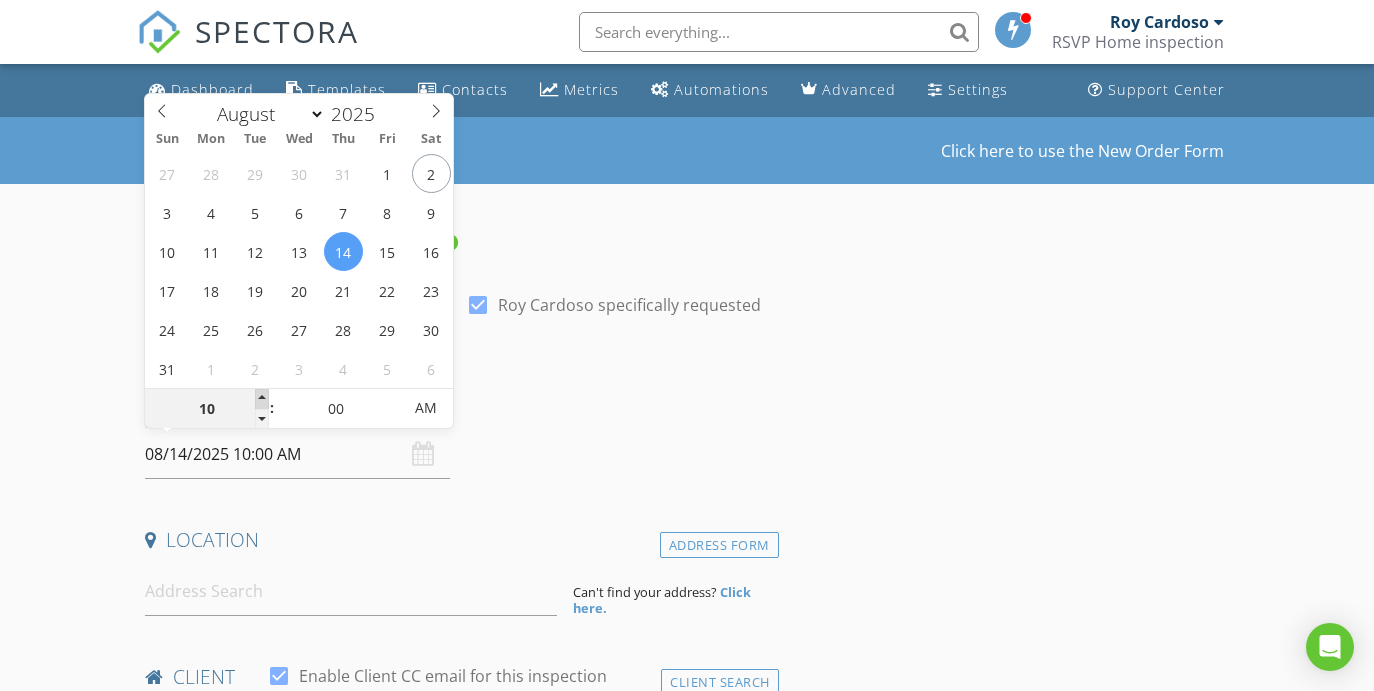 click at bounding box center (262, 399) 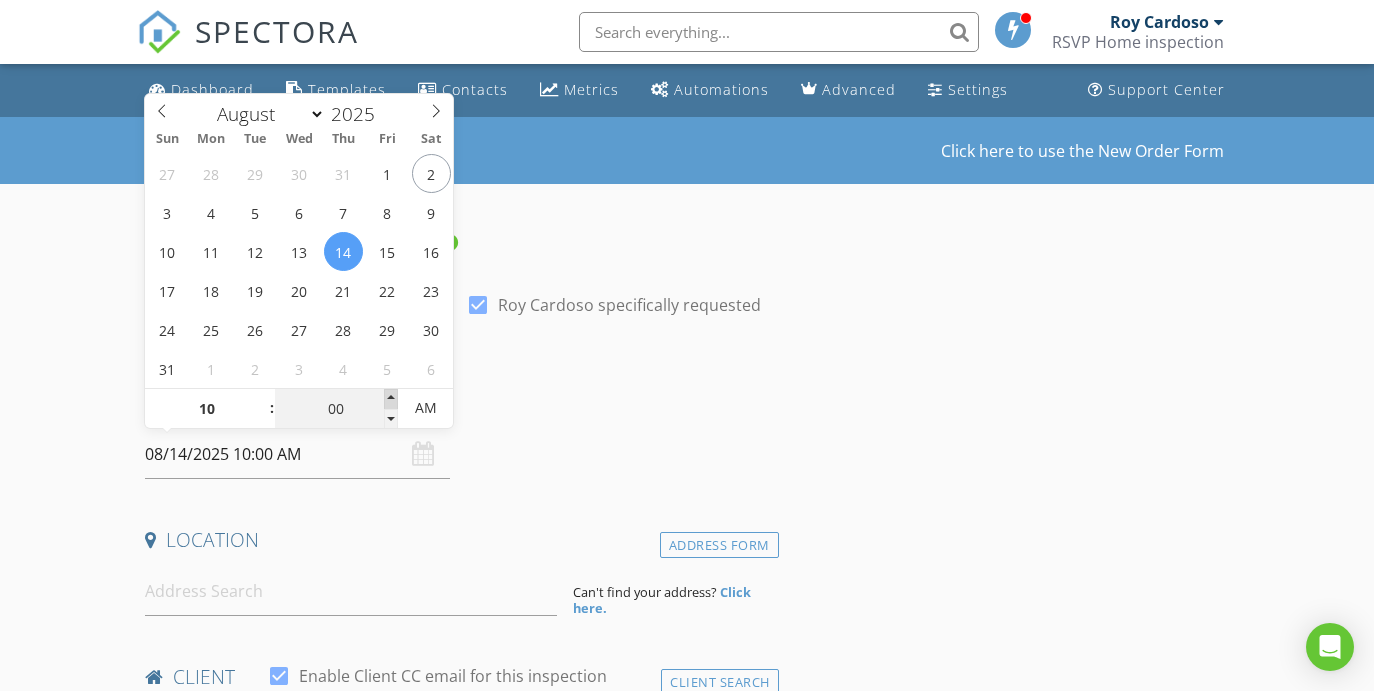 type on "05" 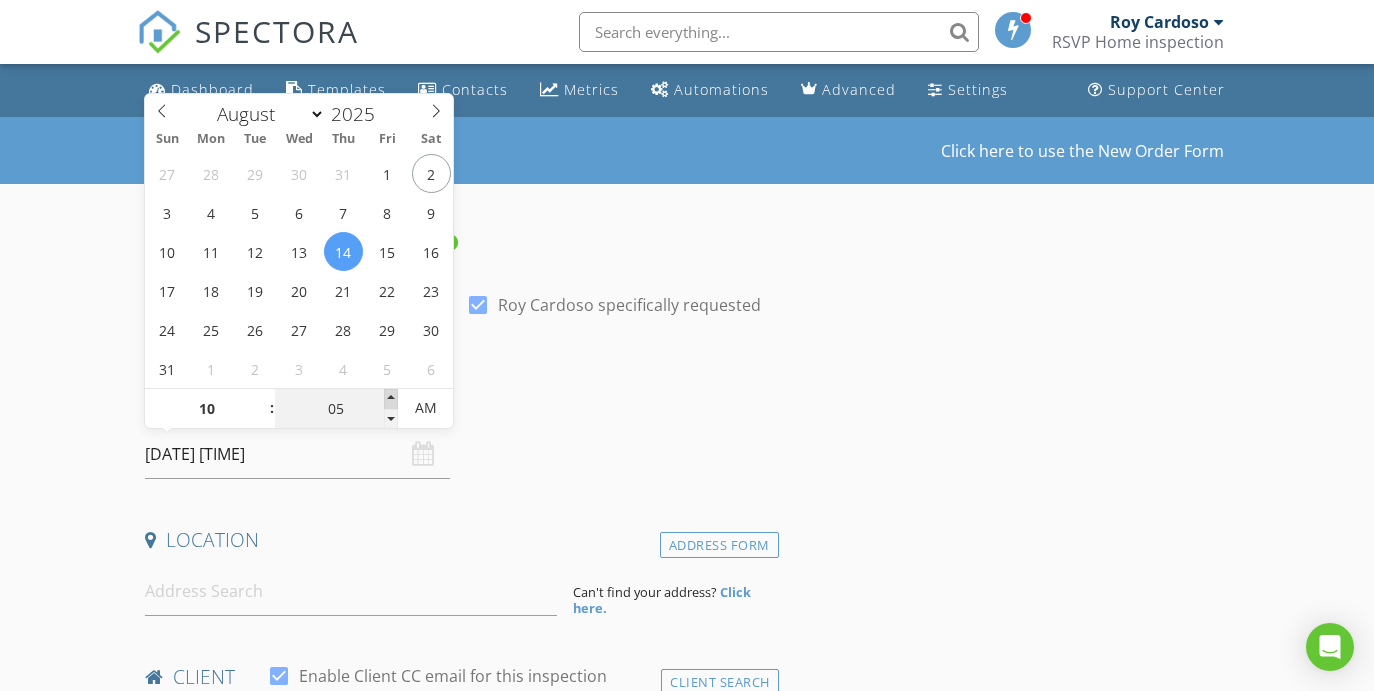 click at bounding box center (391, 399) 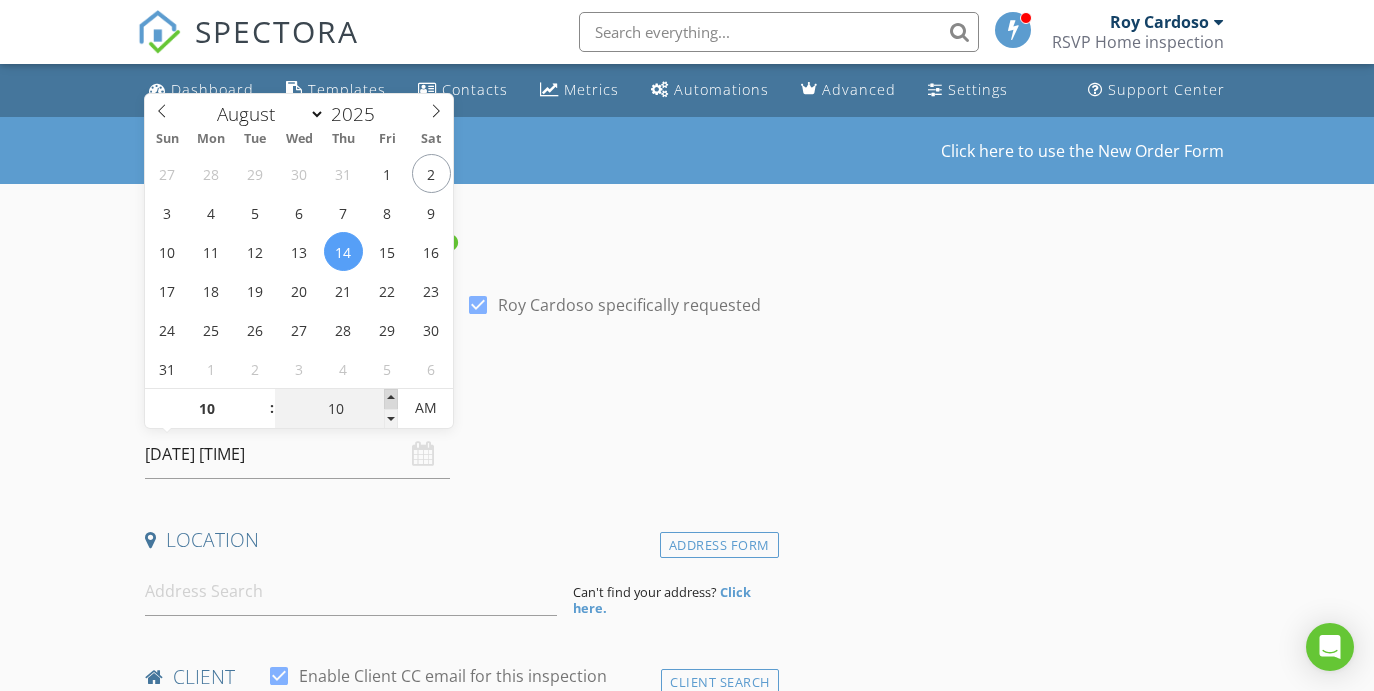 click at bounding box center [391, 399] 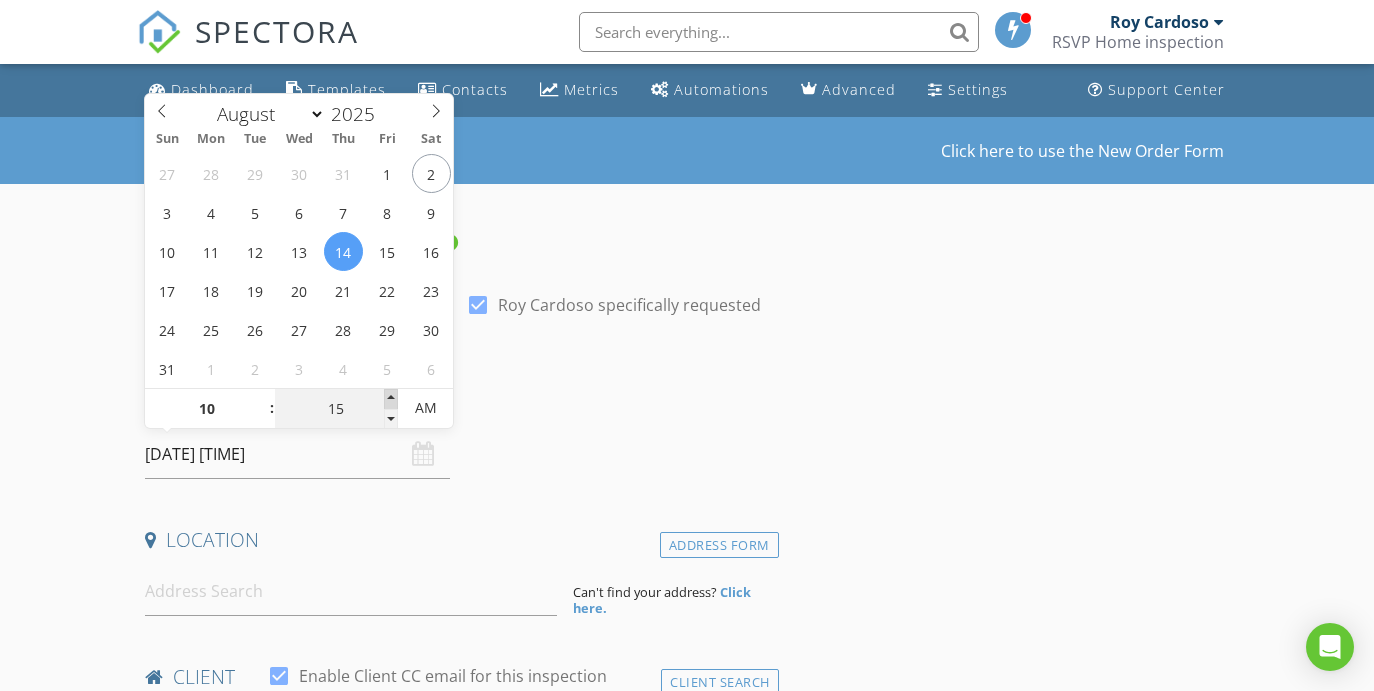 click at bounding box center [391, 399] 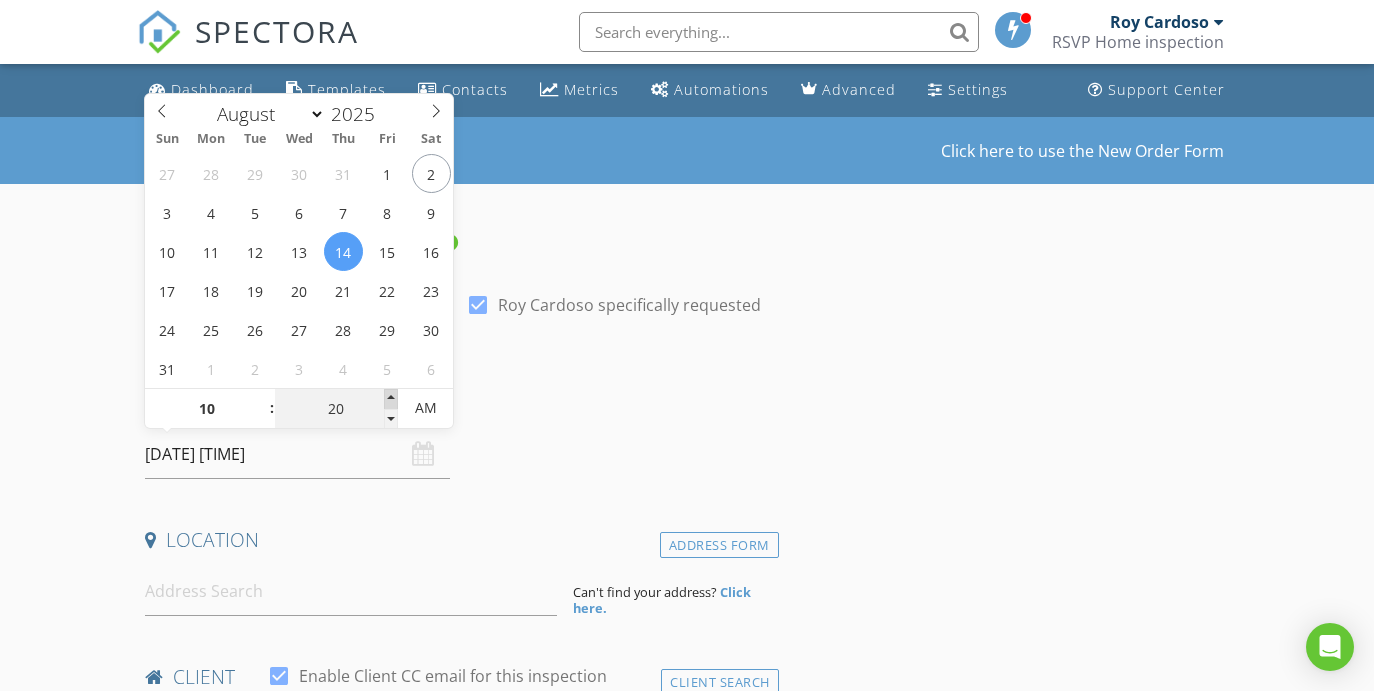 click at bounding box center [391, 399] 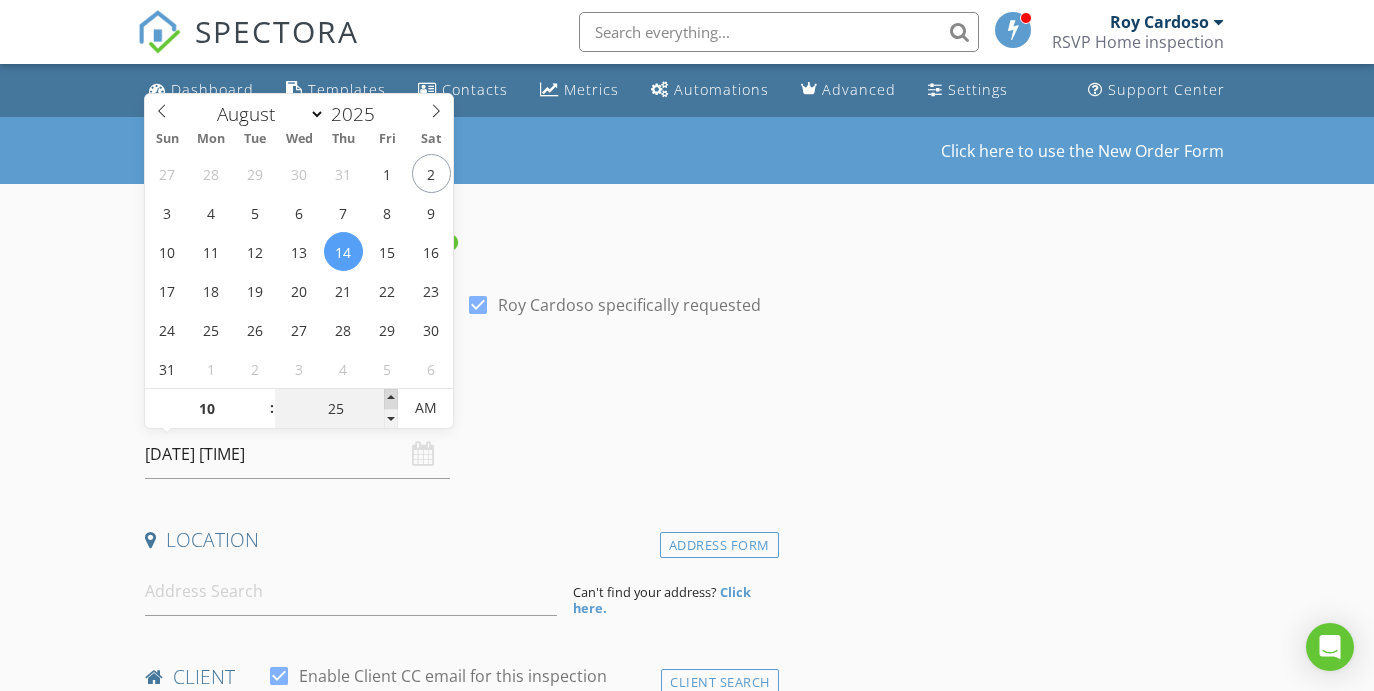 click at bounding box center (391, 399) 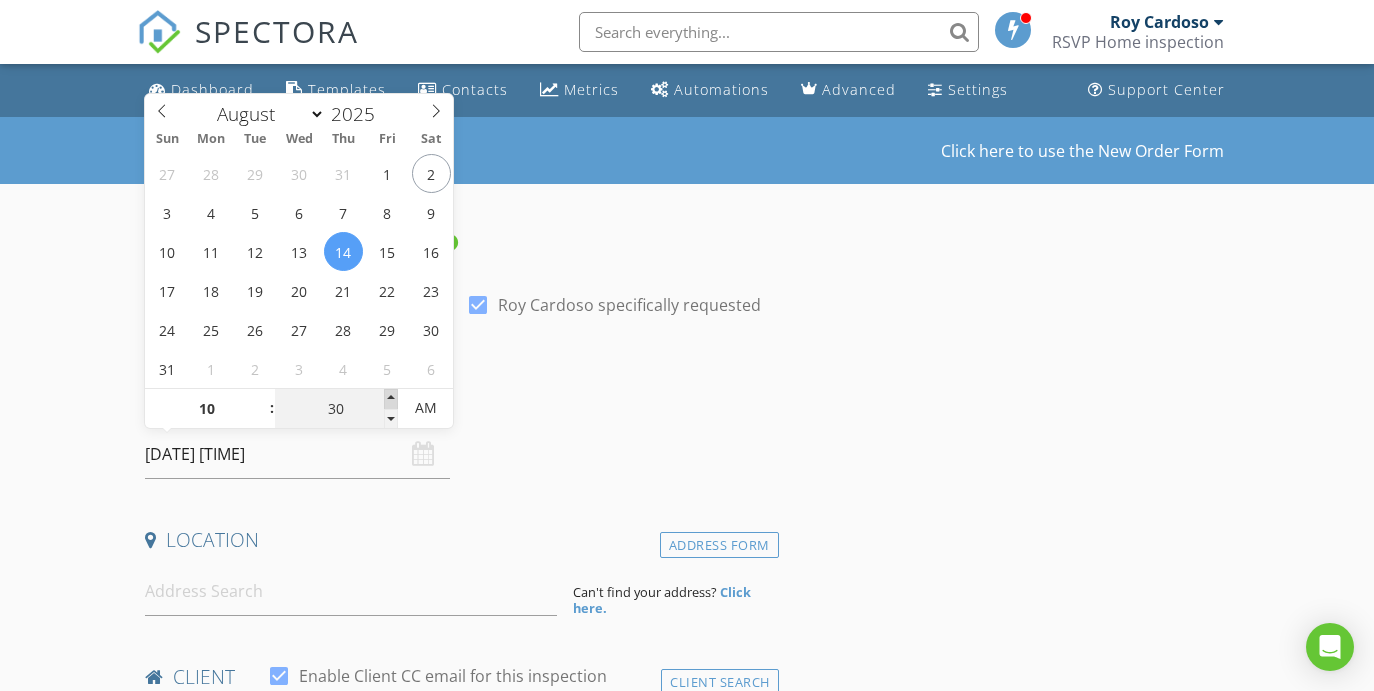 click at bounding box center [391, 399] 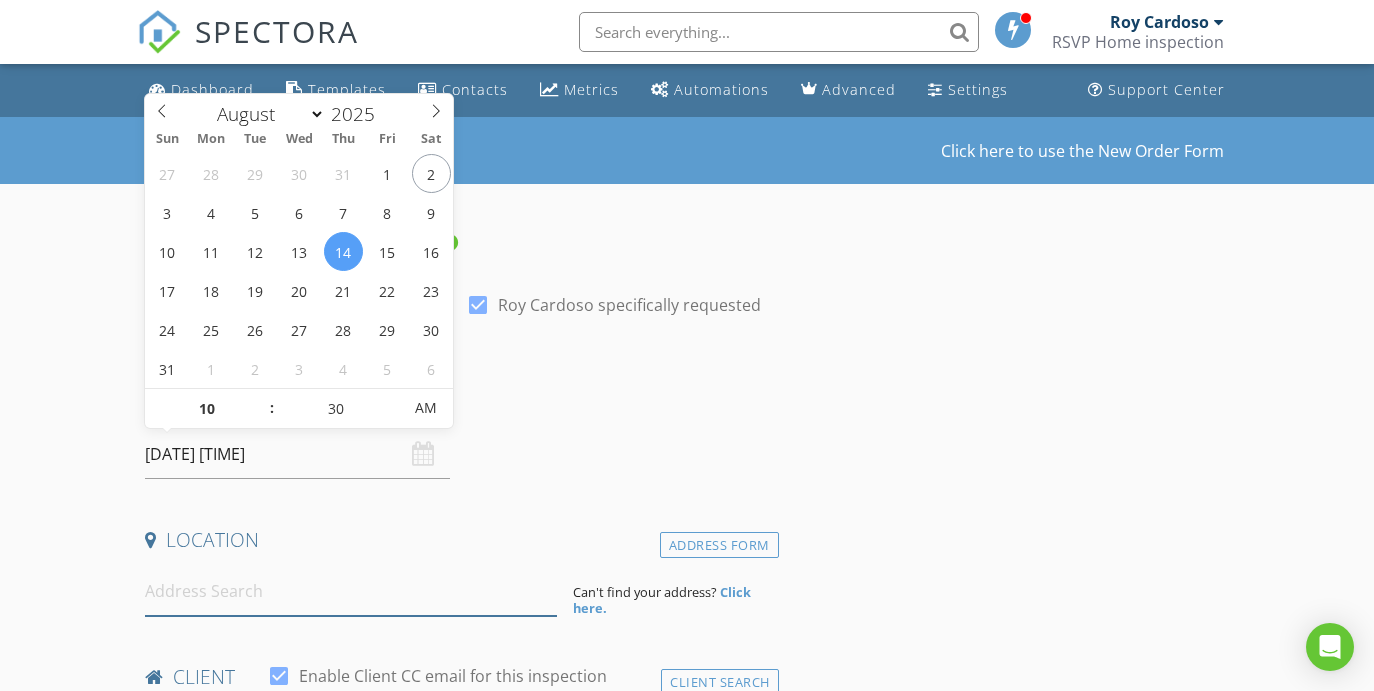 click at bounding box center [350, 591] 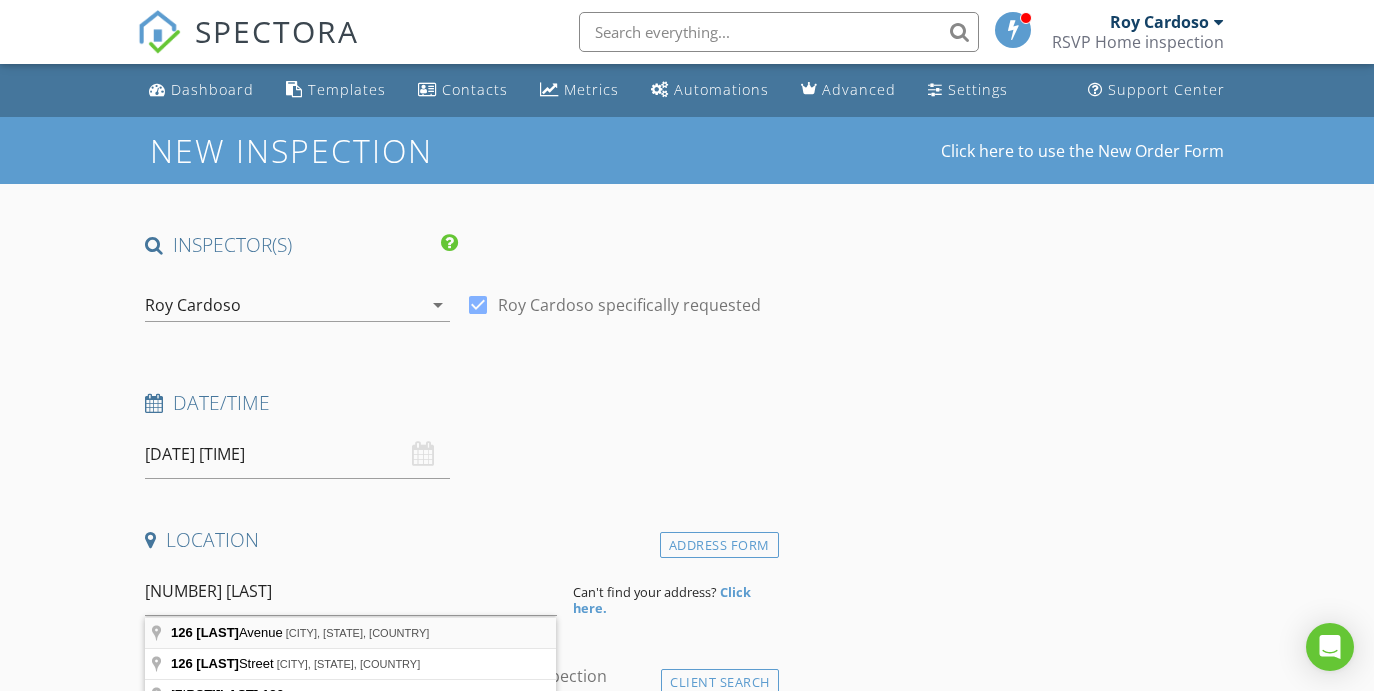 type on "126 Mendoza Avenue, Coral Gables, FL, USA" 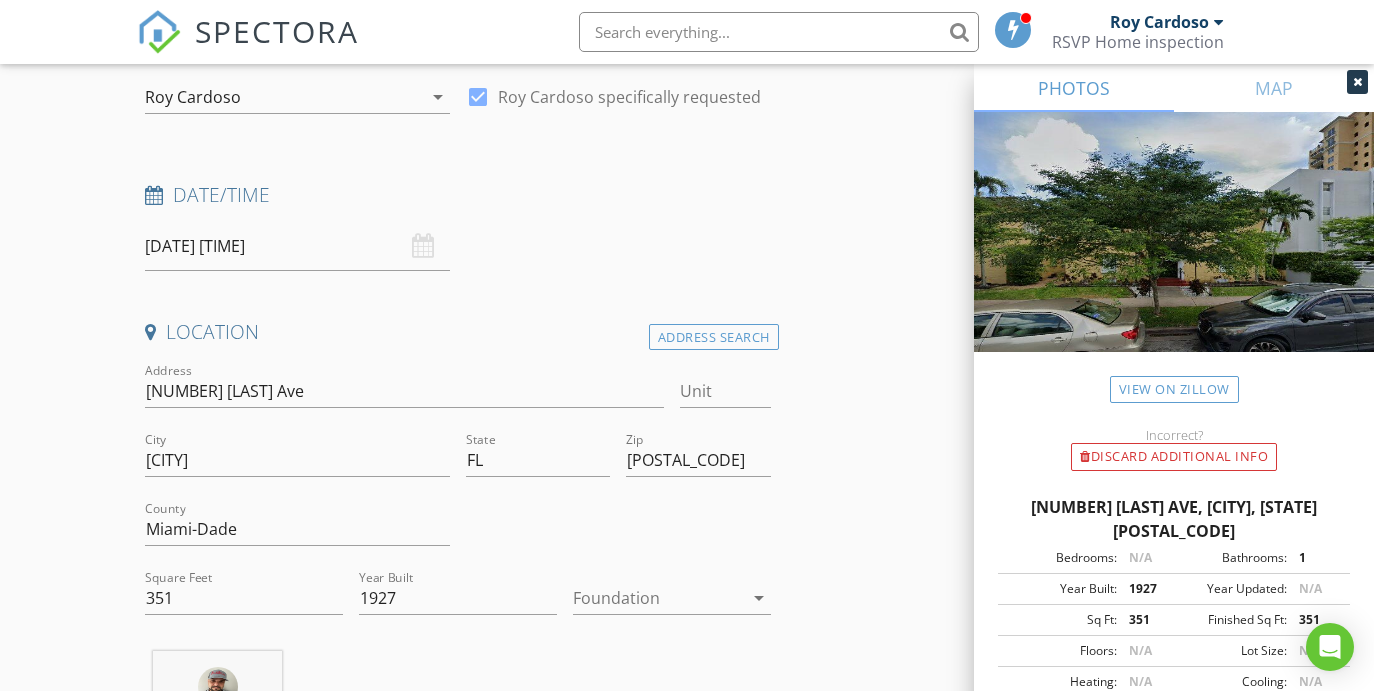 scroll, scrollTop: 212, scrollLeft: 0, axis: vertical 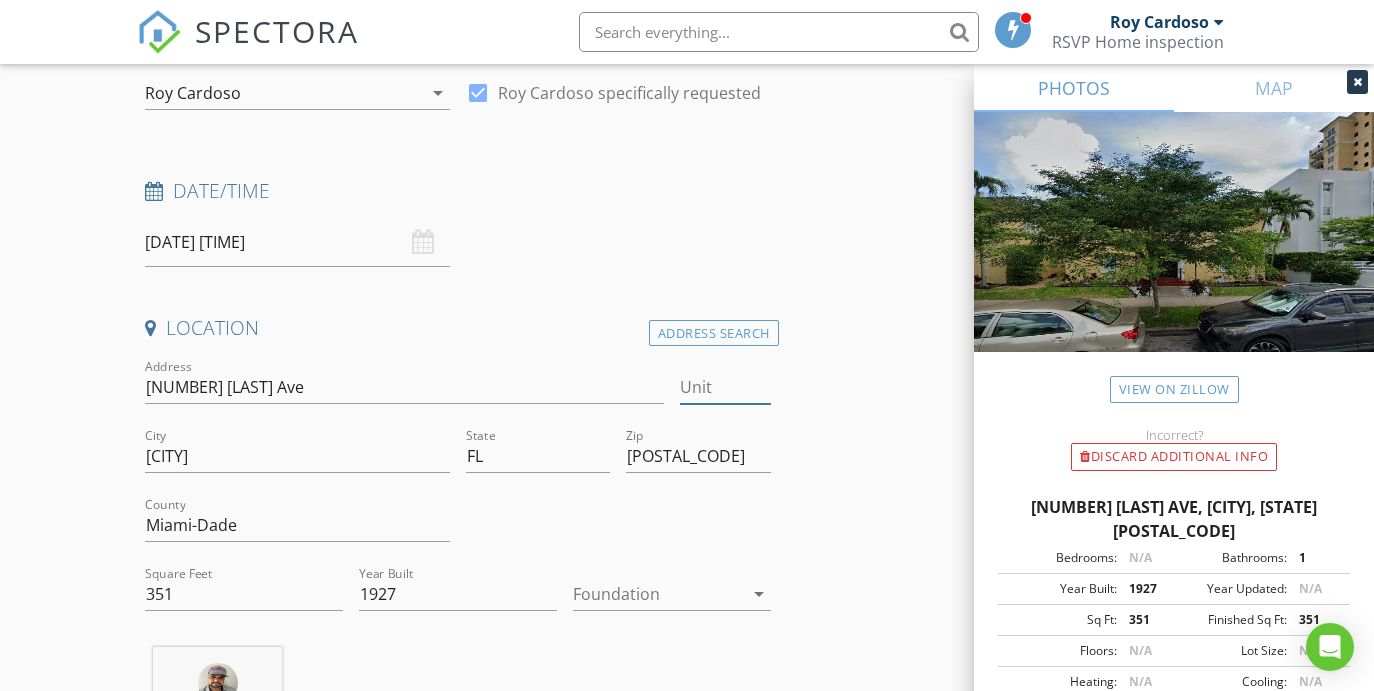 click on "Unit" at bounding box center (725, 387) 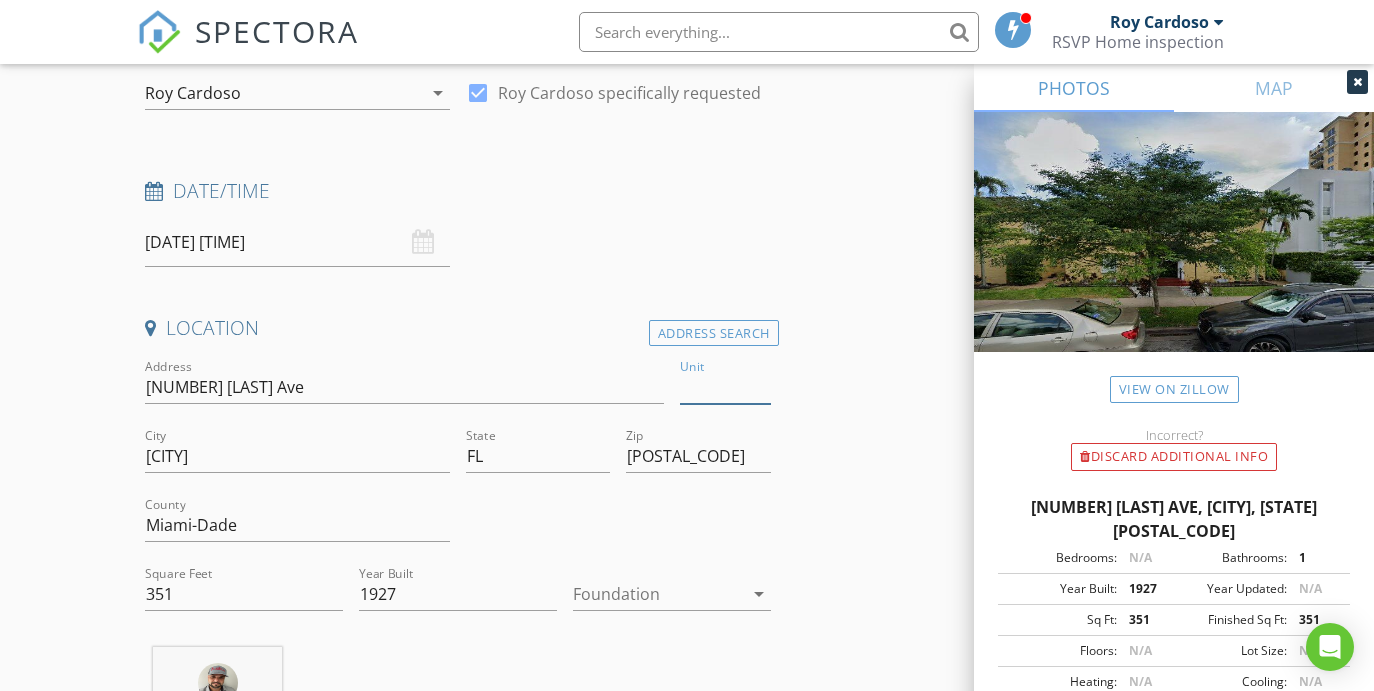 type on "1" 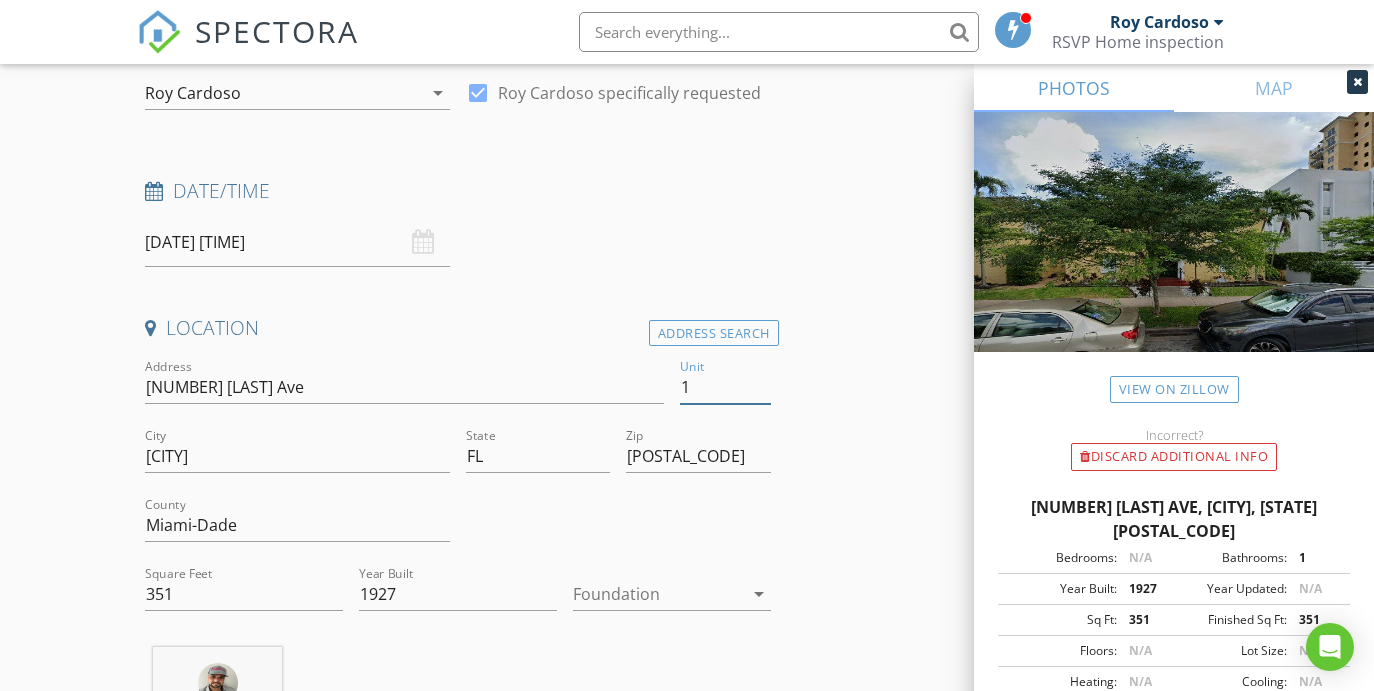 type 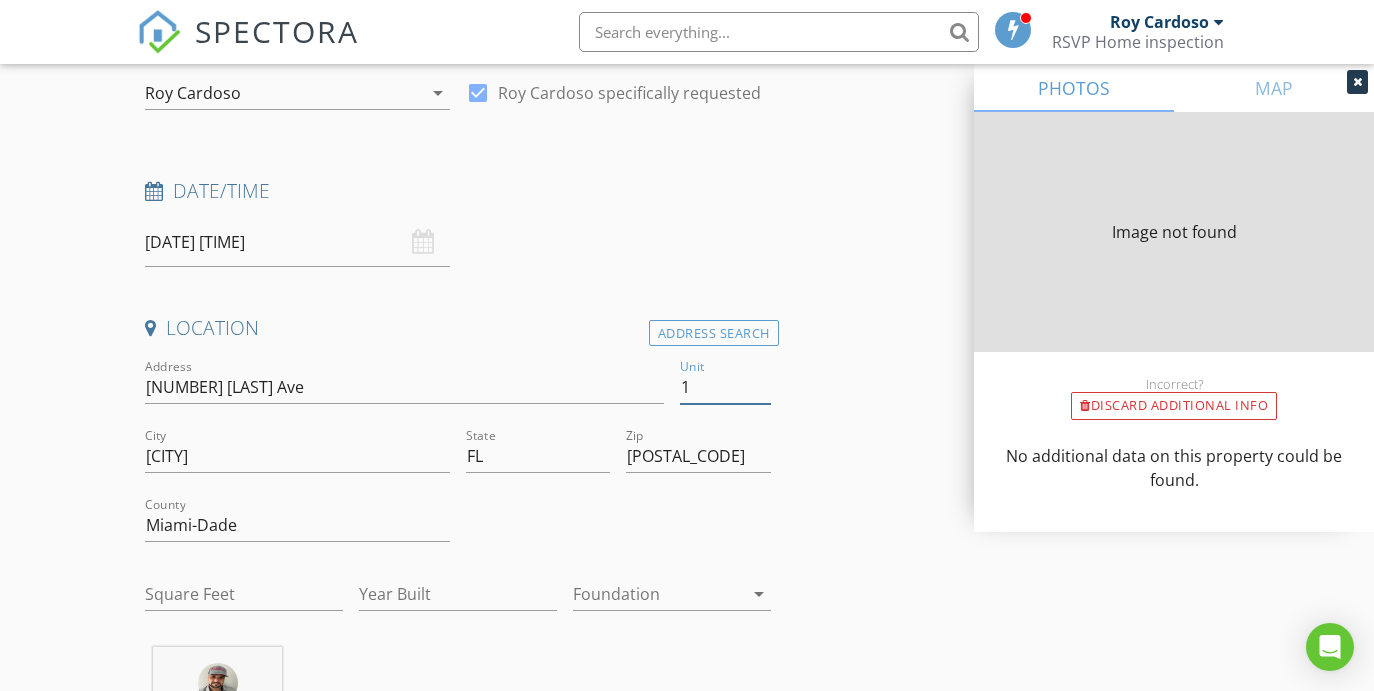 type on "351" 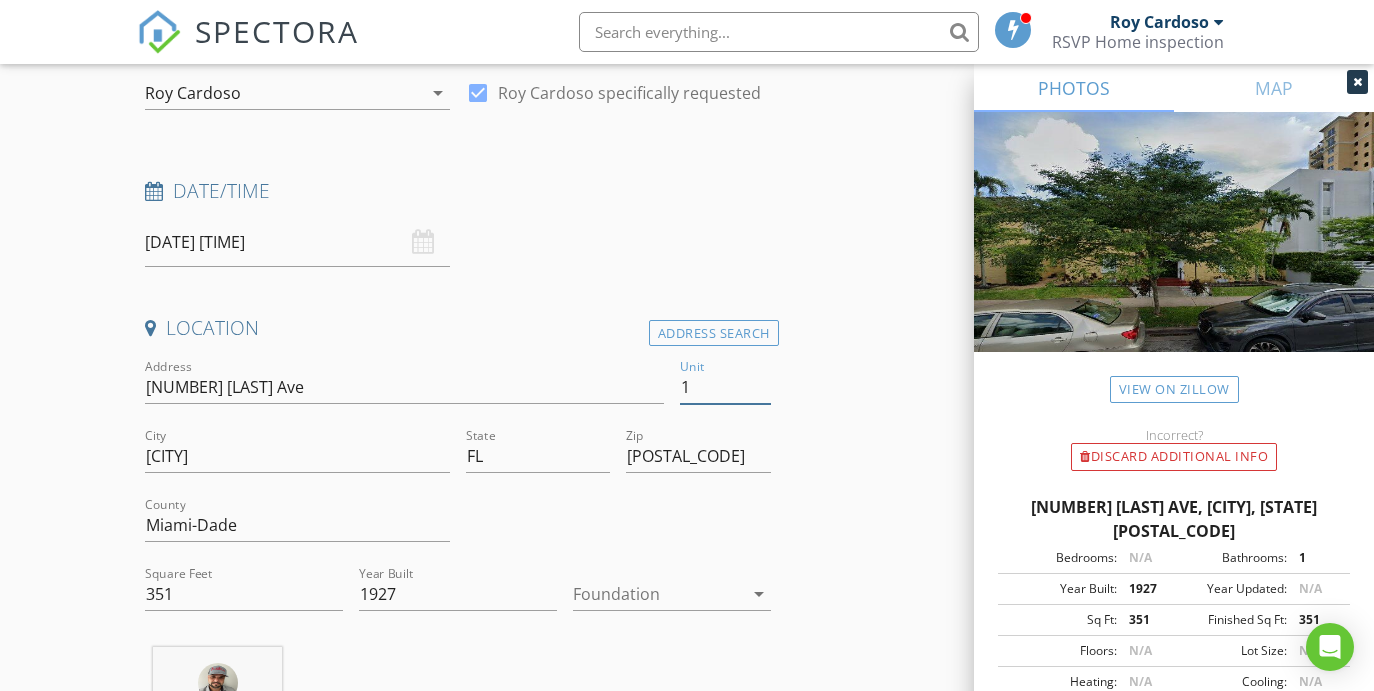 type on "1" 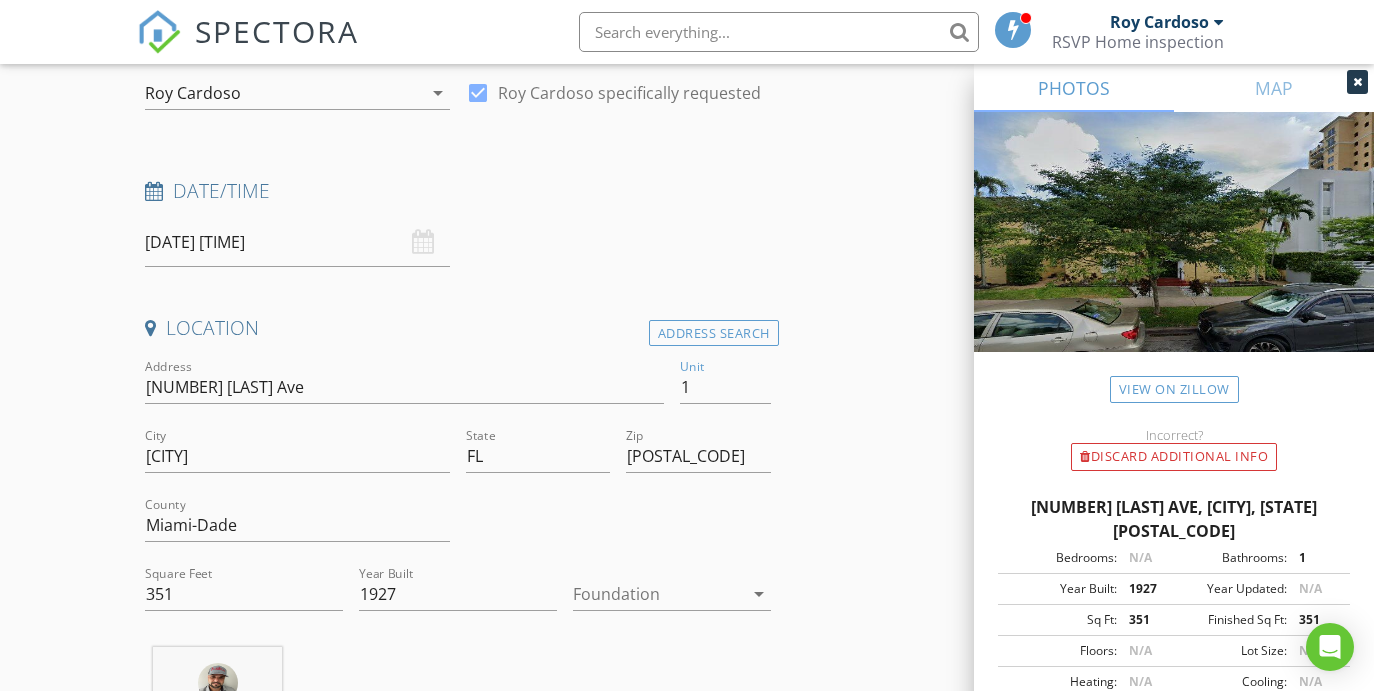 click at bounding box center (658, 594) 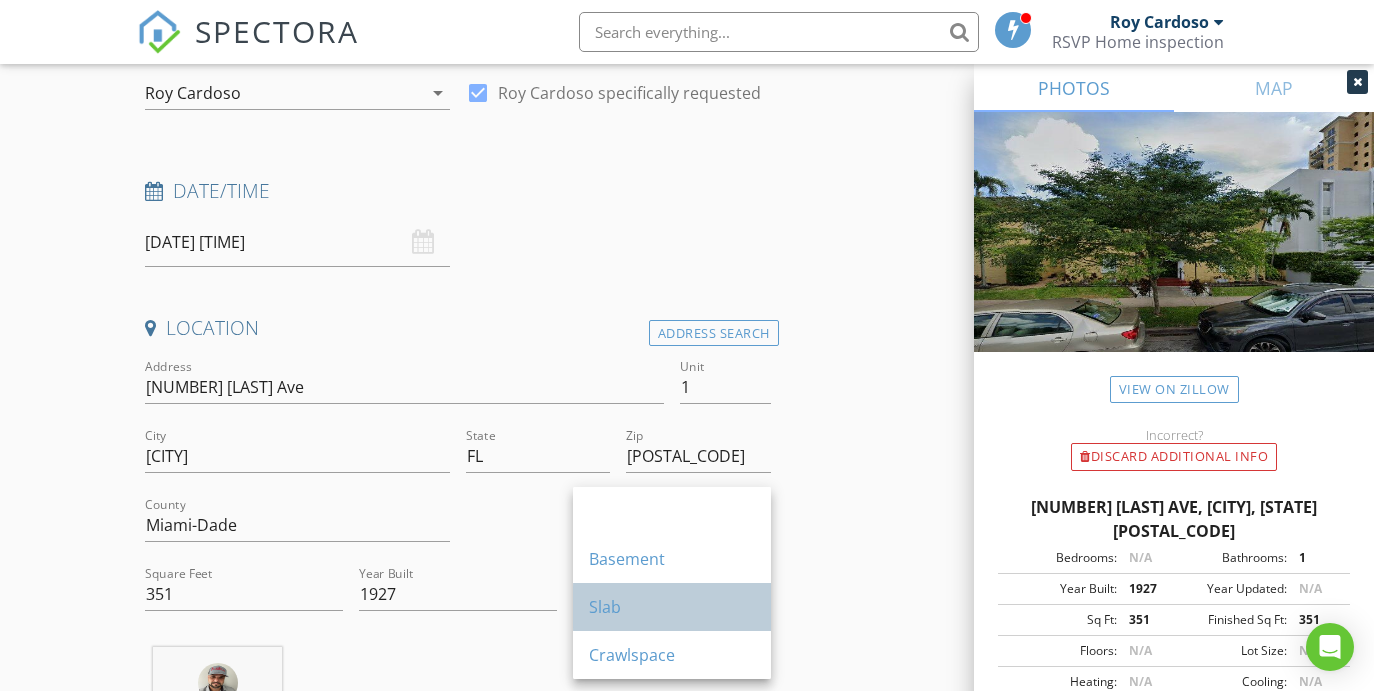 click on "Slab" at bounding box center [672, 607] 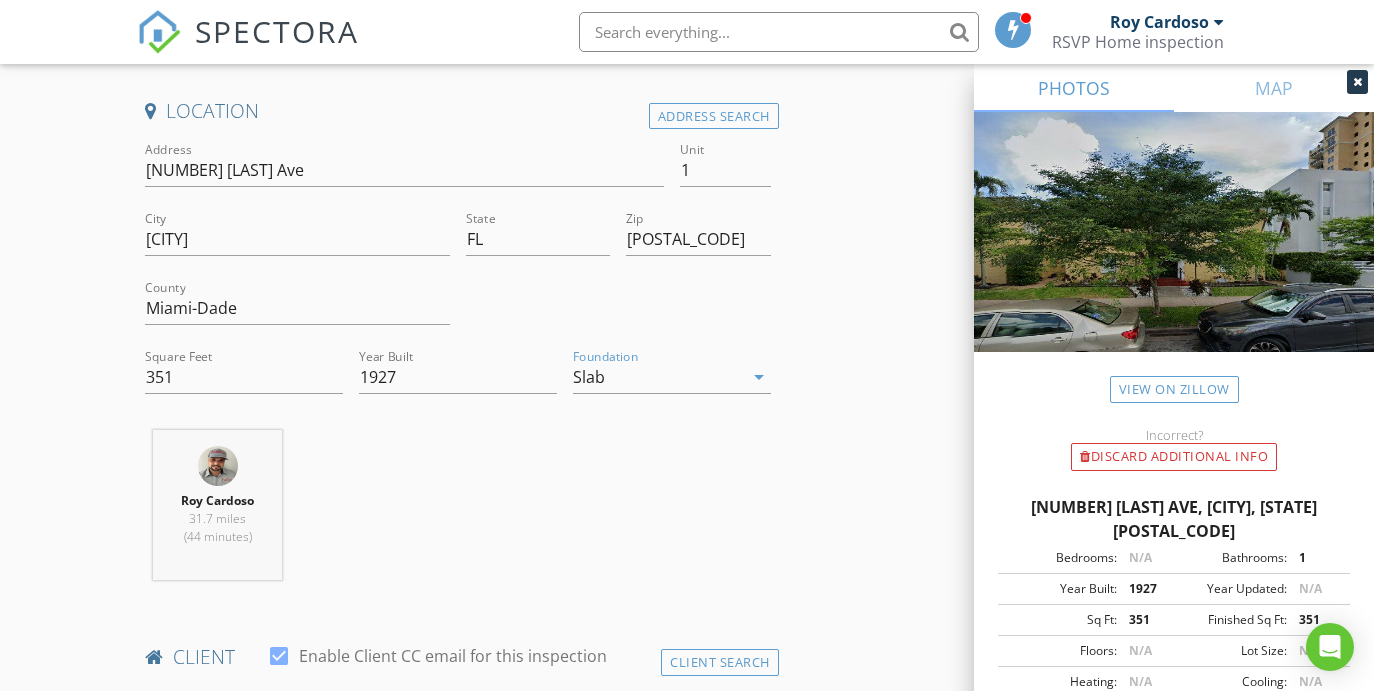 scroll, scrollTop: 427, scrollLeft: 0, axis: vertical 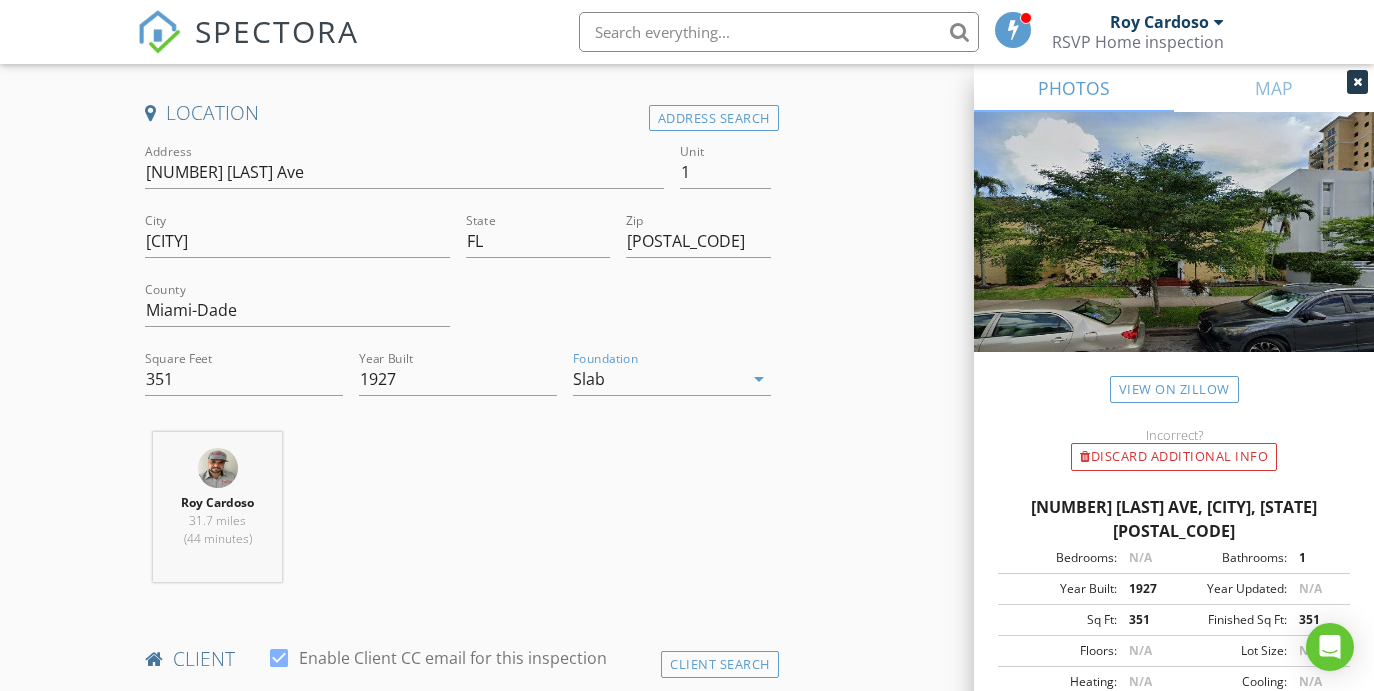 click on "Slab" at bounding box center (658, 379) 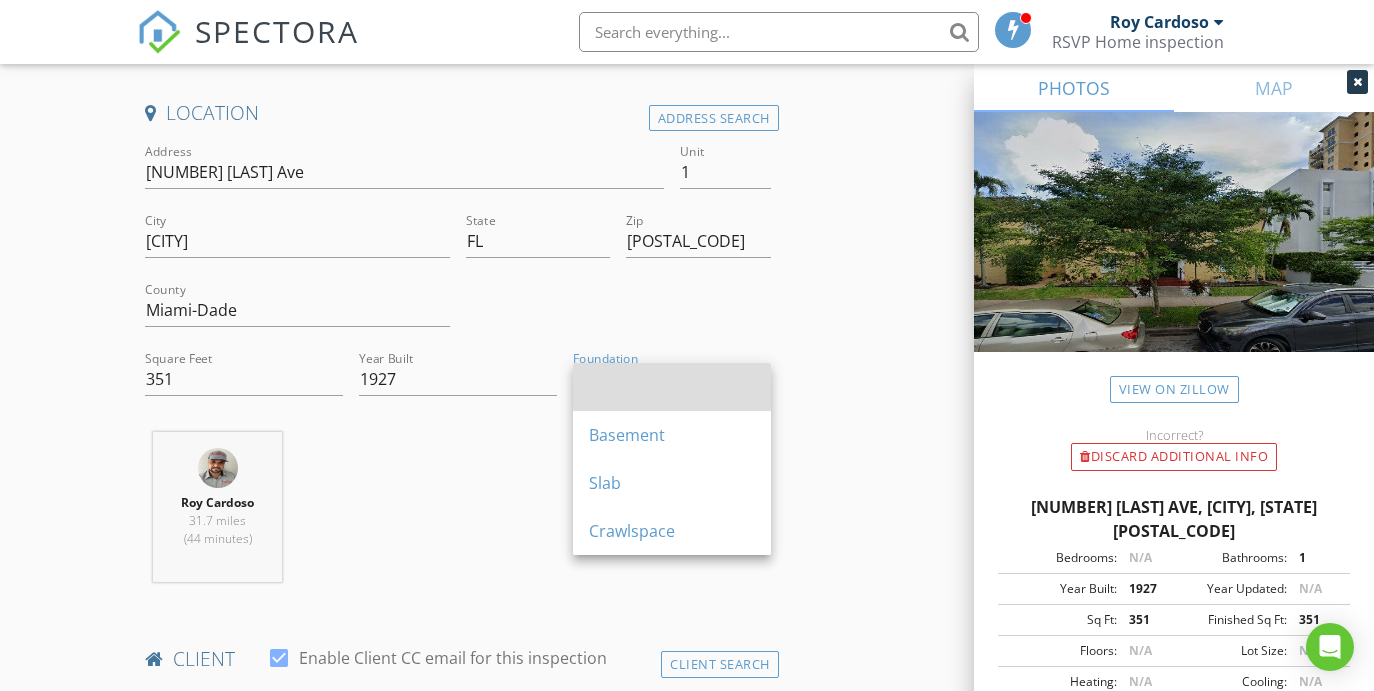 click at bounding box center (672, 387) 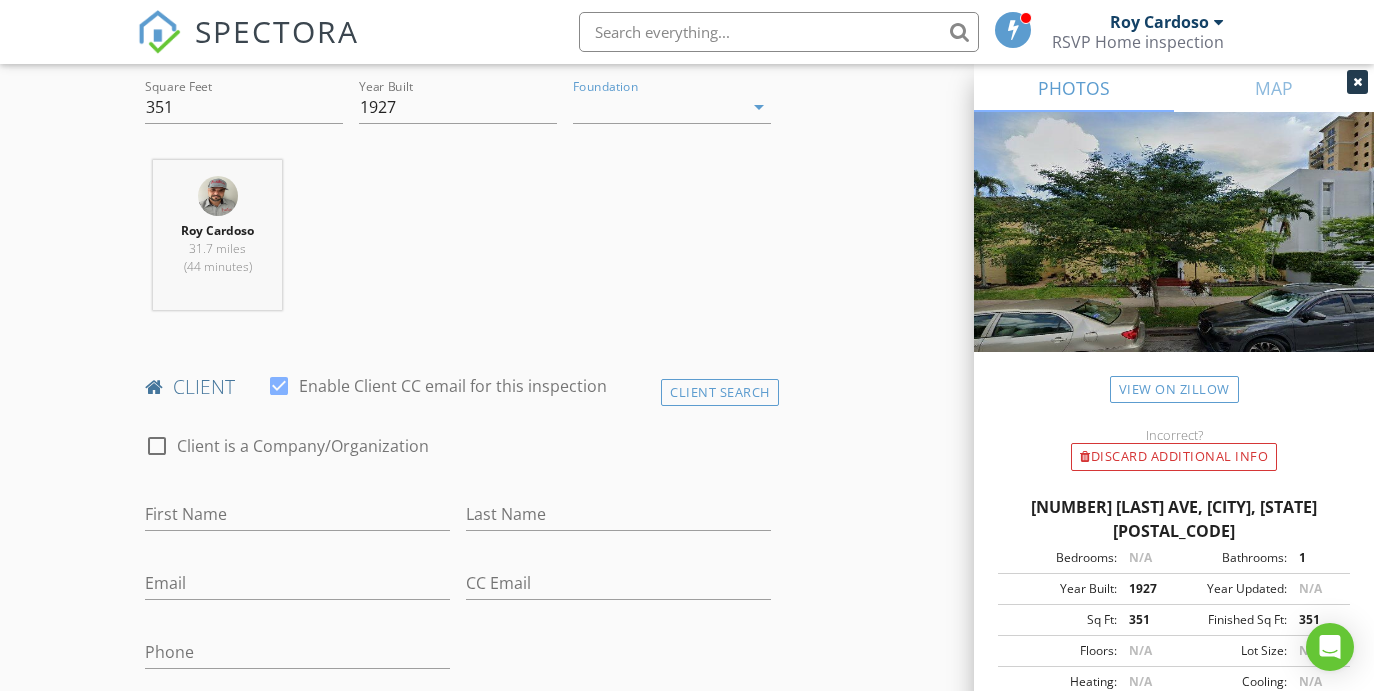scroll, scrollTop: 702, scrollLeft: 0, axis: vertical 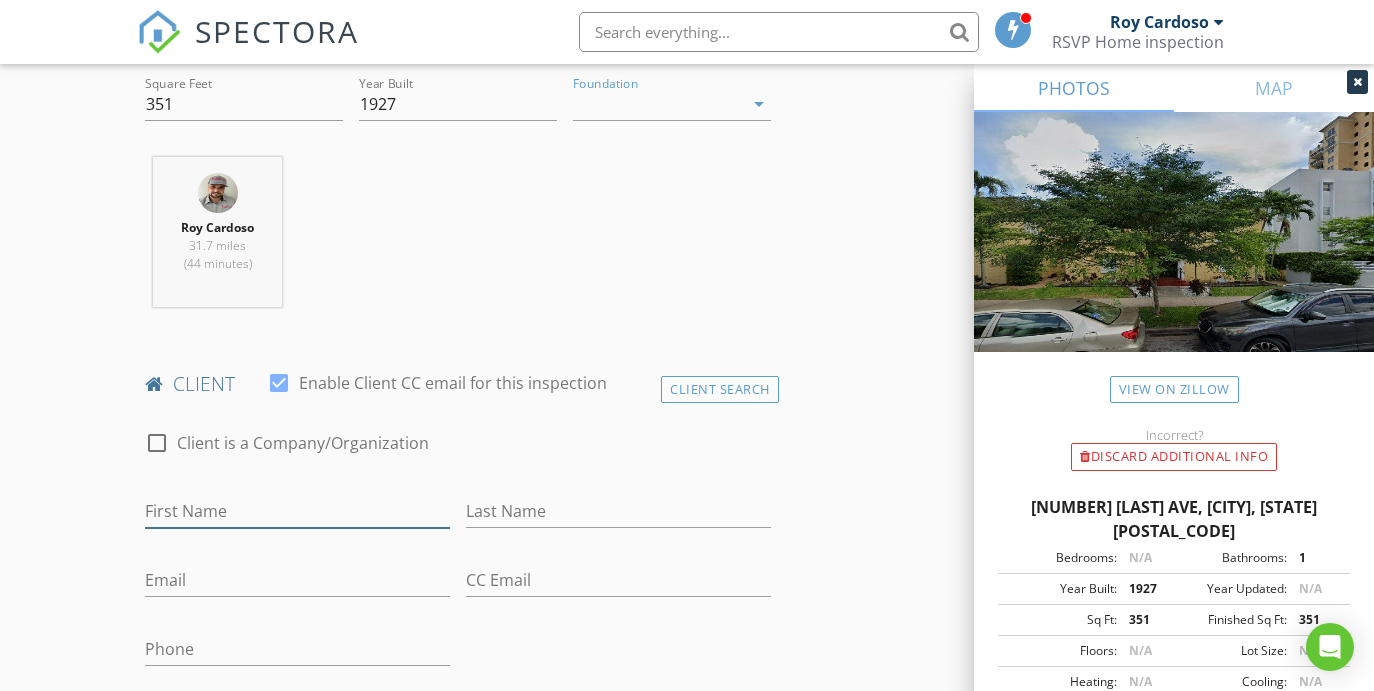 click on "First Name" at bounding box center [297, 511] 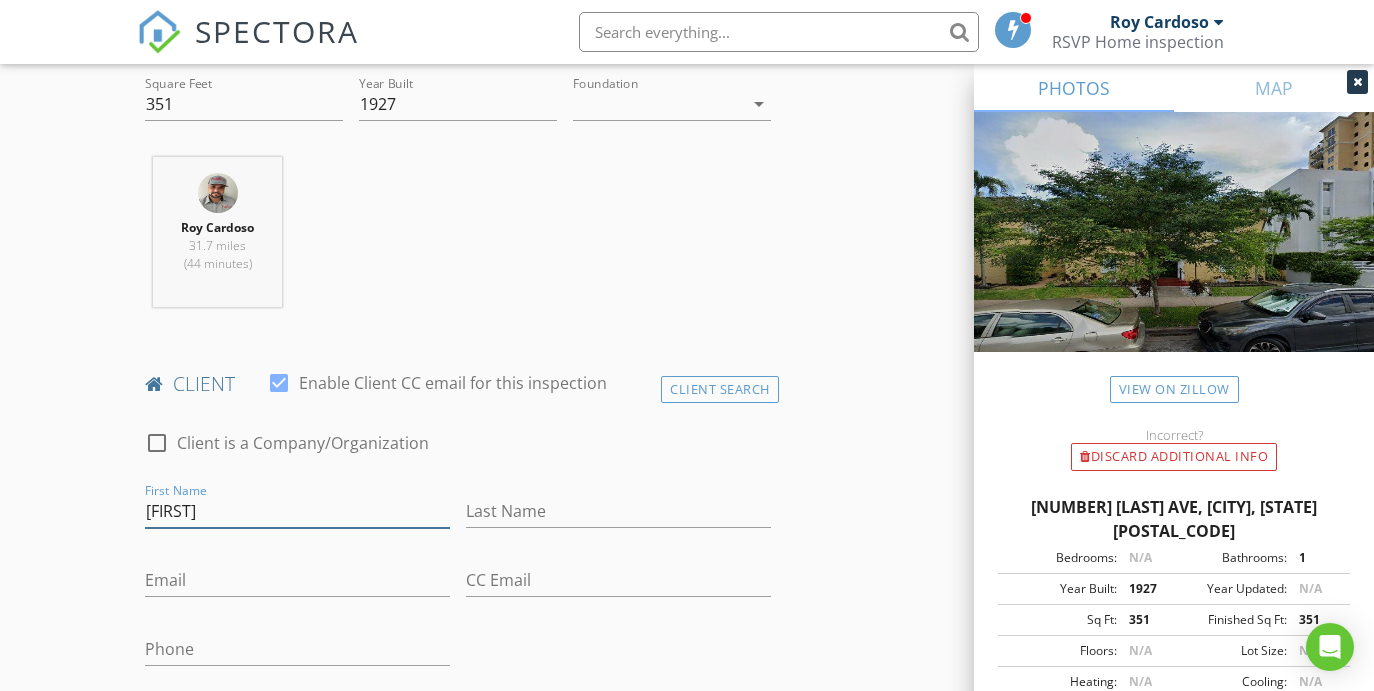type on "Casandra" 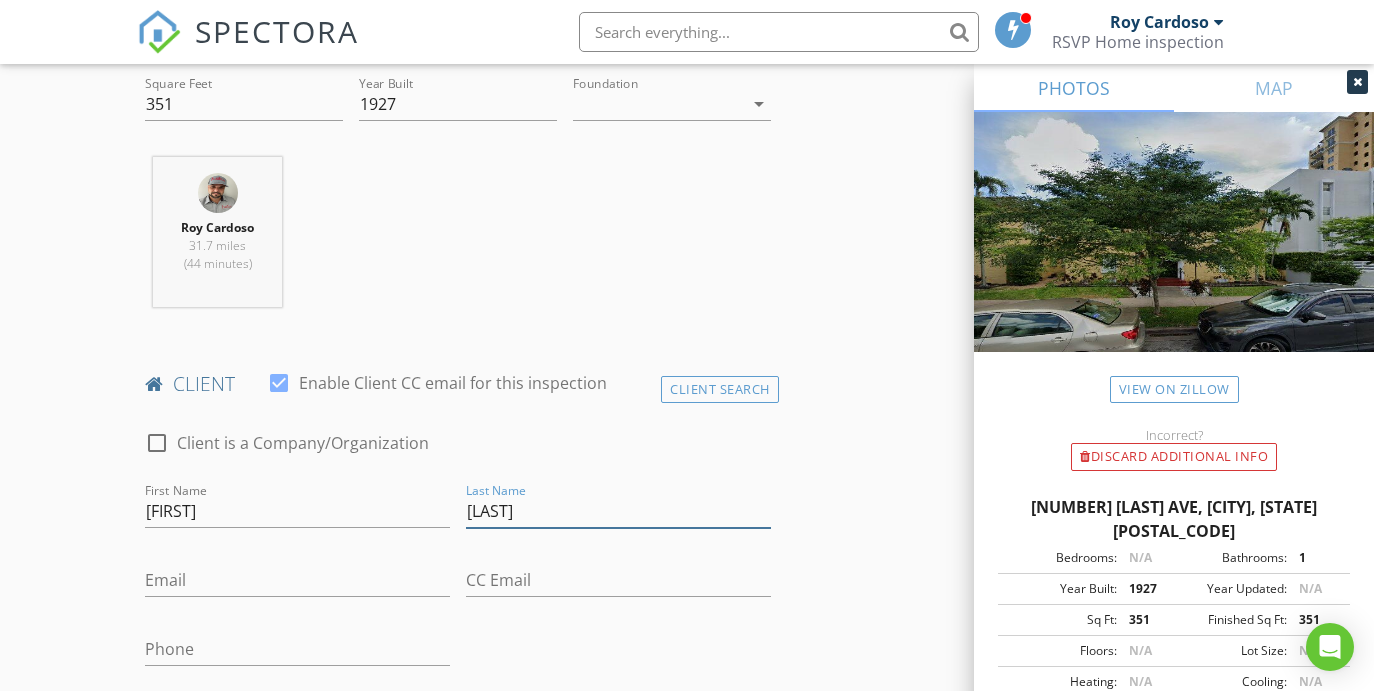 type on "Torres" 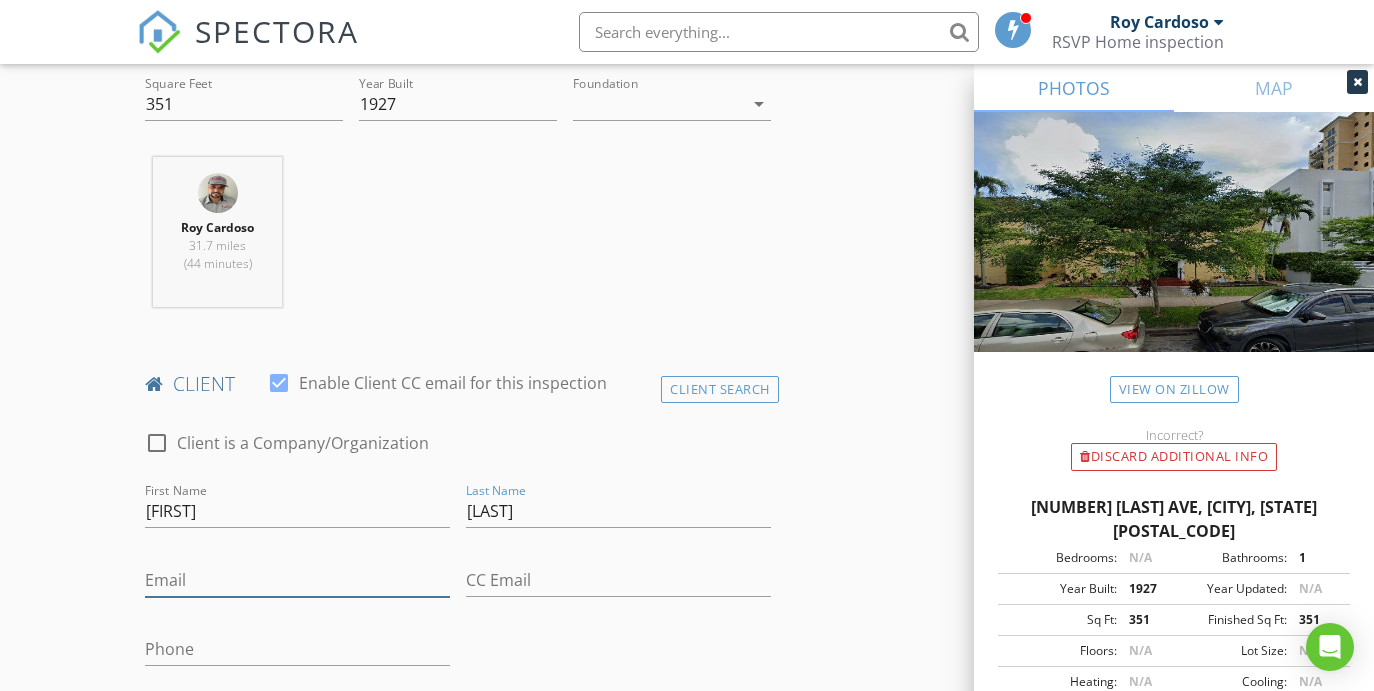 click on "Email" at bounding box center [297, 580] 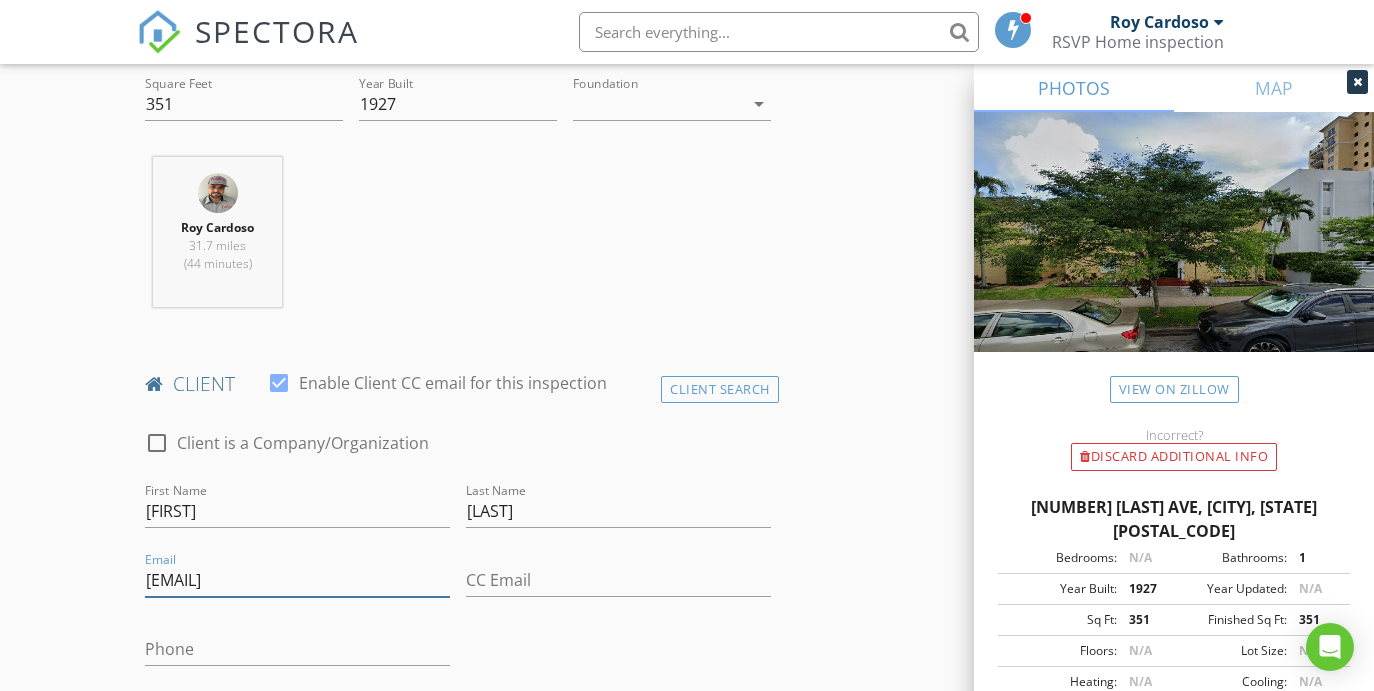 type on "commitwithcass@gmail.com" 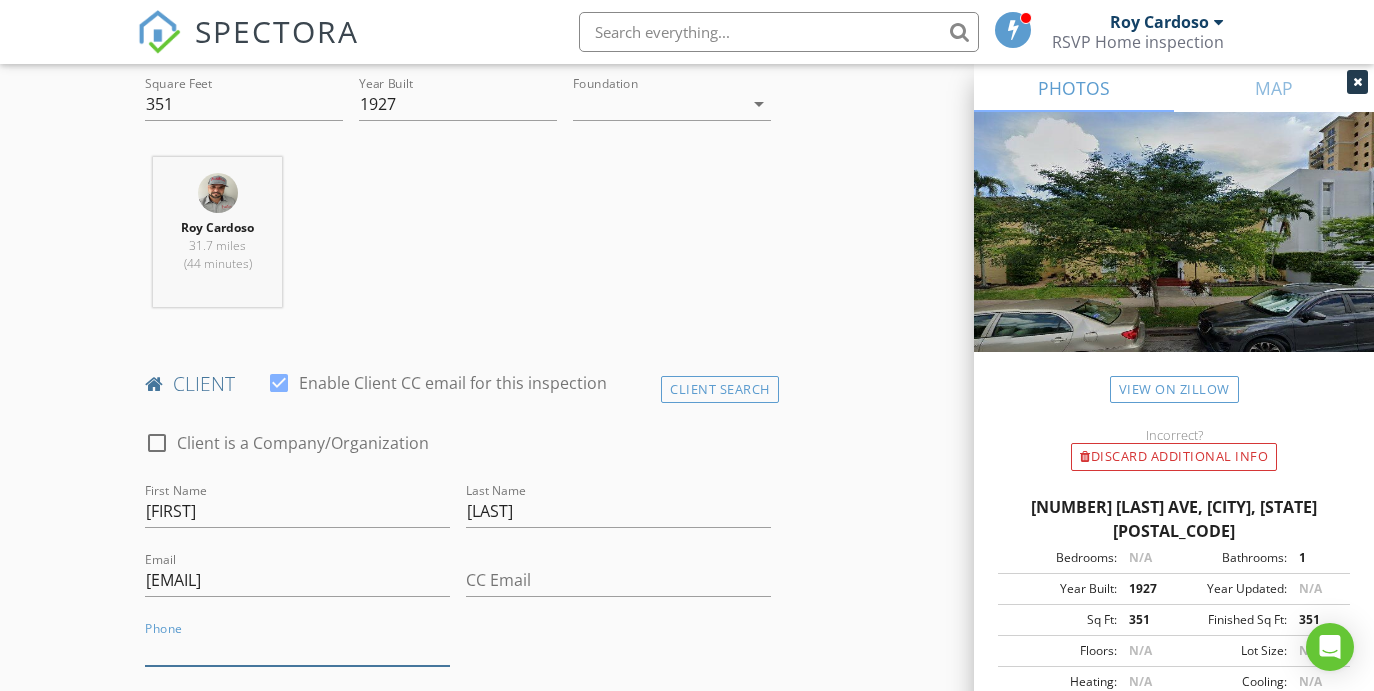click on "Phone" at bounding box center [297, 649] 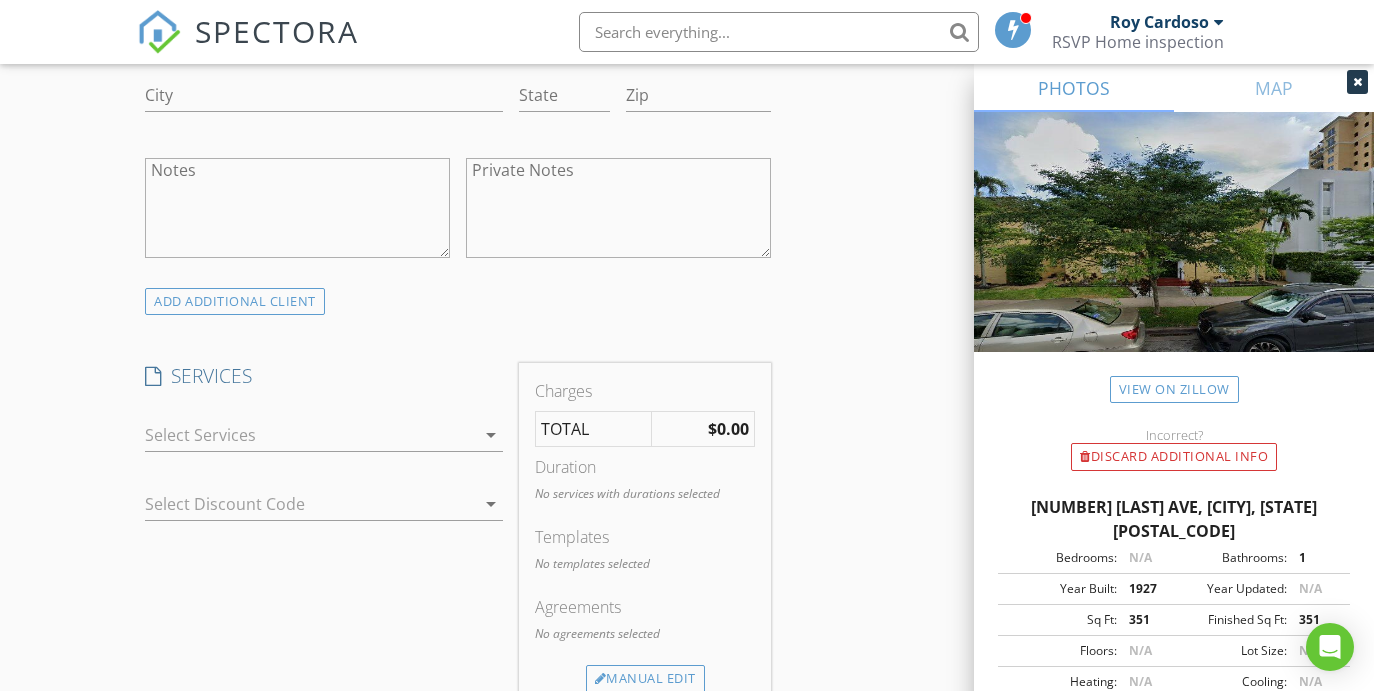 scroll, scrollTop: 1399, scrollLeft: 0, axis: vertical 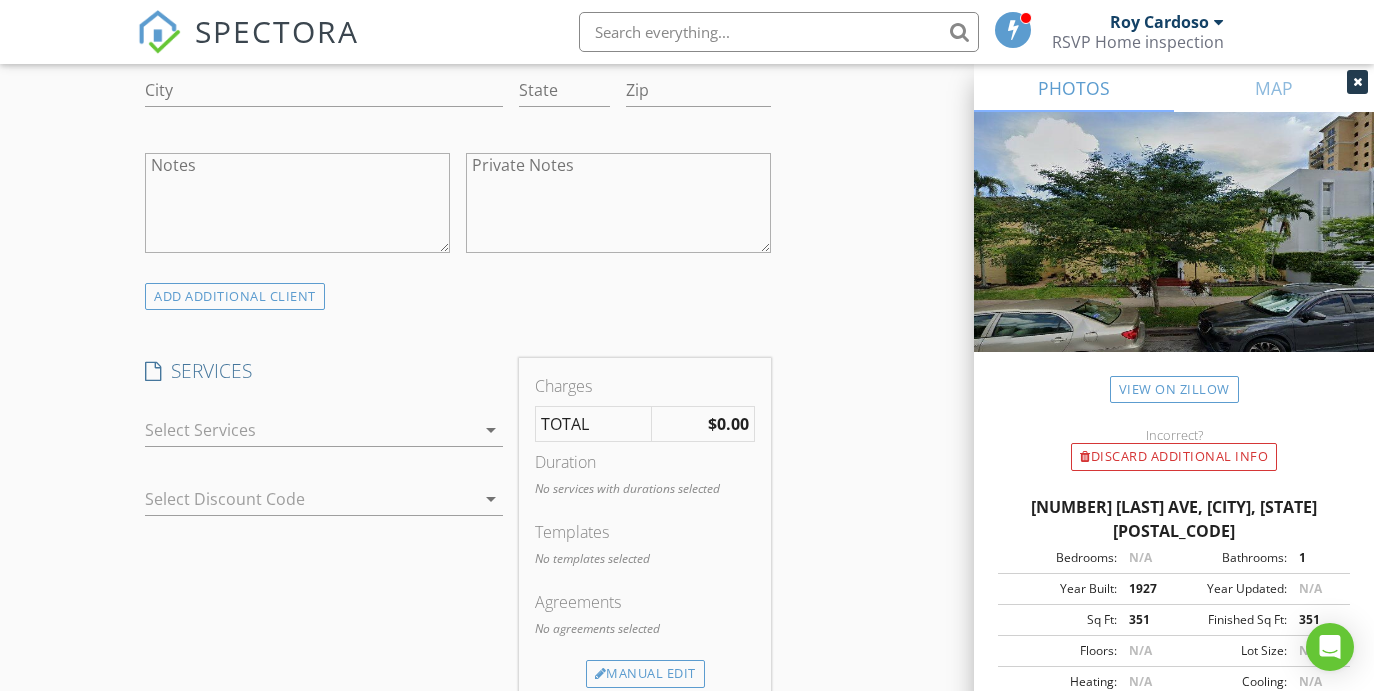 type on "786-488-6743" 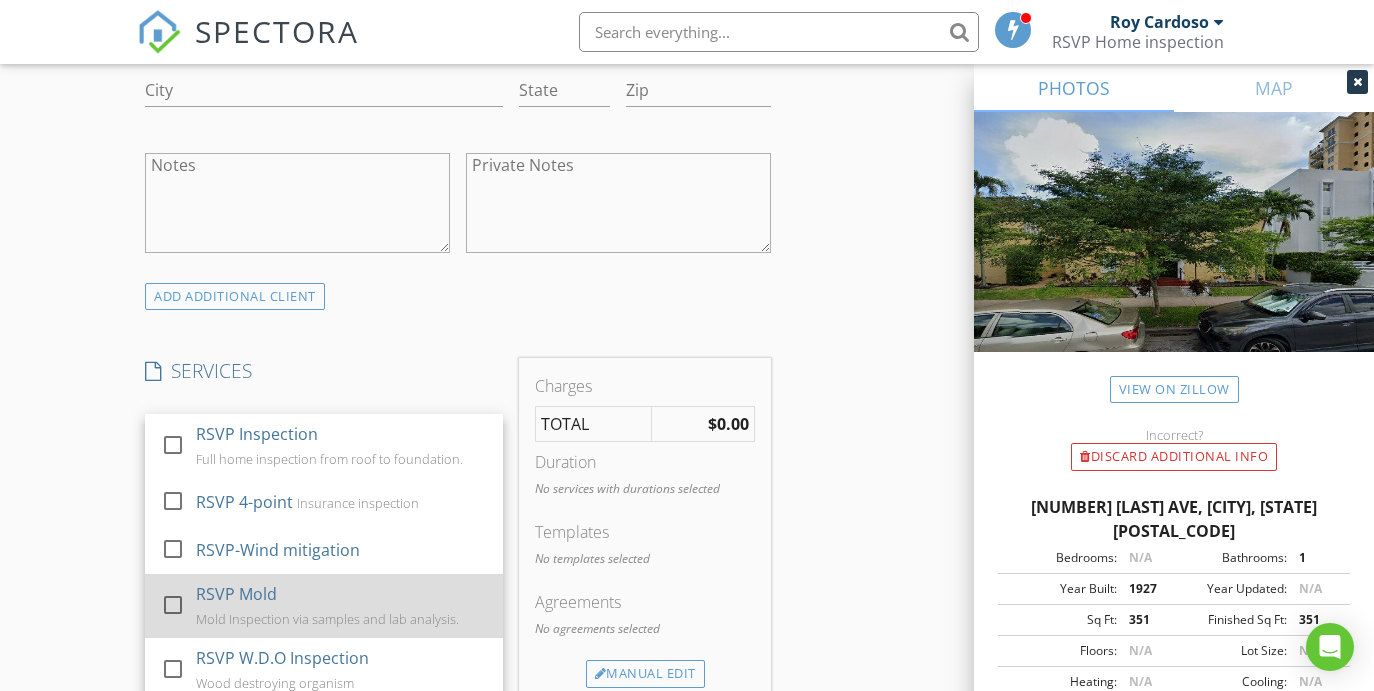 click on "check_box_outline_blank   RSVP Mold    Mold Inspection via samples and lab analysis." at bounding box center (324, 606) 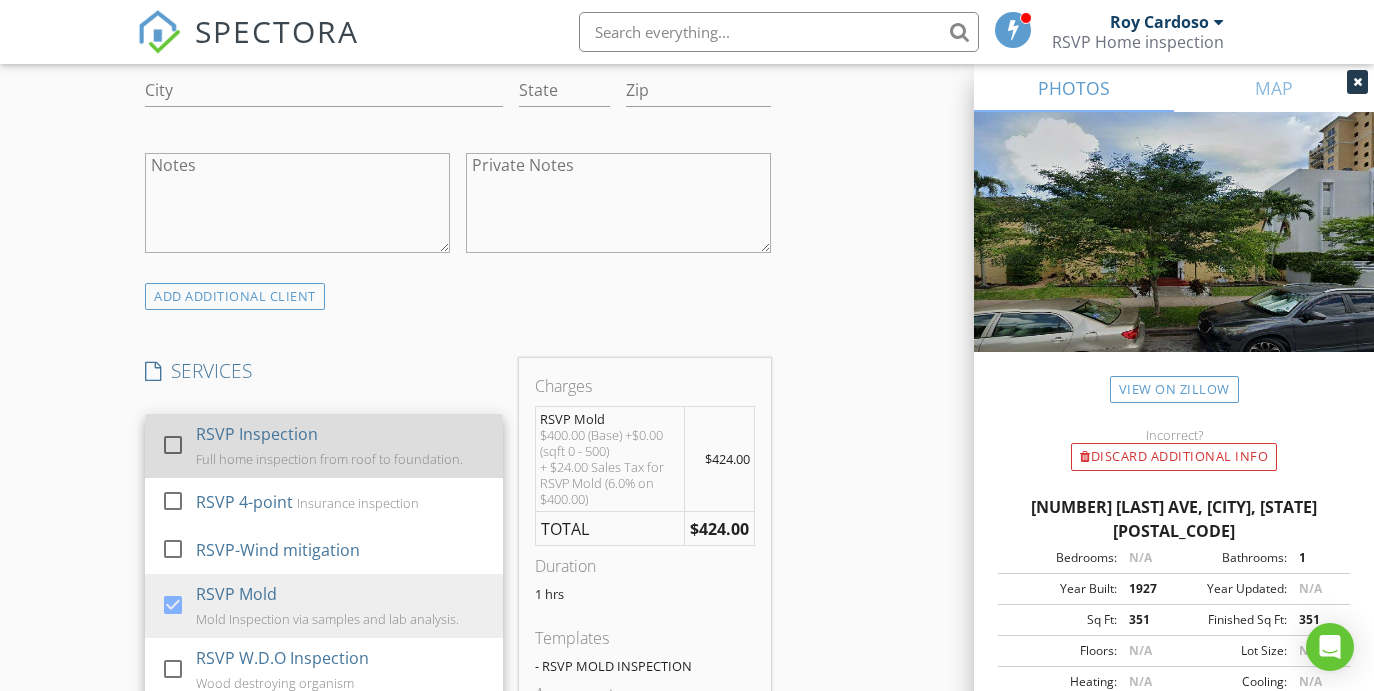 scroll, scrollTop: 244, scrollLeft: 0, axis: vertical 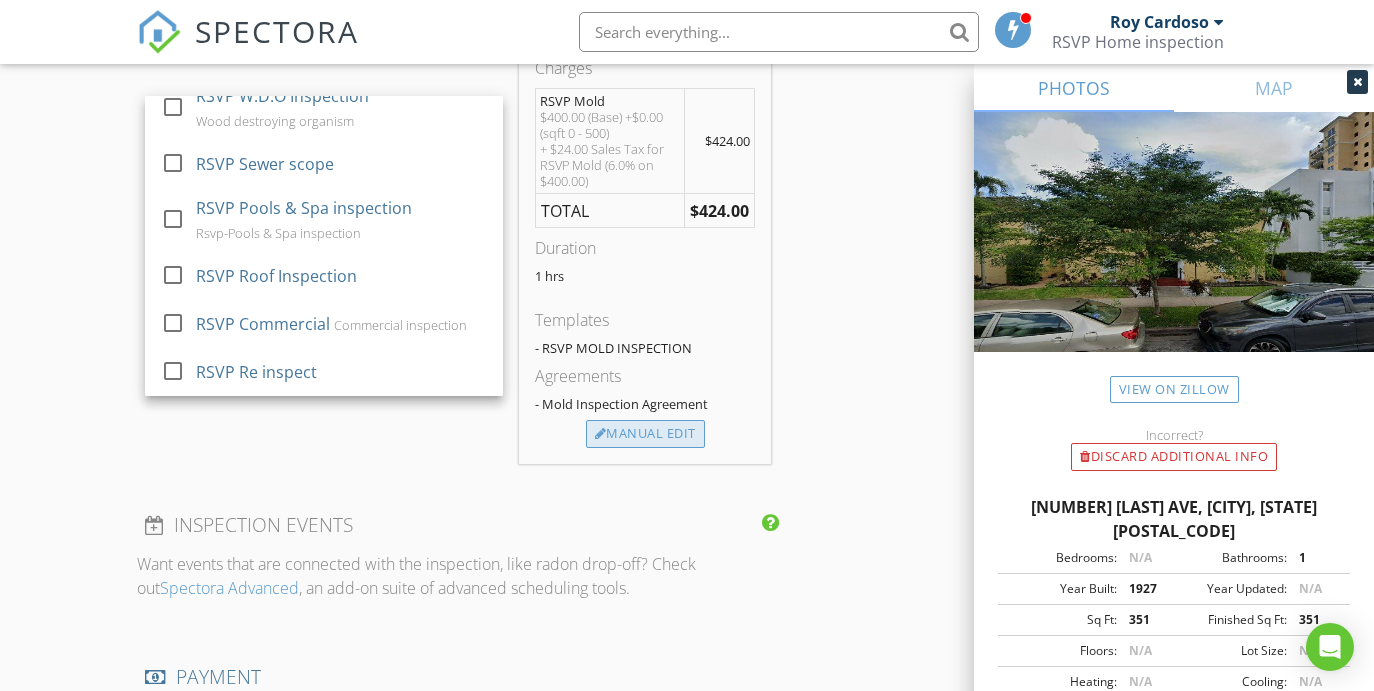 click on "Manual Edit" at bounding box center [645, 434] 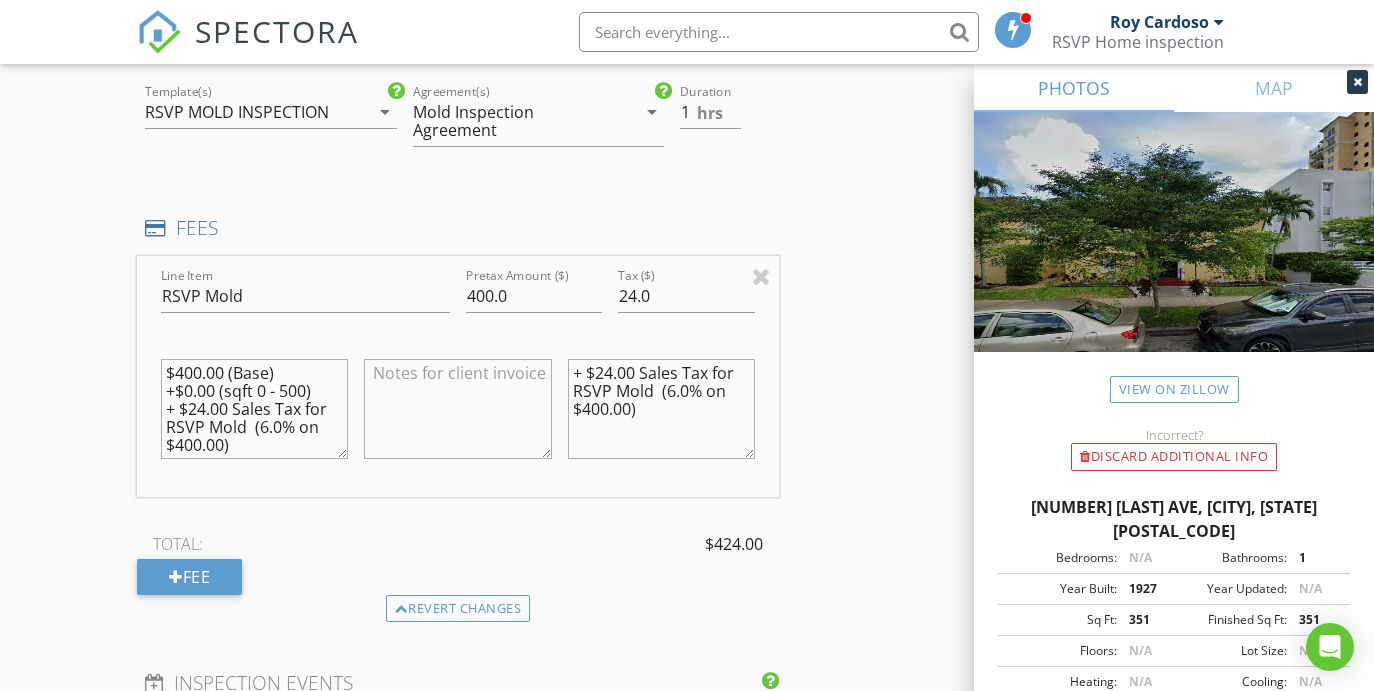 click on "$400.00 (Base)
+$0.00 (sqft 0 - 500)
+ $24.00 Sales Tax for RSVP Mold  (6.0% on $400.00)" at bounding box center (254, 409) 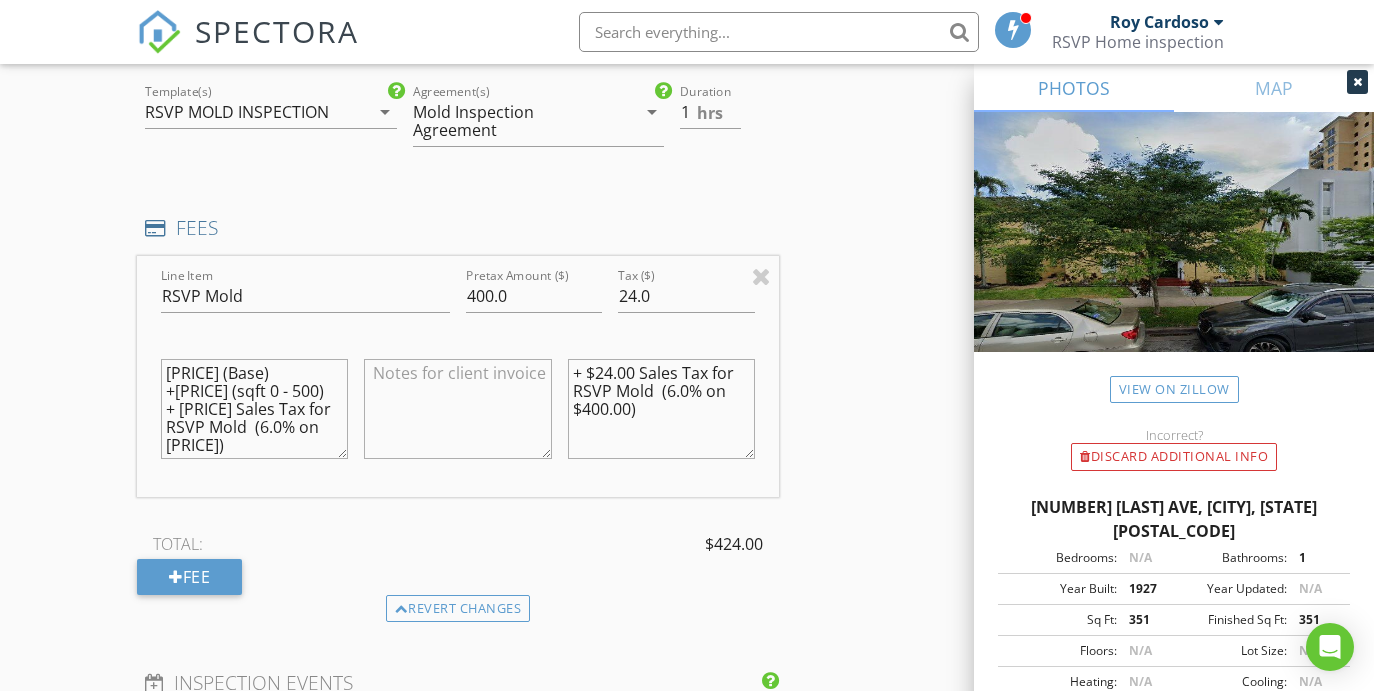 click on "$500.00 (Base)
+$0.00 (sqft 0 - 500)
+ $24.00 Sales Tax for RSVP Mold  (6.0% on $400.00)" at bounding box center [254, 409] 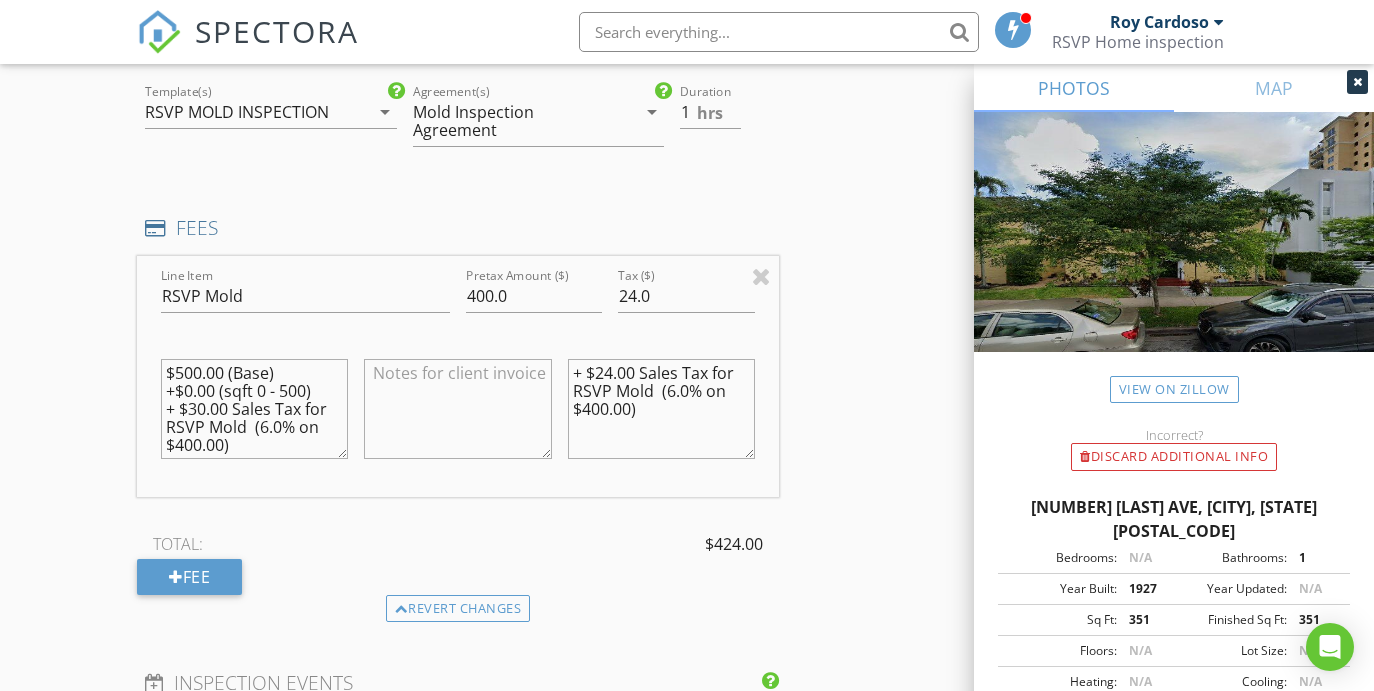 click on "$500.00 (Base)
+$0.00 (sqft 0 - 500)
+ $30.00 Sales Tax for RSVP Mold  (6.0% on $400.00)" at bounding box center (254, 409) 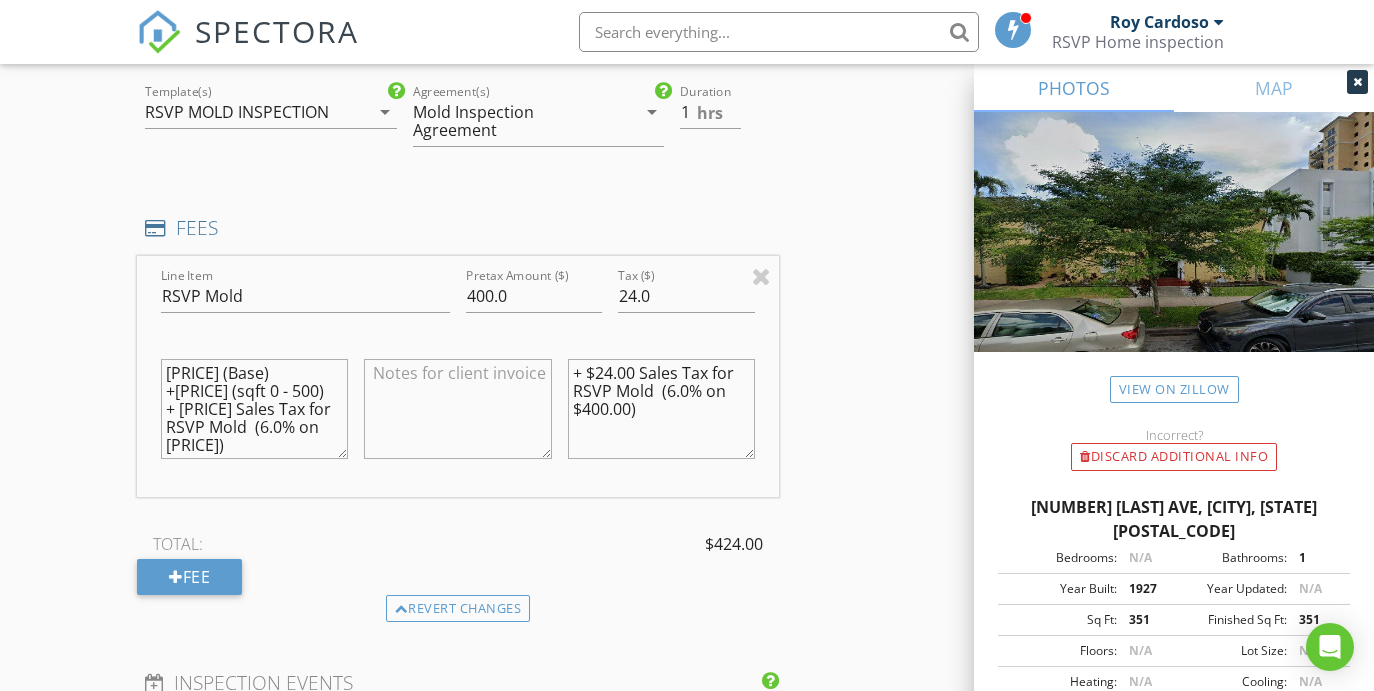 type on "$500.00 (Base)
+$0.00 (sqft 0 - 500)
+ $30.00 Sales Tax for RSVP Mold  (6.0% on $500.00)" 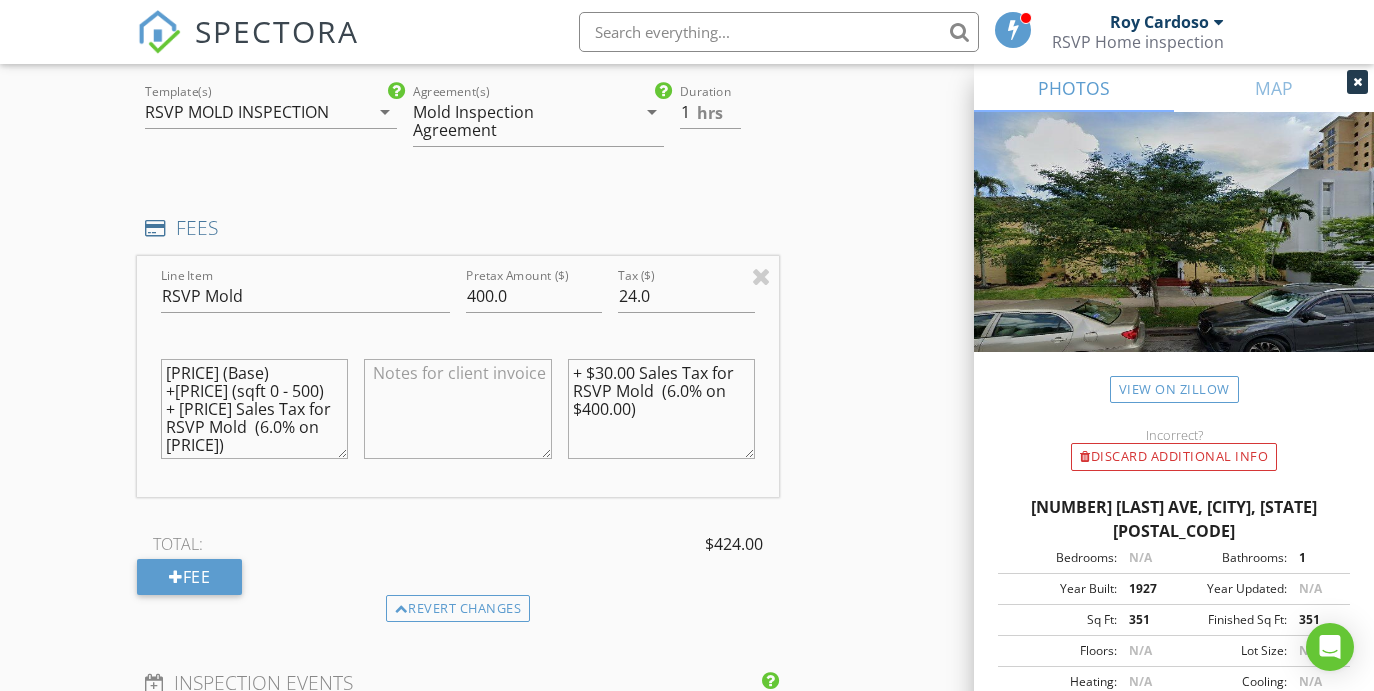 click on "+ $30.00 Sales Tax for RSVP Mold  (6.0% on $400.00)" at bounding box center (661, 409) 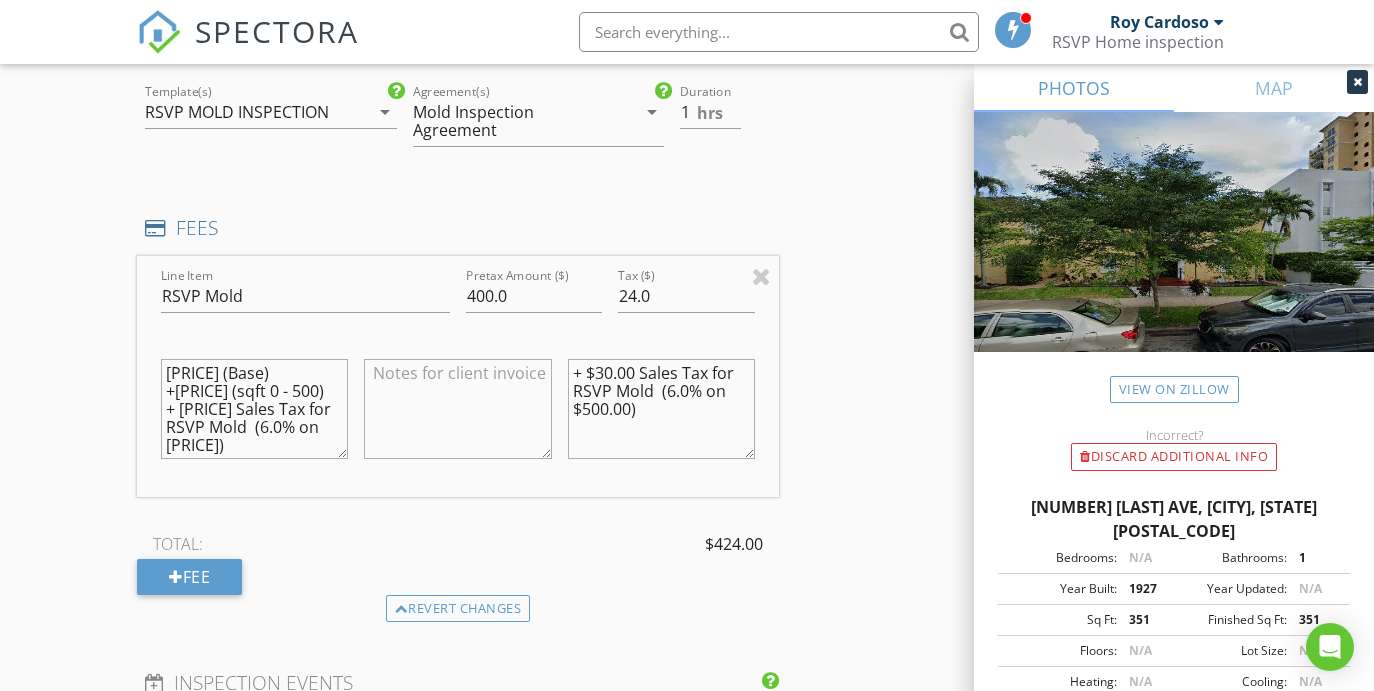 type on "+ $30.00 Sales Tax for RSVP Mold  (6.0% on $500.00)" 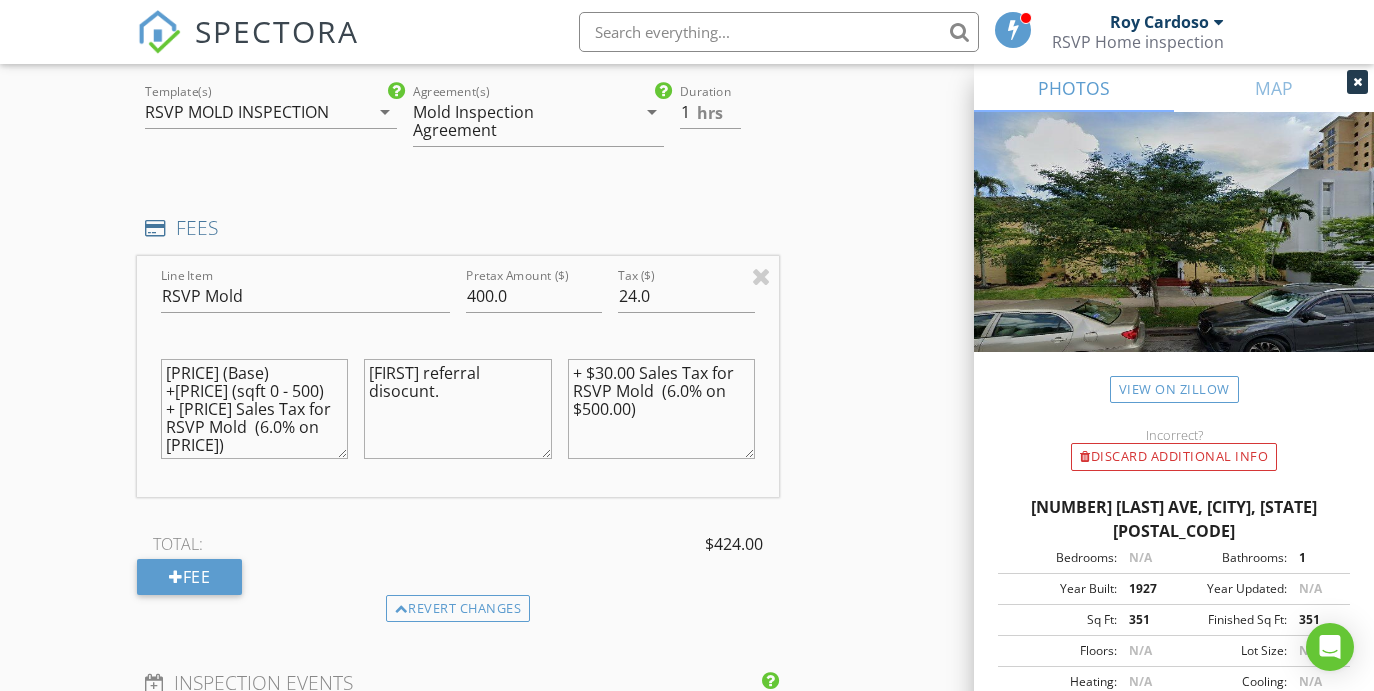 click on "David referral disocunt." at bounding box center [457, 409] 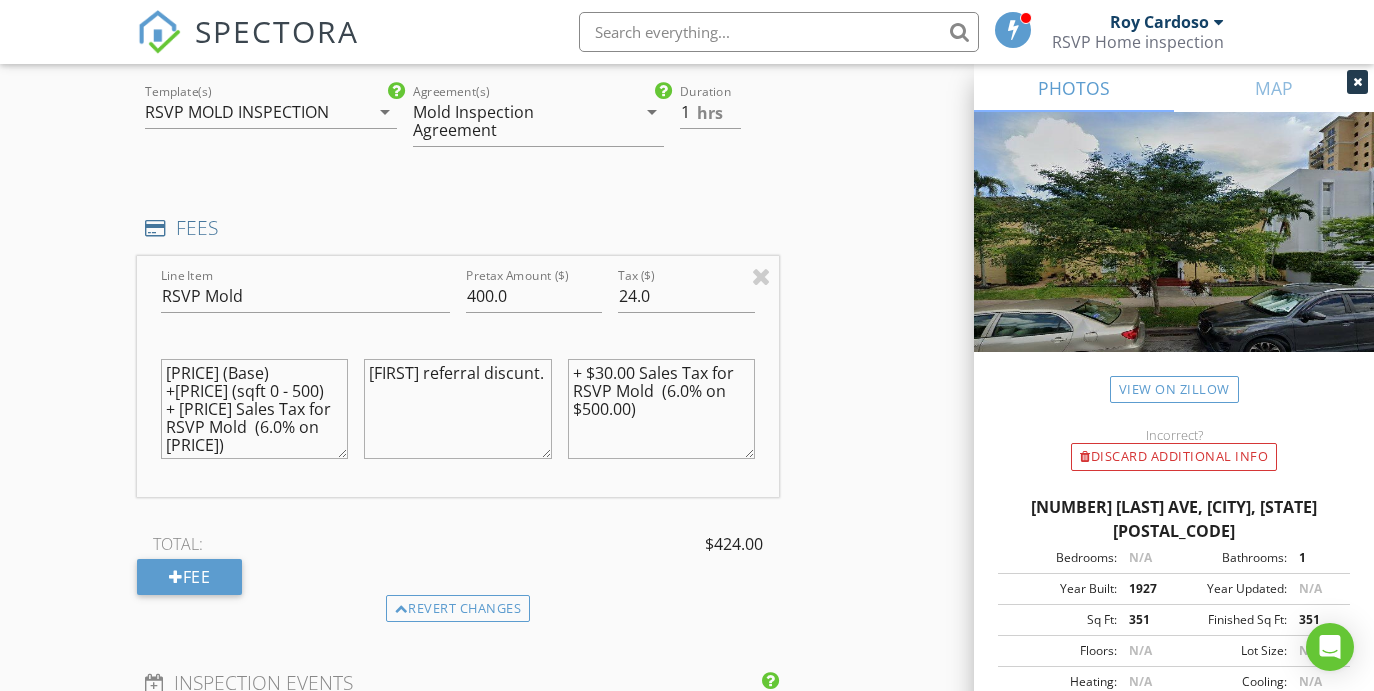 click on "David referral discunt." at bounding box center [457, 409] 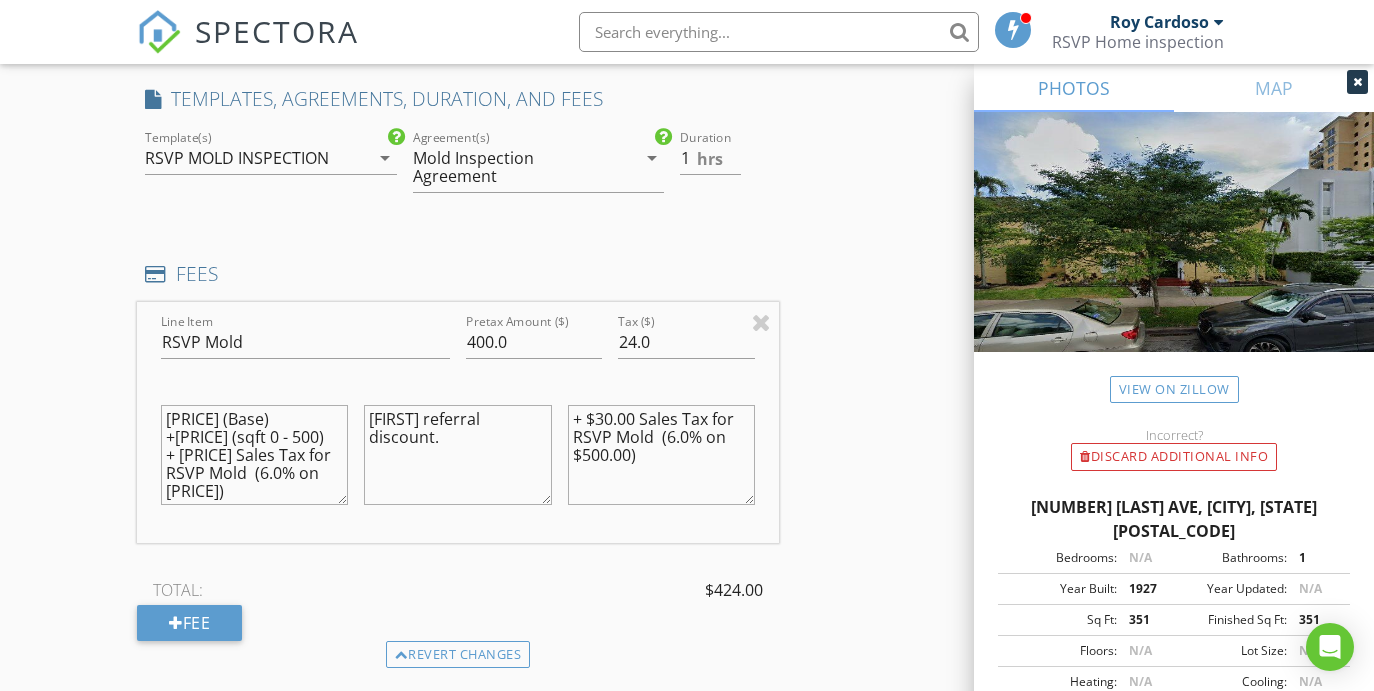 scroll, scrollTop: 1667, scrollLeft: 0, axis: vertical 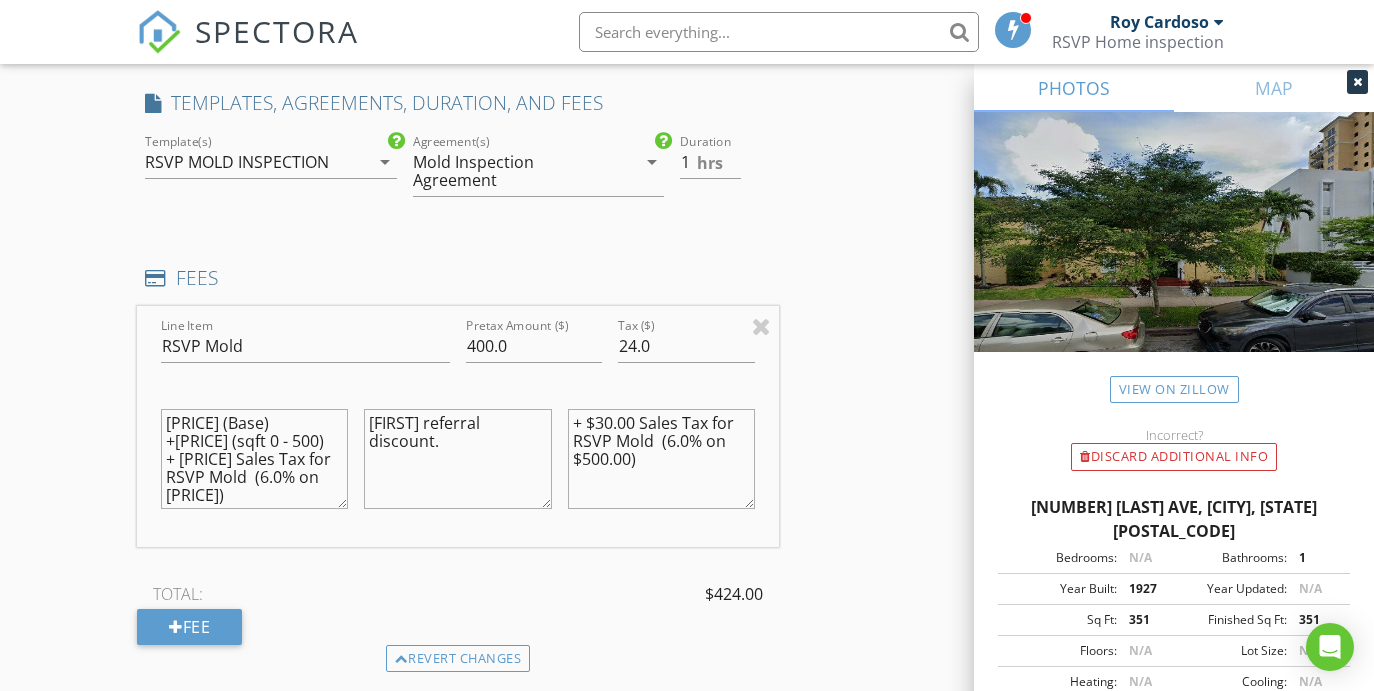type on "David referral discount." 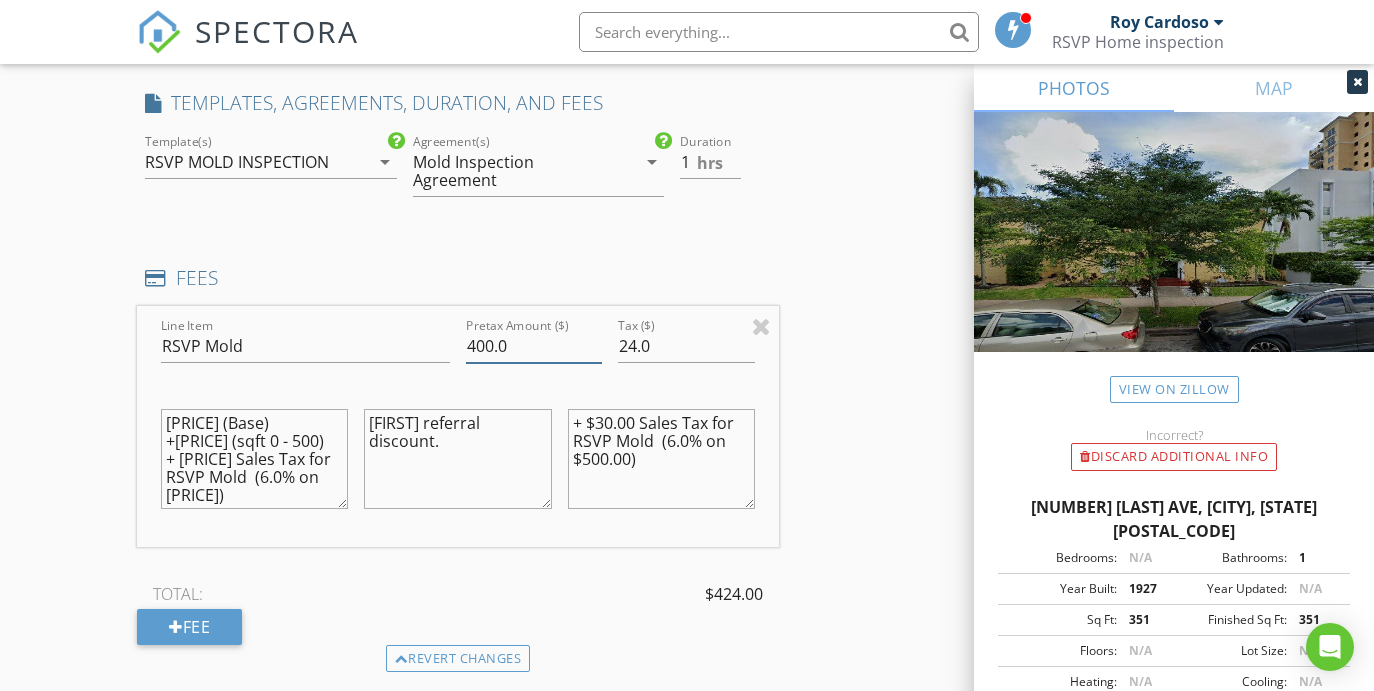 click on "400.0" at bounding box center [534, 346] 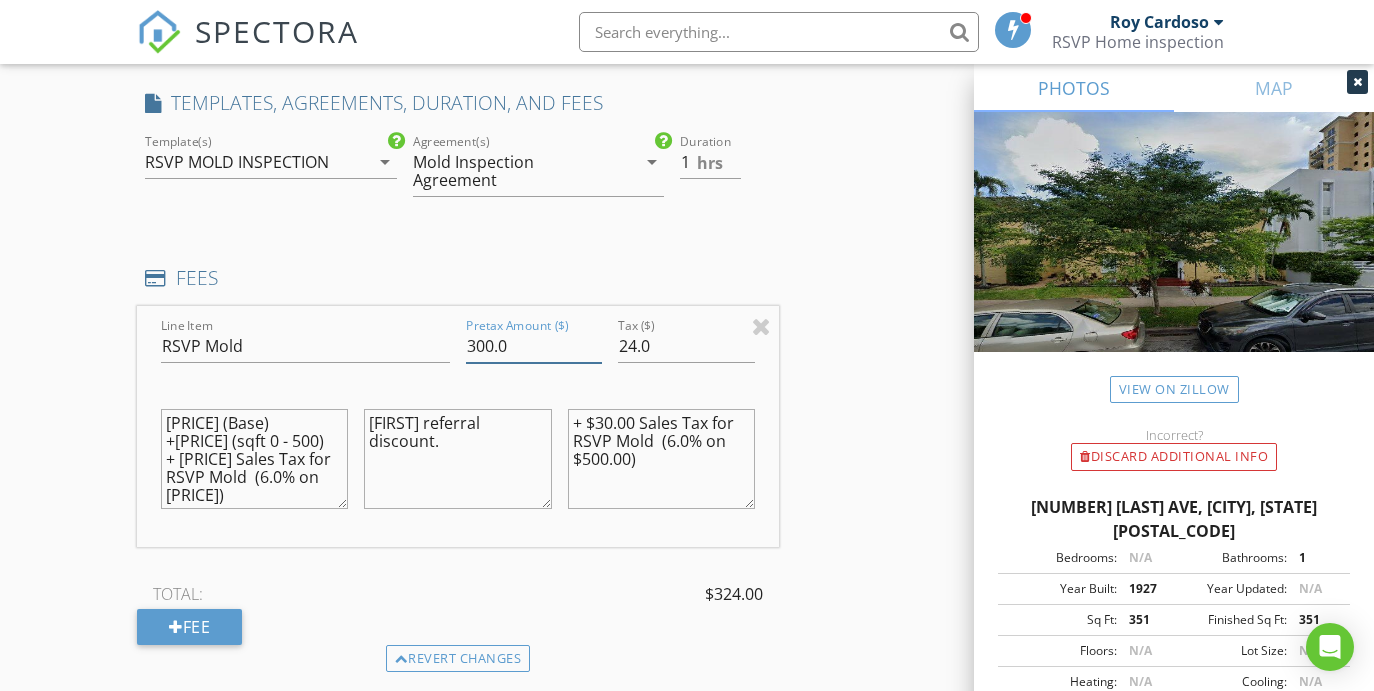type on "300.0" 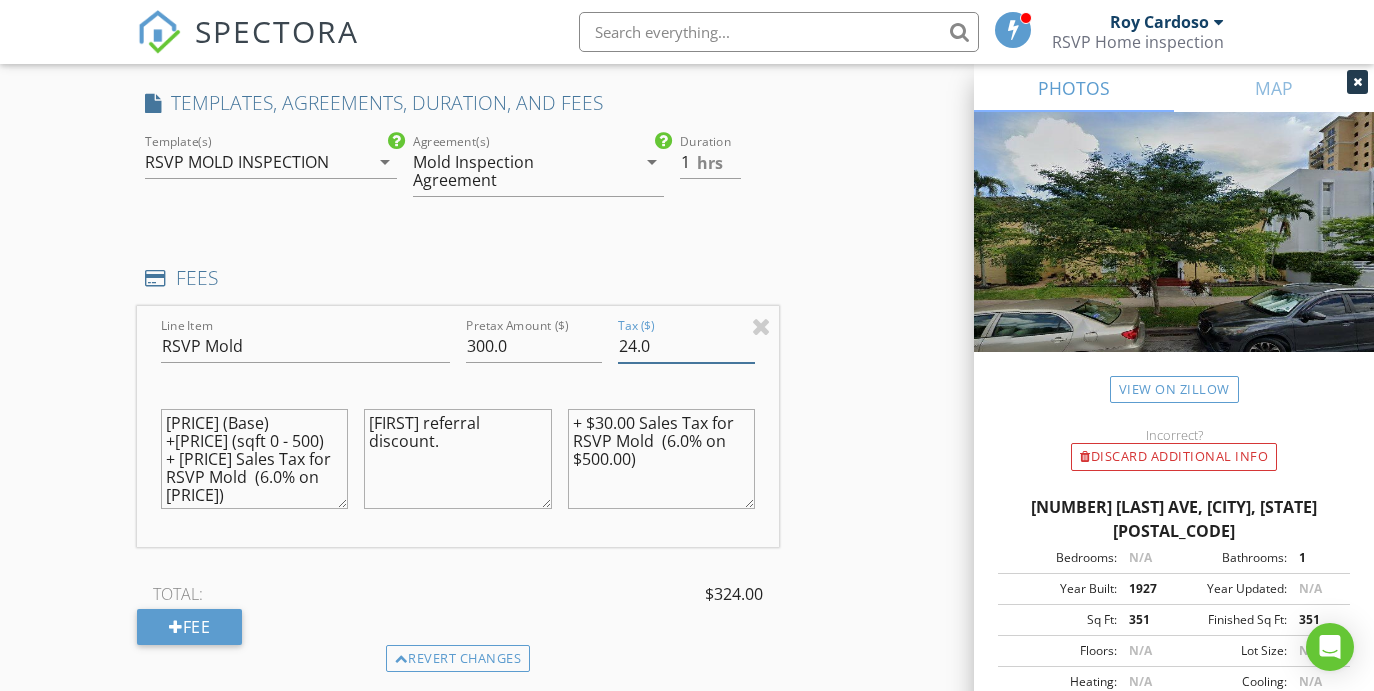 click on "24.0" at bounding box center (686, 346) 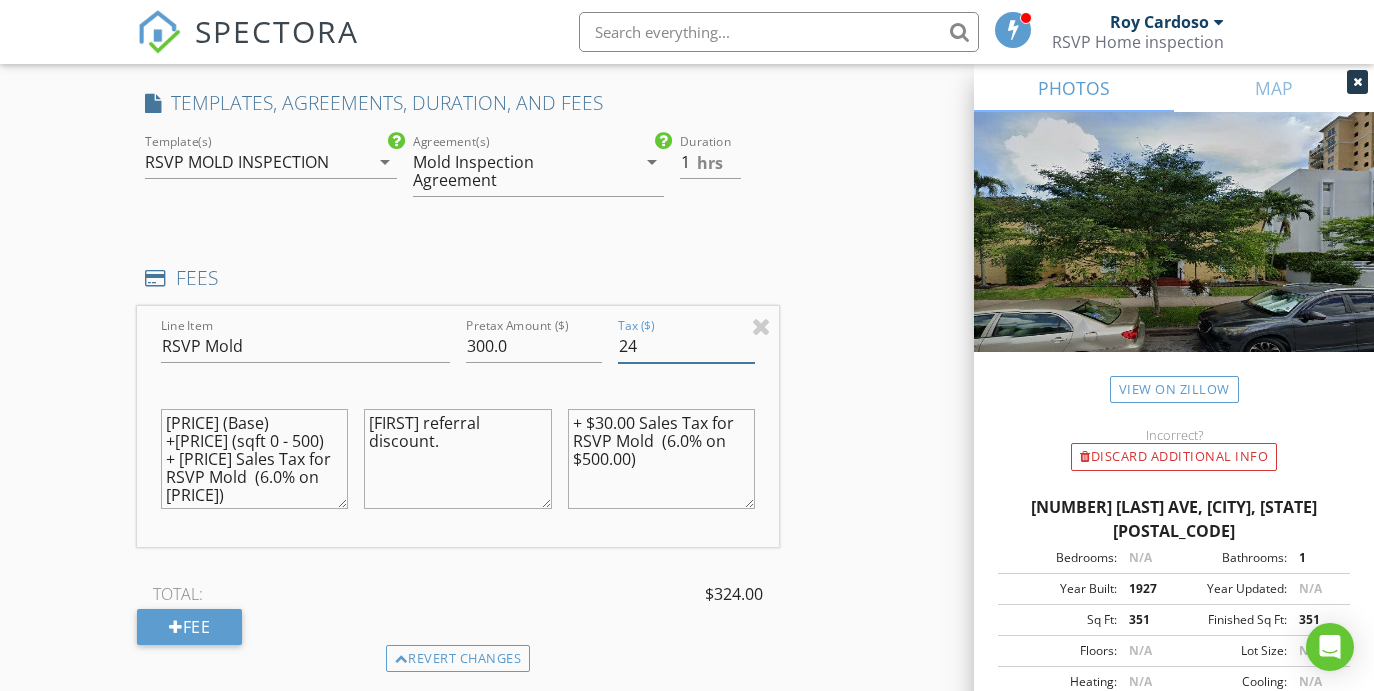 type on "2" 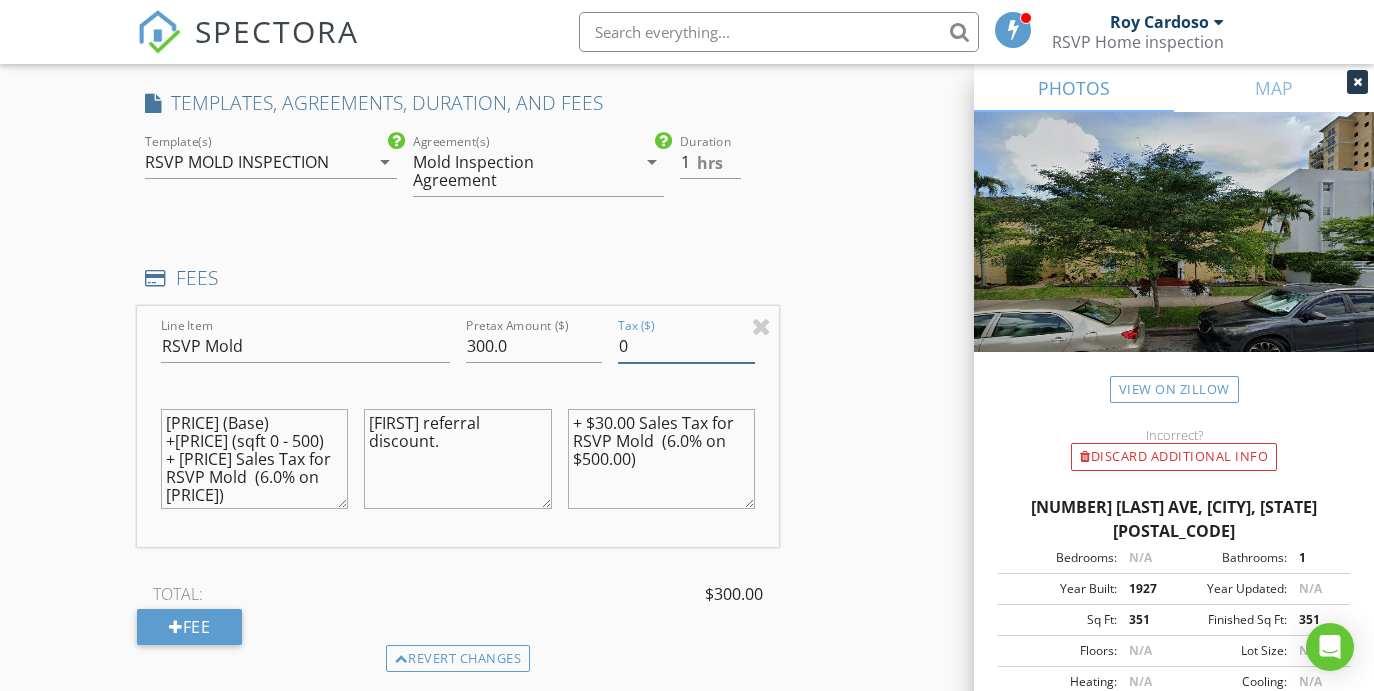 type on "0" 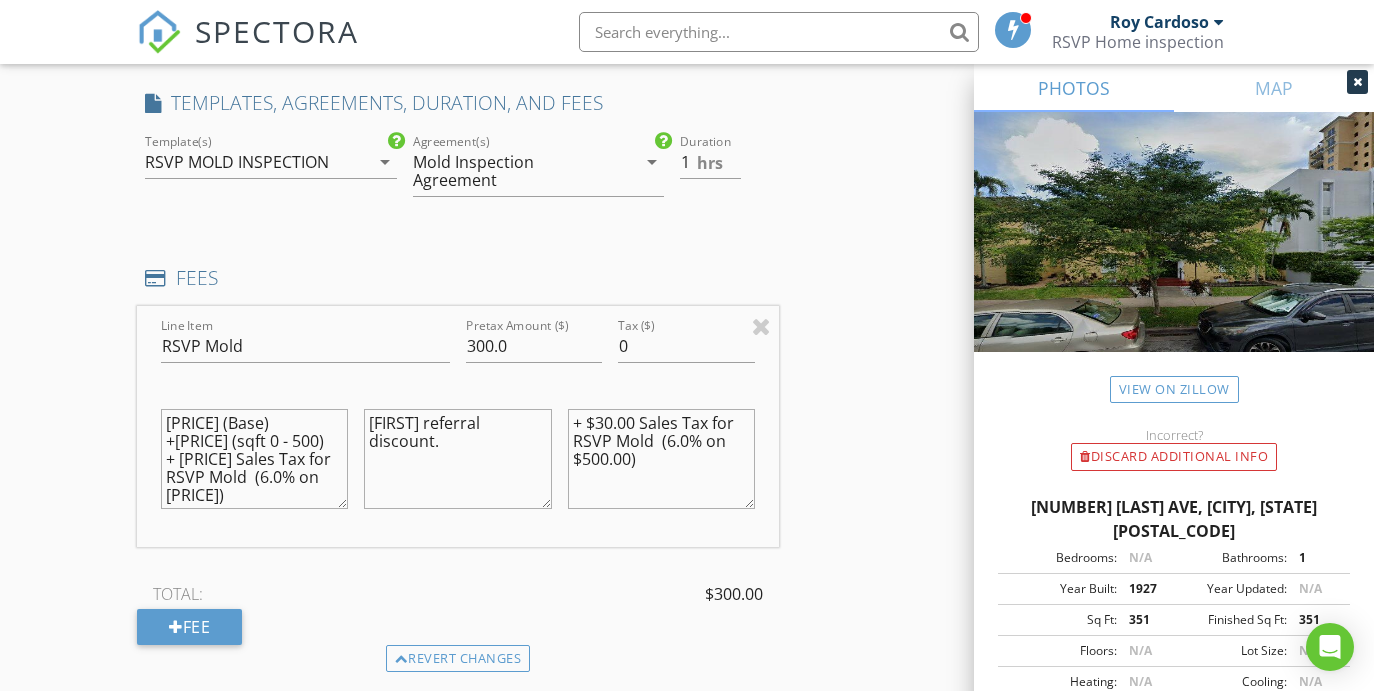 click on "David referral discount." at bounding box center [457, 459] 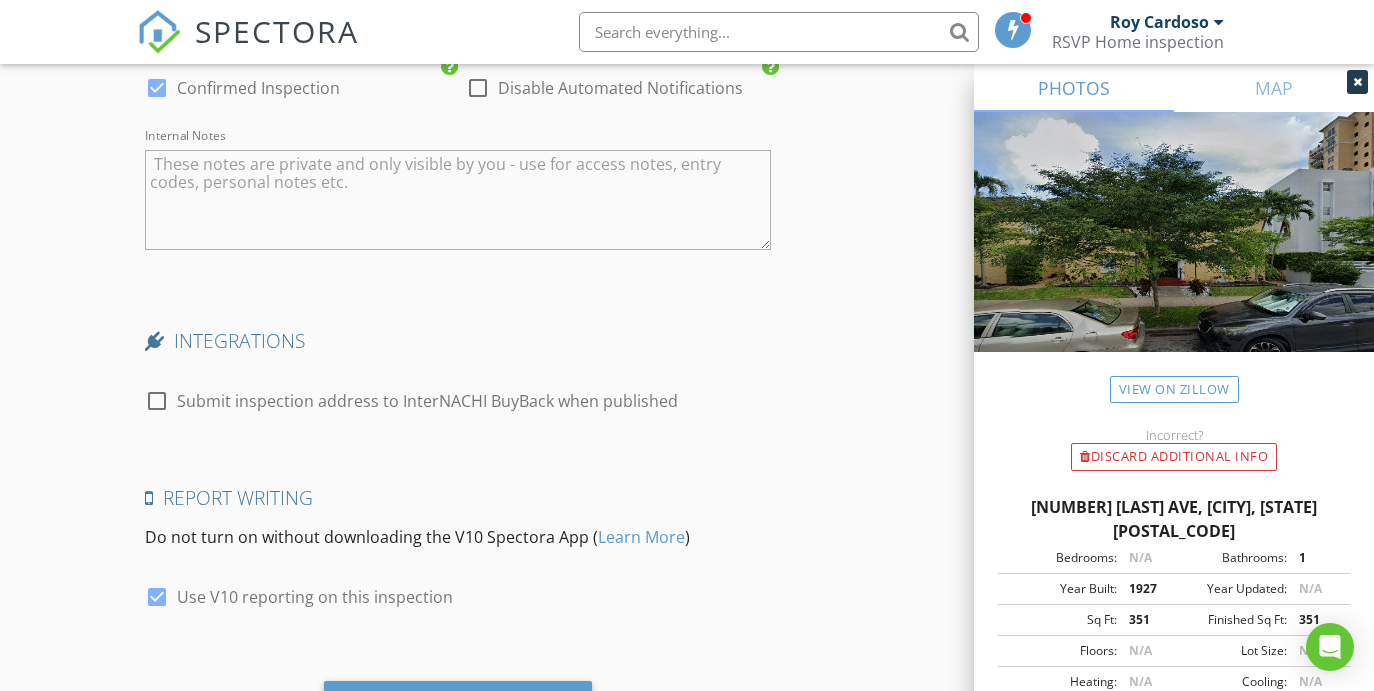 scroll, scrollTop: 3311, scrollLeft: 0, axis: vertical 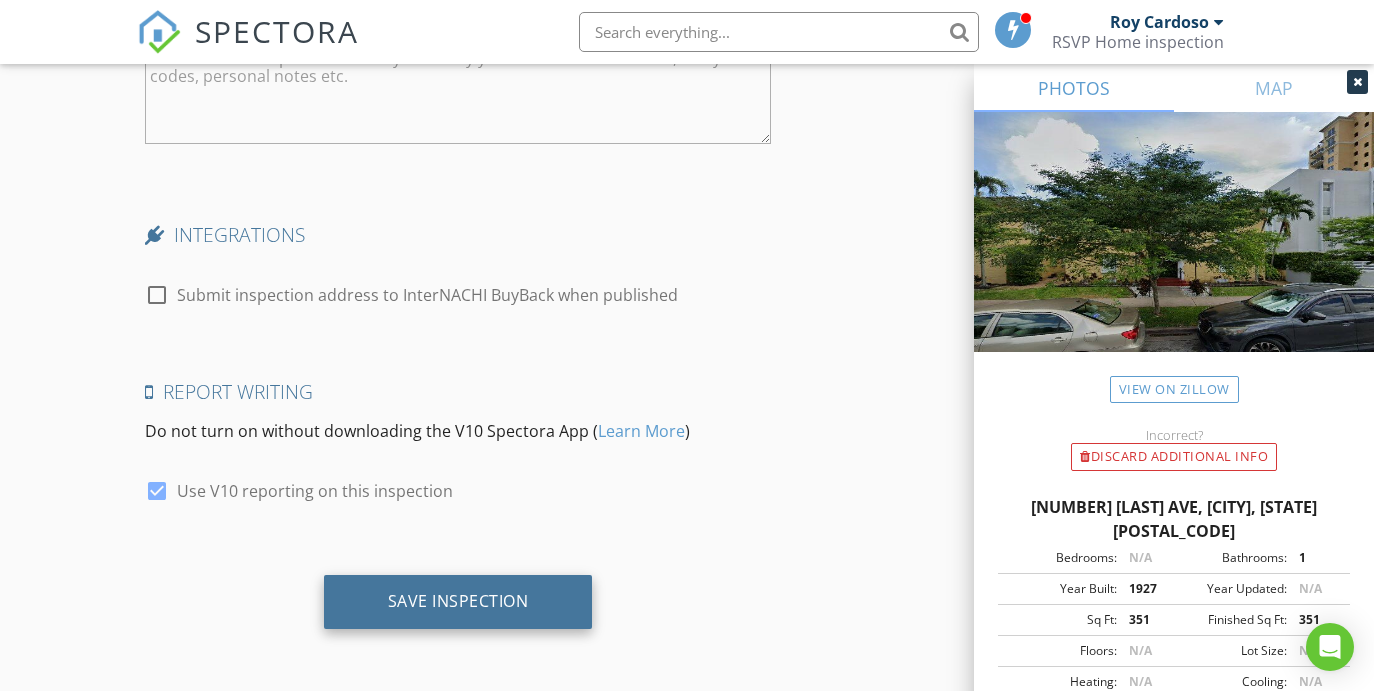 type on "David referral discount with no tax added." 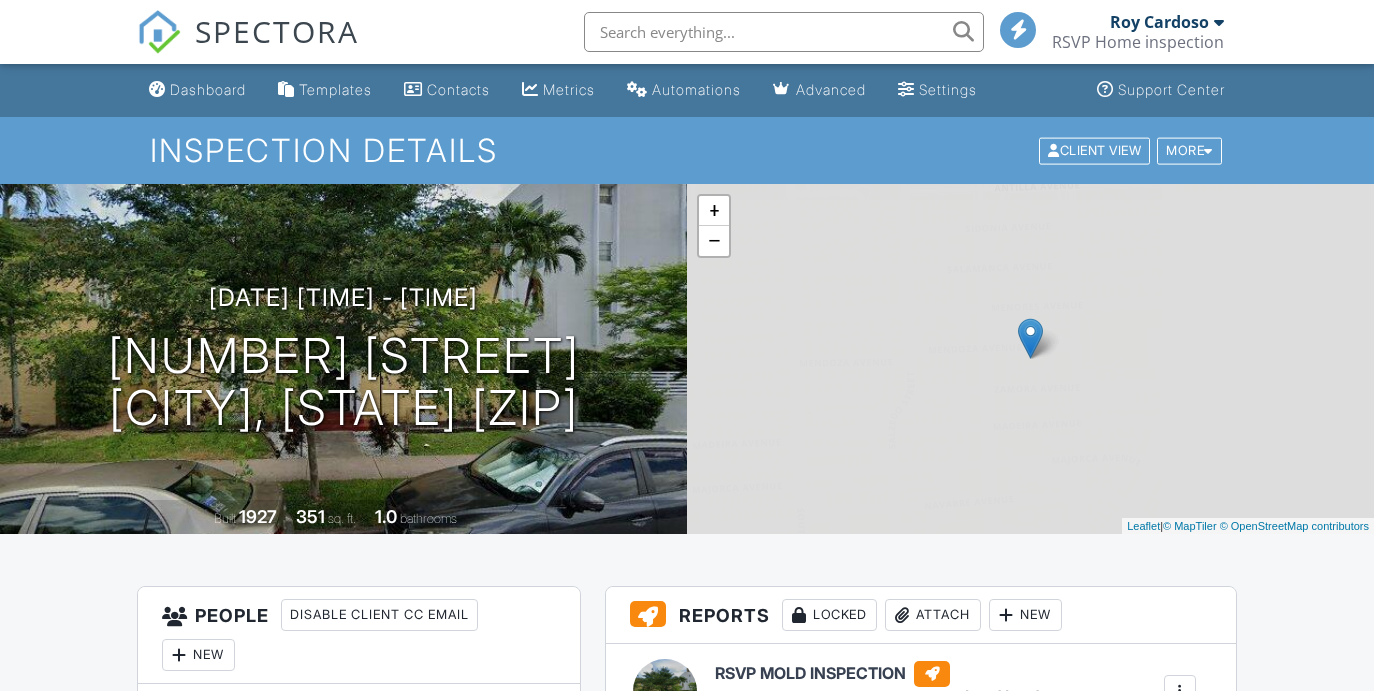 scroll, scrollTop: 0, scrollLeft: 0, axis: both 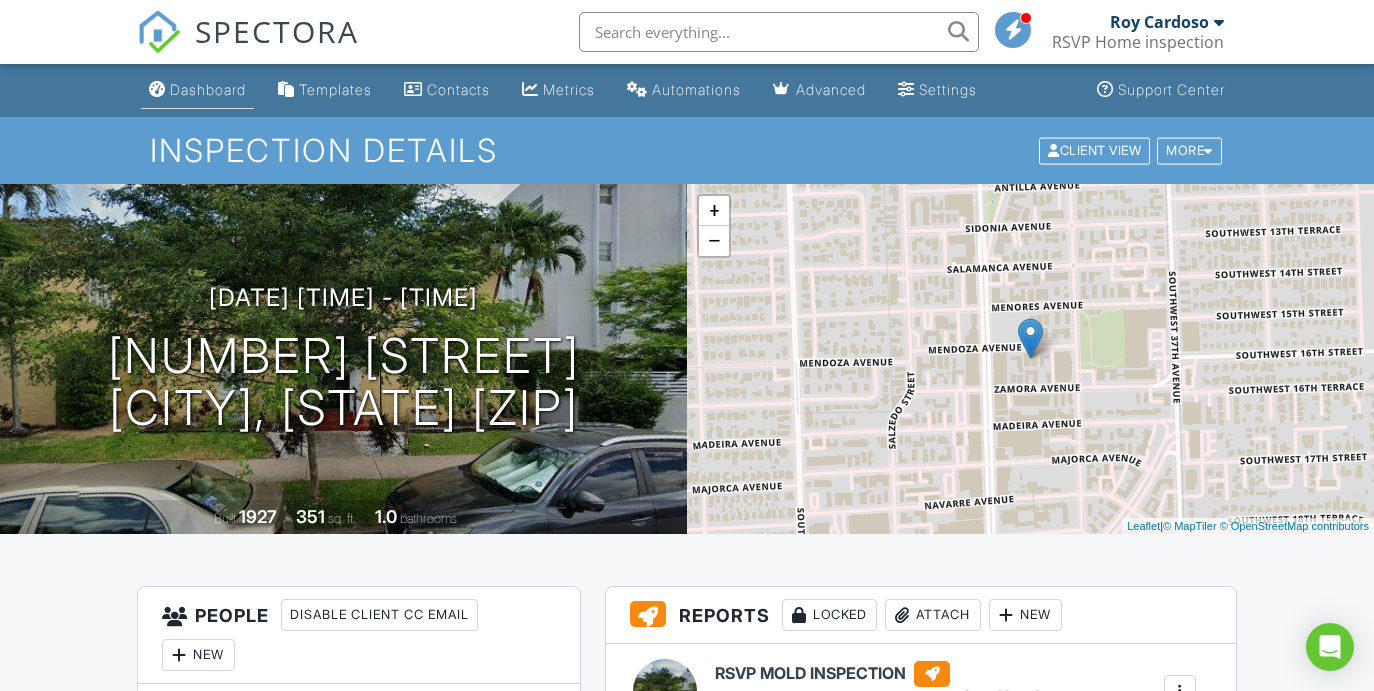 click on "Dashboard" at bounding box center [197, 90] 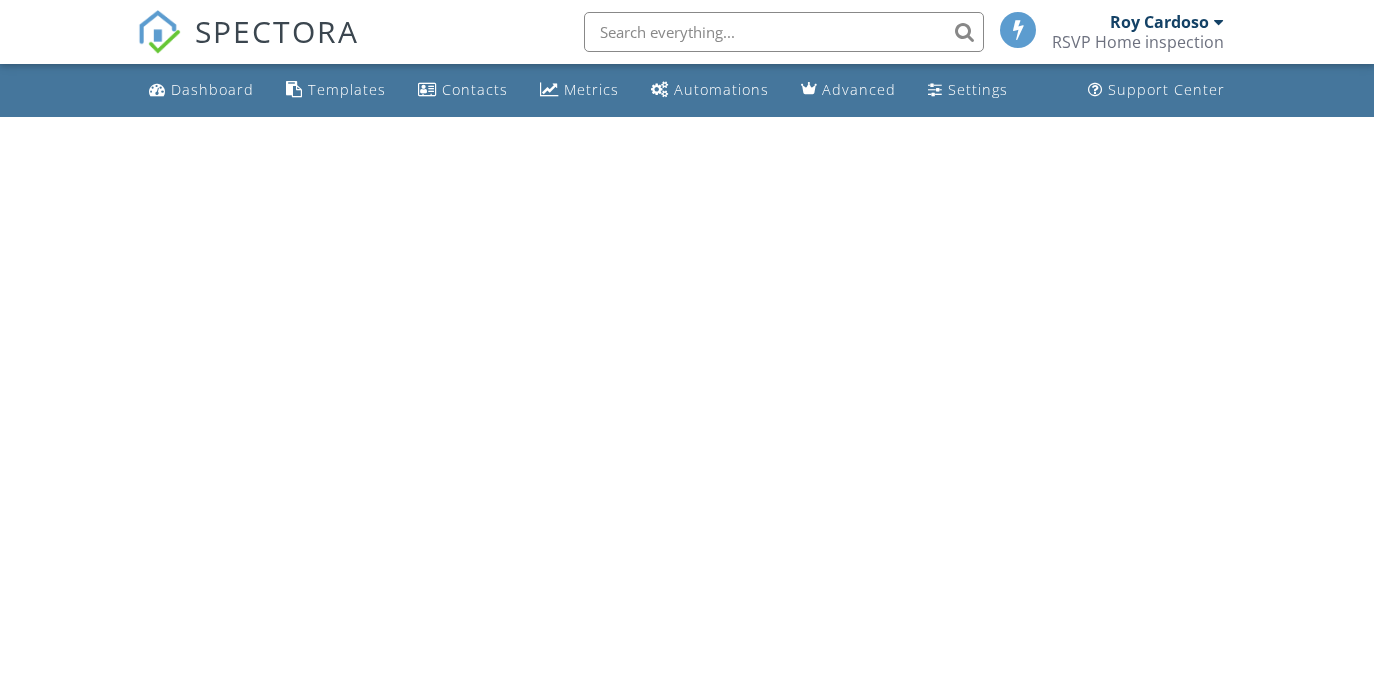 scroll, scrollTop: 0, scrollLeft: 0, axis: both 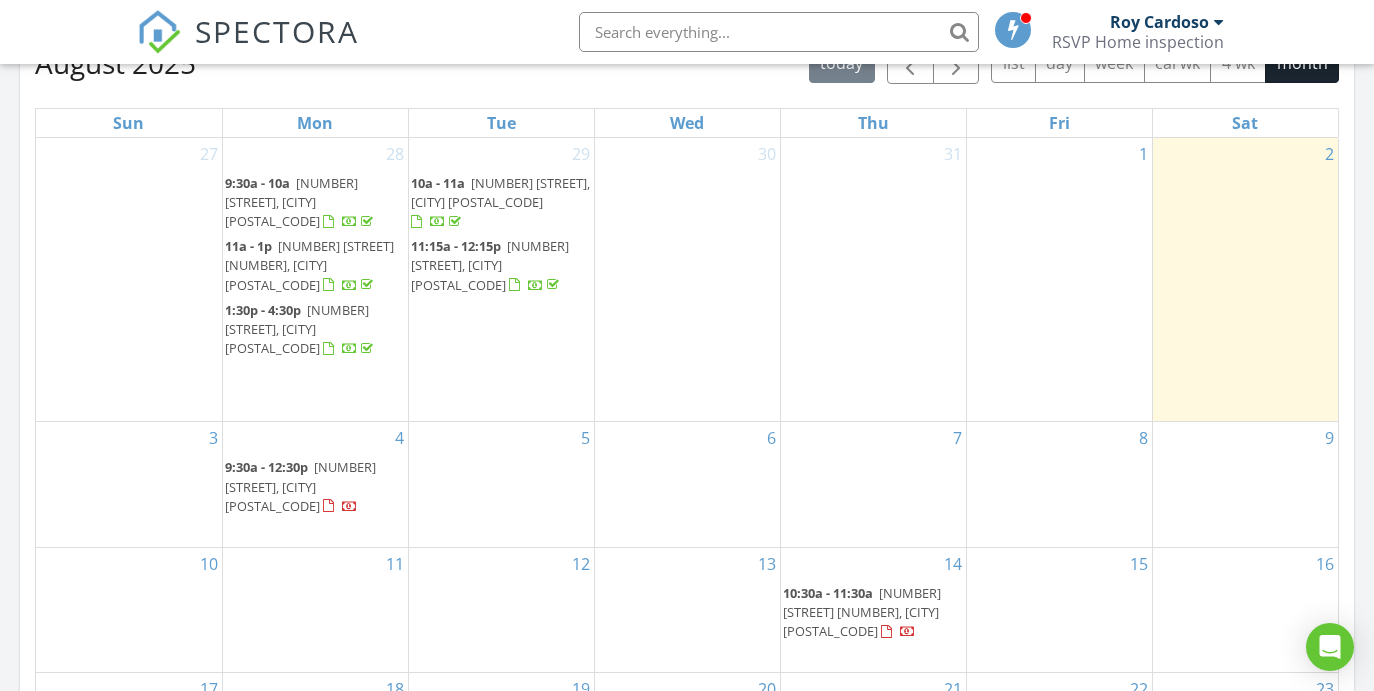 click on "[NUMBER] [STREET] [NUMBER], [CITY] [POSTAL_CODE]" at bounding box center [862, 612] 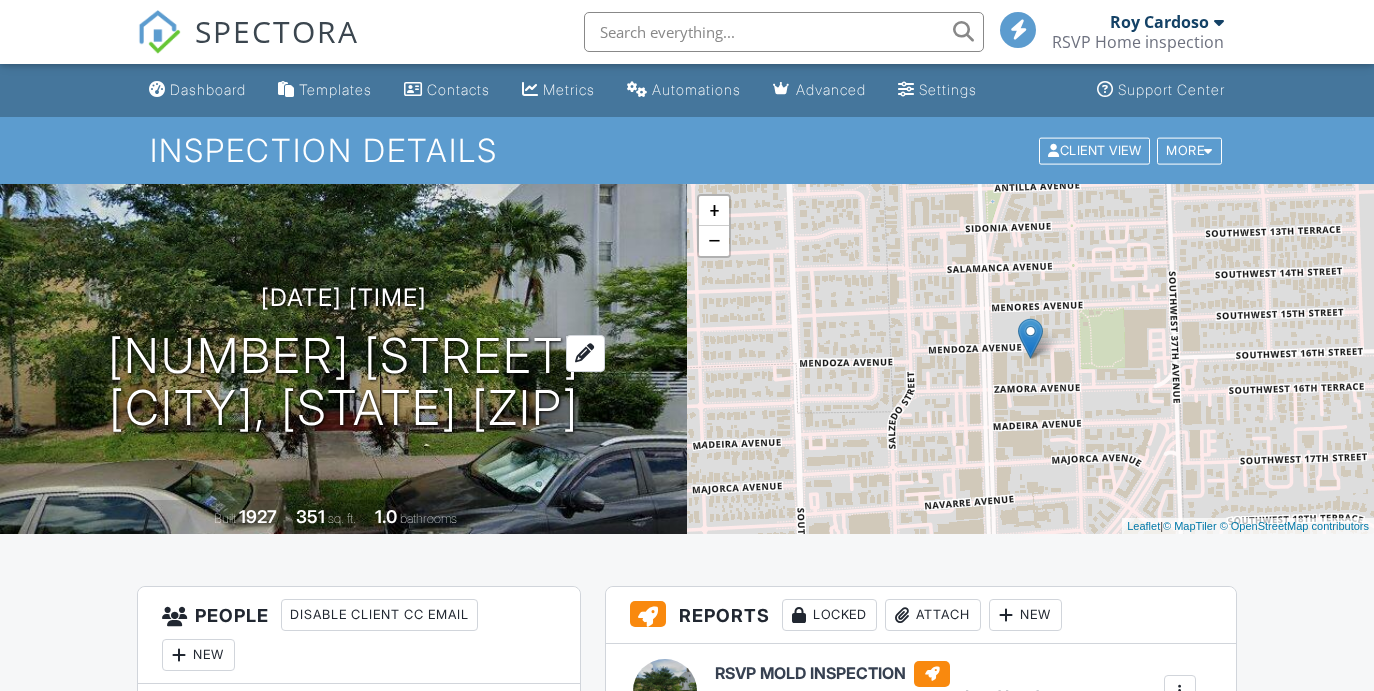 scroll, scrollTop: 0, scrollLeft: 0, axis: both 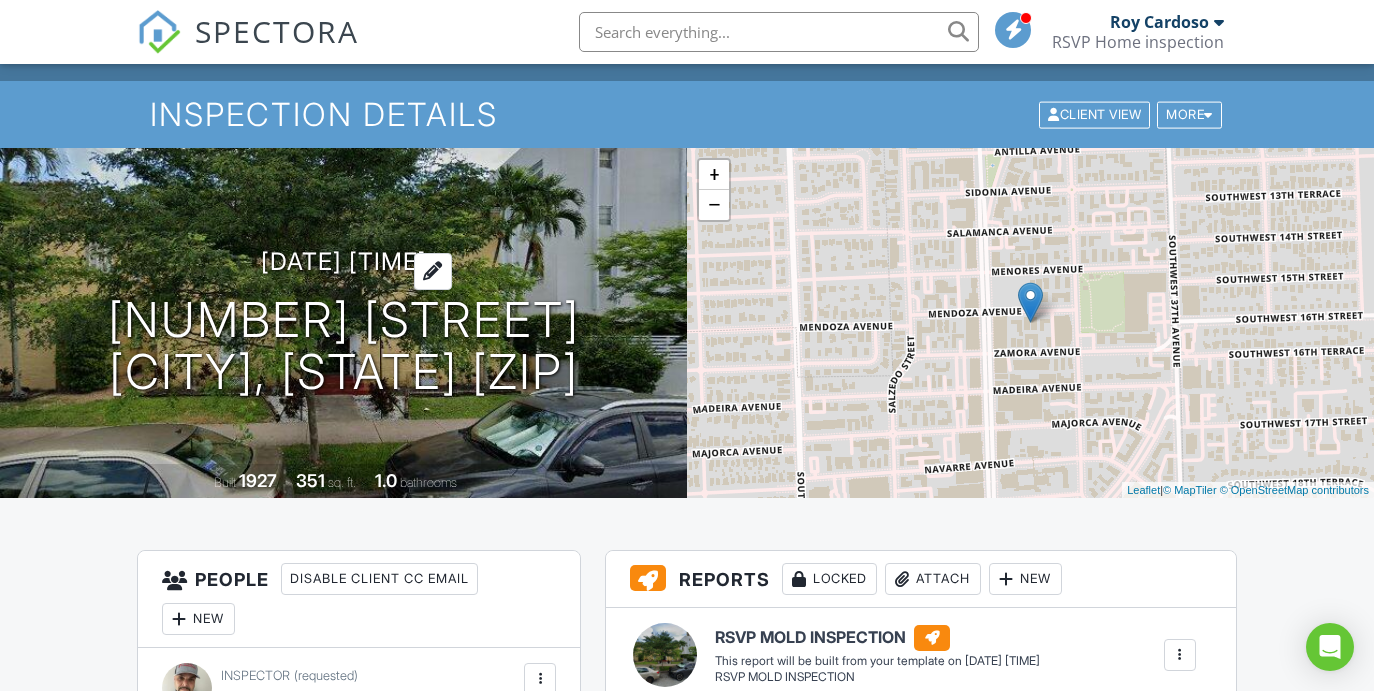 click on "[DATE] [TIME]" at bounding box center (344, 261) 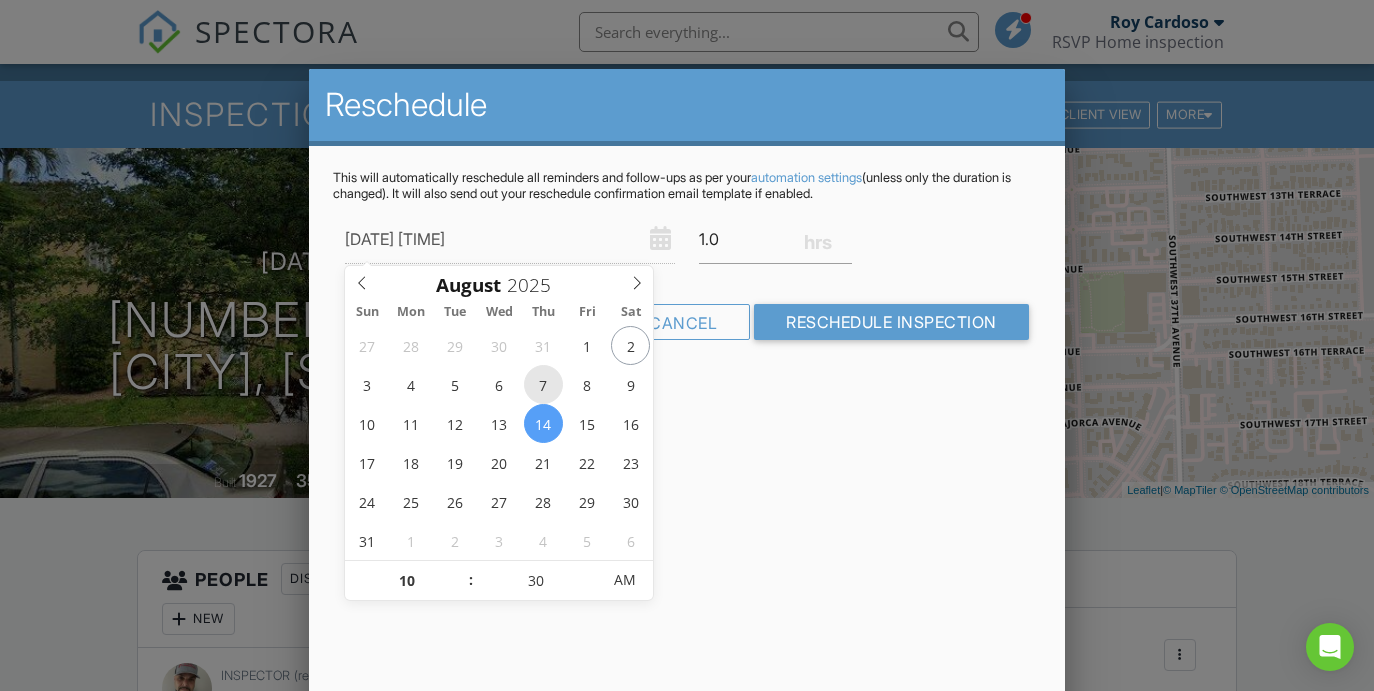 type on "[DATE] [TIME]" 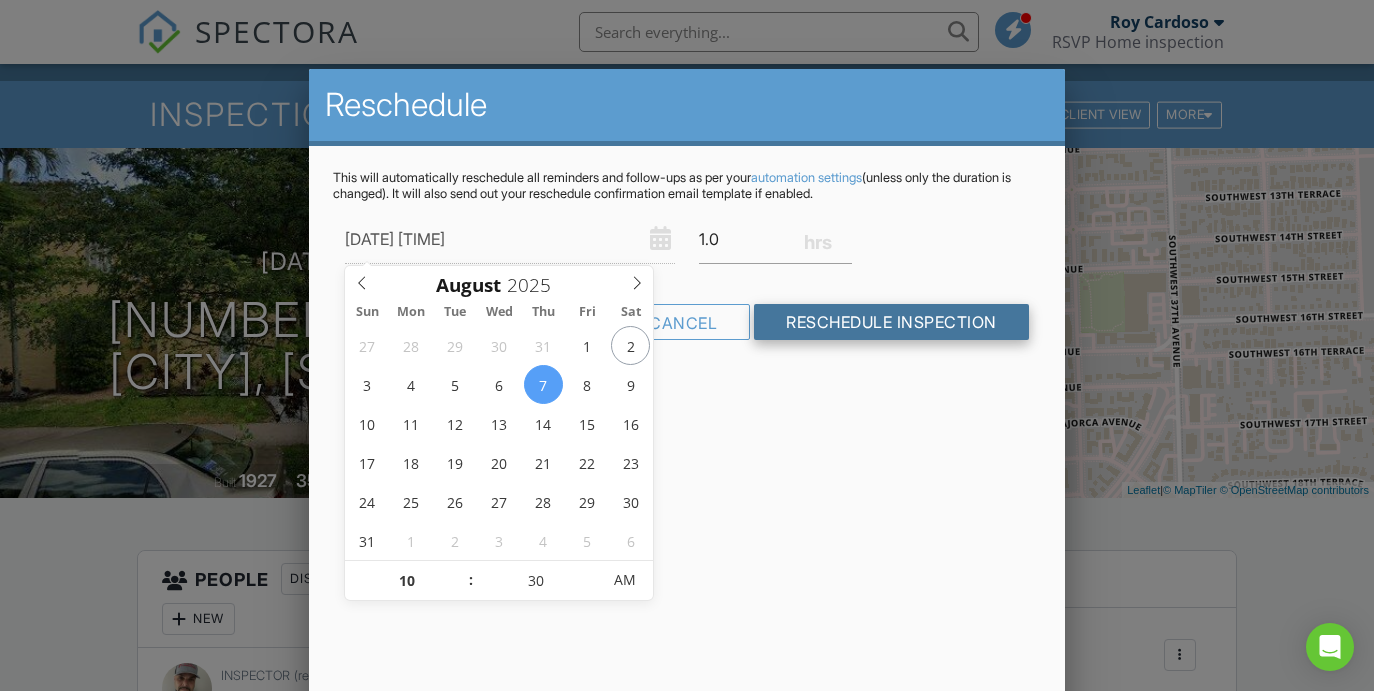 click on "Reschedule Inspection" at bounding box center [891, 322] 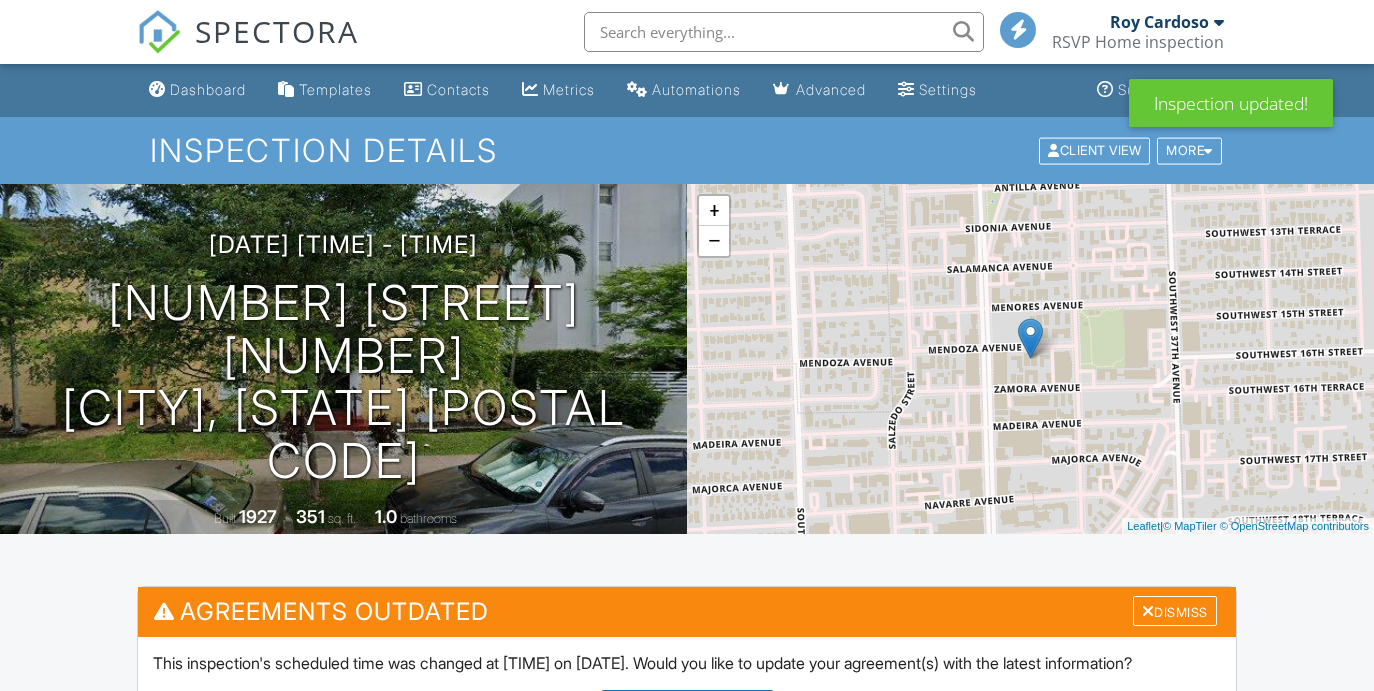 scroll, scrollTop: 160, scrollLeft: 0, axis: vertical 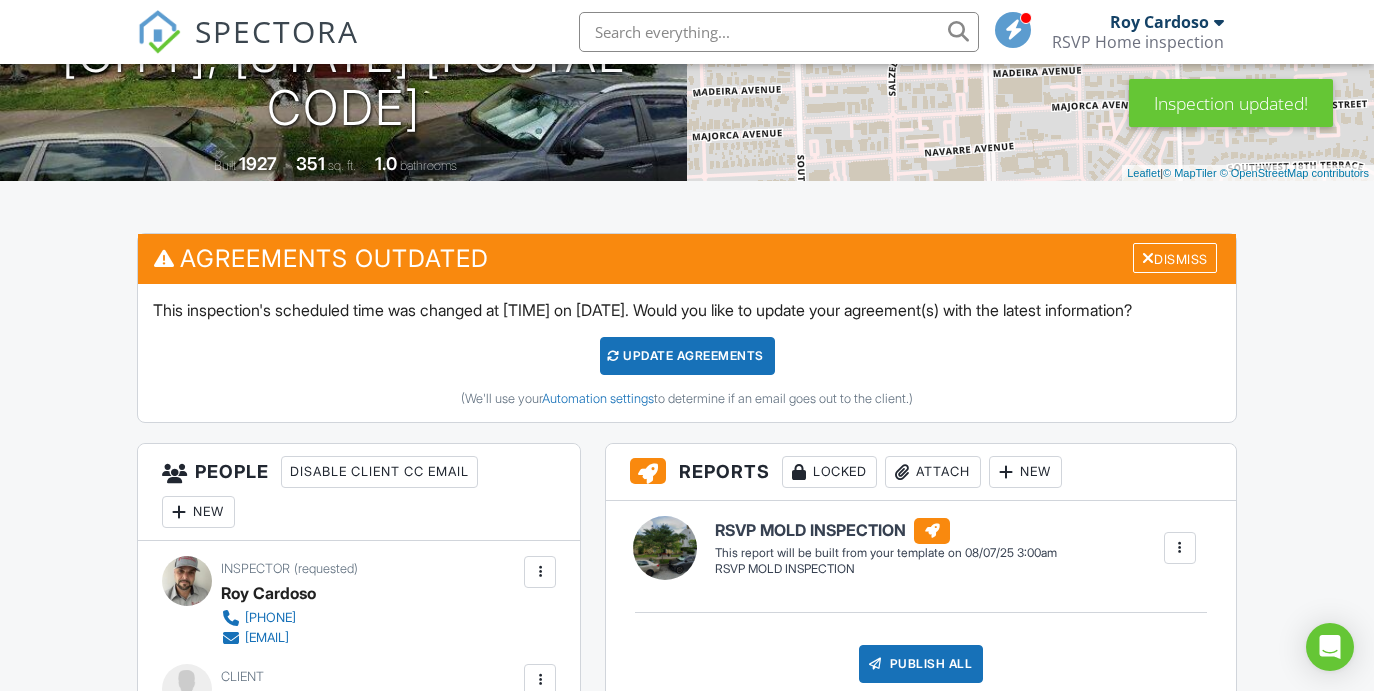 click on "Update Agreements" at bounding box center (687, 356) 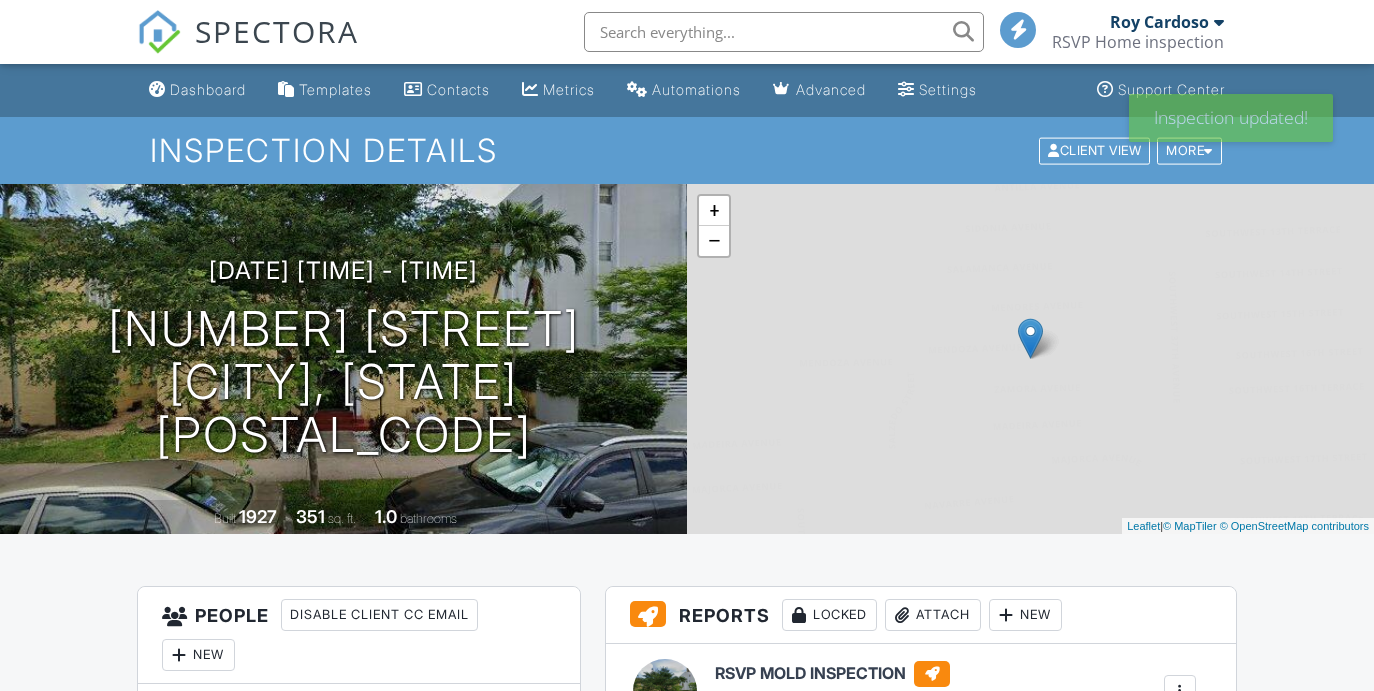 scroll, scrollTop: 0, scrollLeft: 0, axis: both 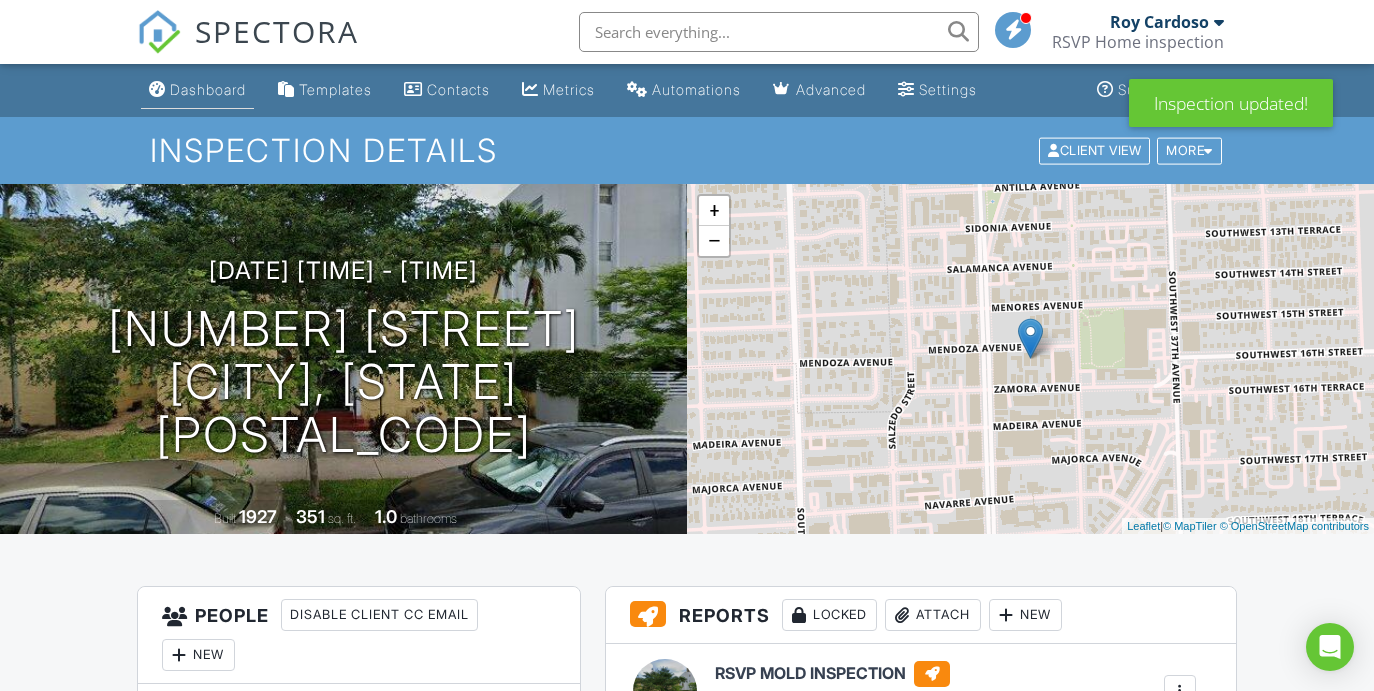 click on "Dashboard" at bounding box center [208, 89] 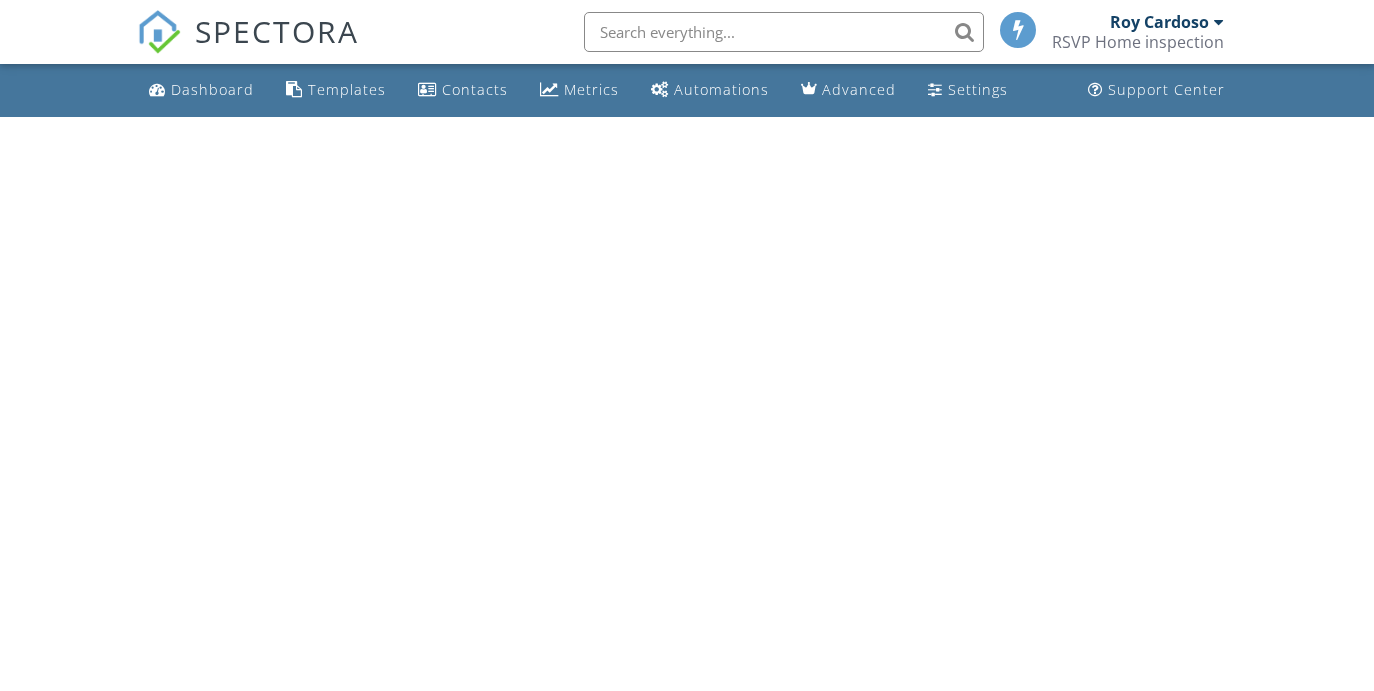 scroll, scrollTop: 0, scrollLeft: 0, axis: both 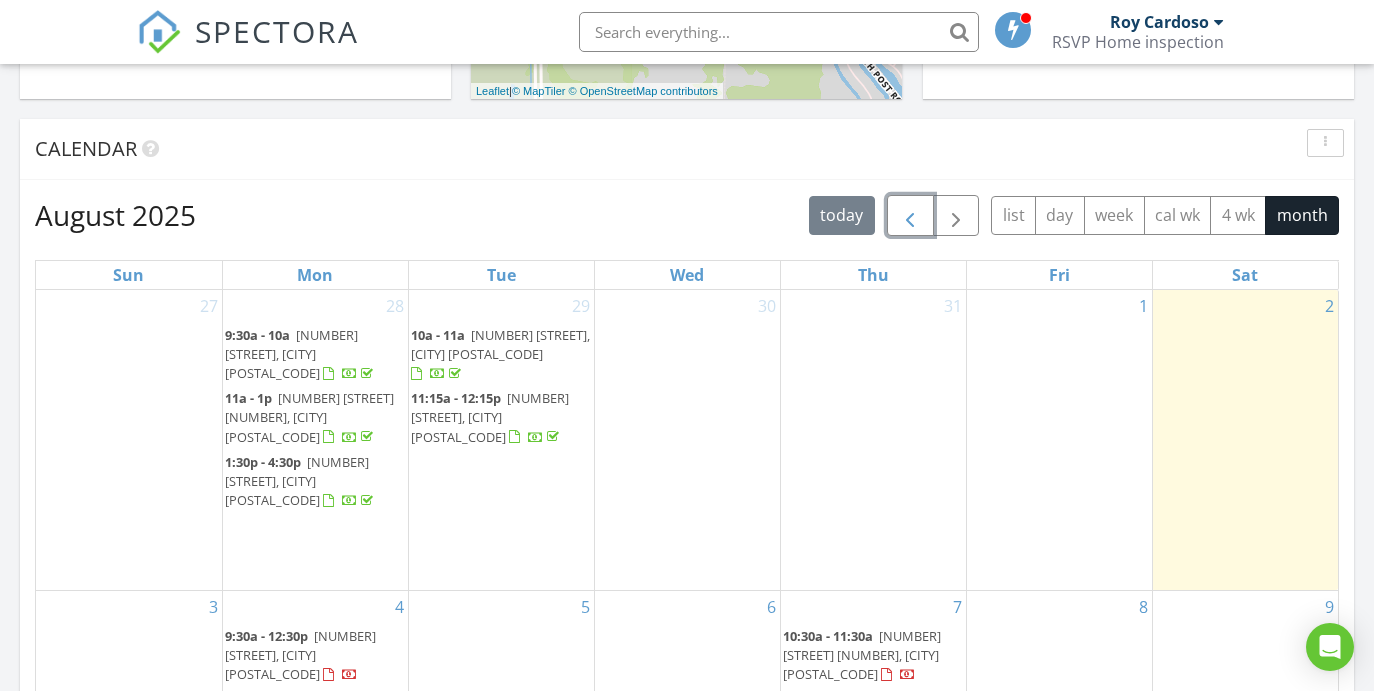 click at bounding box center (910, 216) 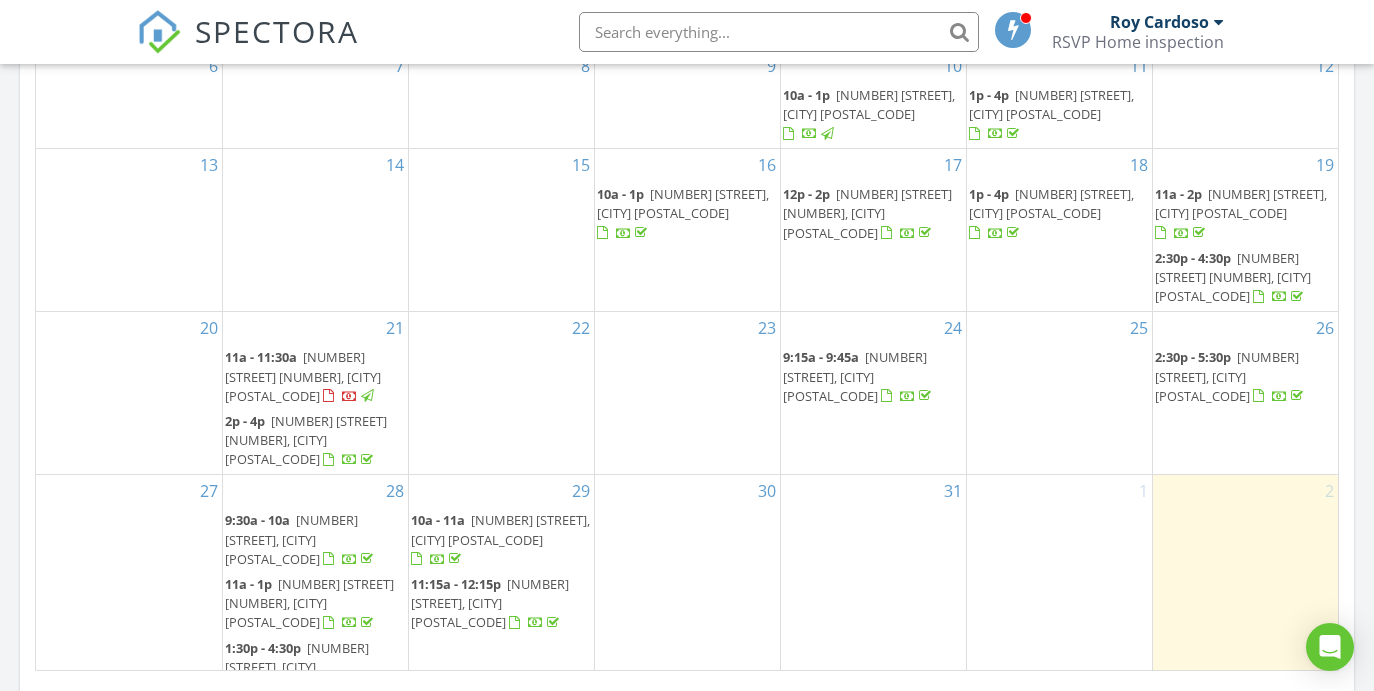 scroll, scrollTop: 1152, scrollLeft: 0, axis: vertical 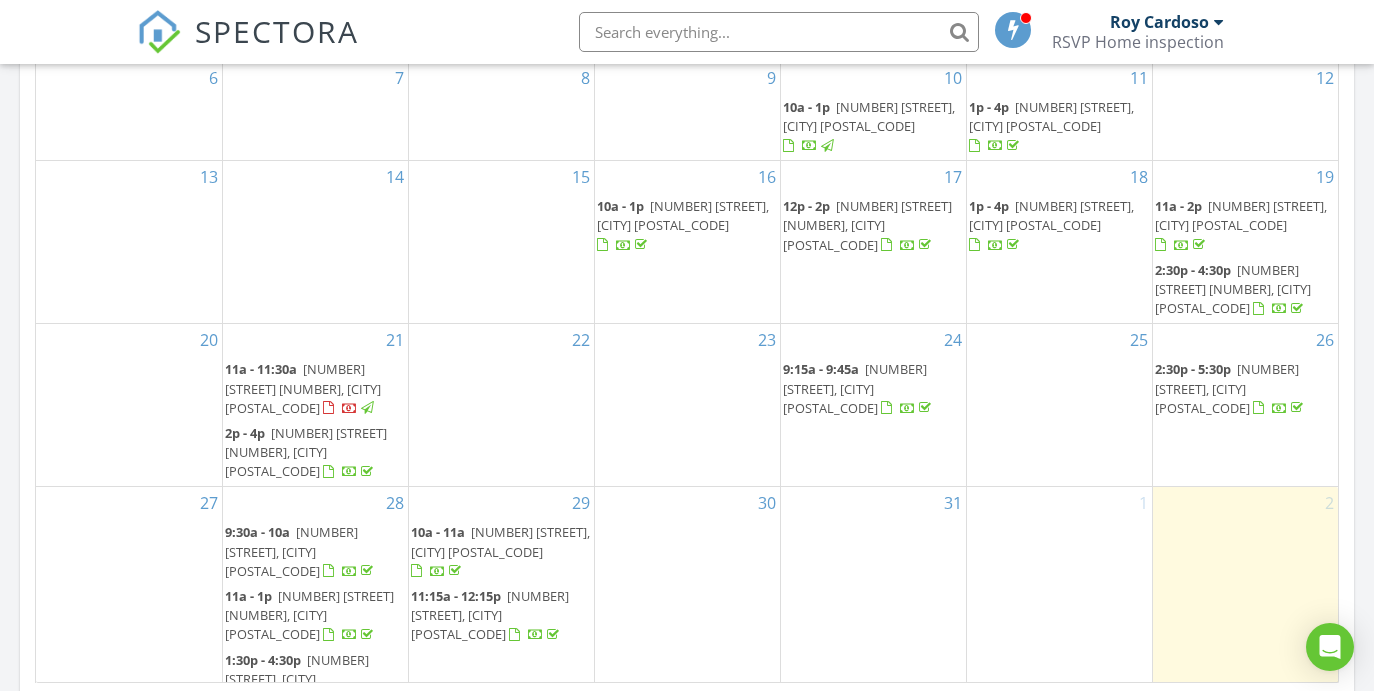 click on "1700 SE 15th St 214, Fort Lauderdale 33316" at bounding box center (303, 388) 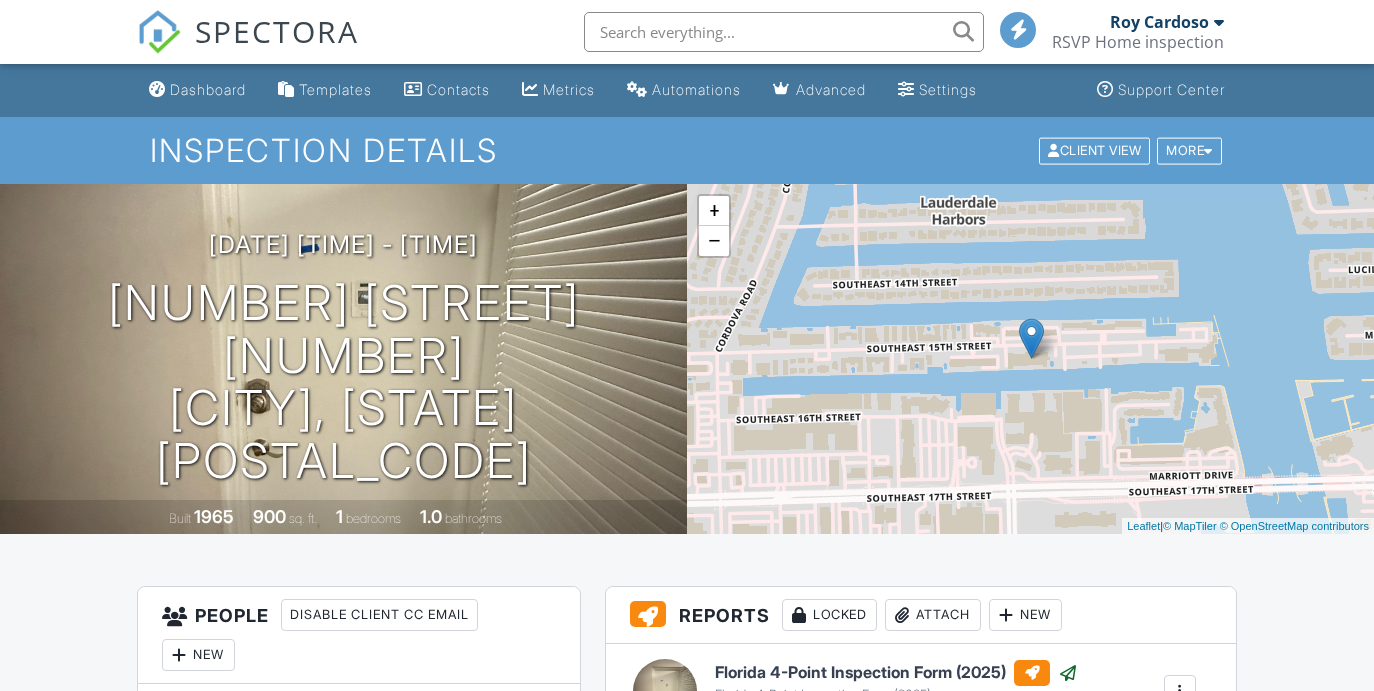 scroll, scrollTop: 338, scrollLeft: 0, axis: vertical 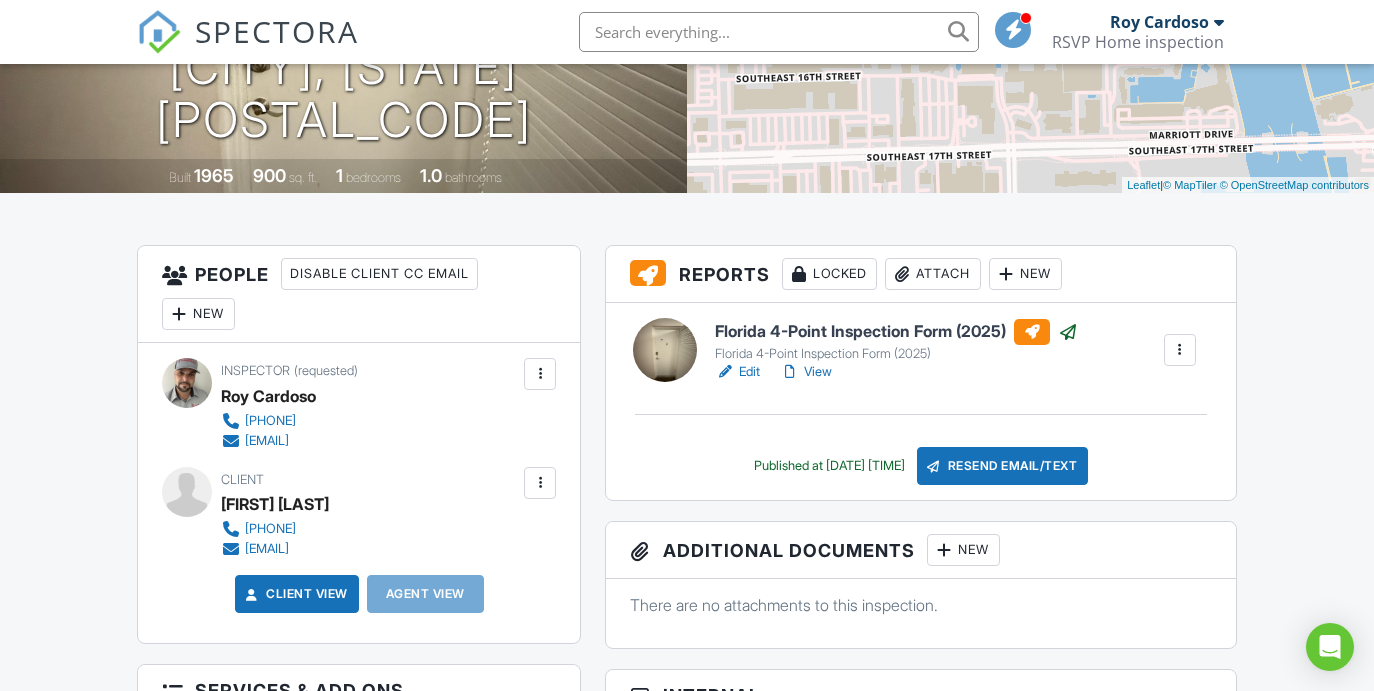 click on "Resend Email/Text" at bounding box center (1003, 466) 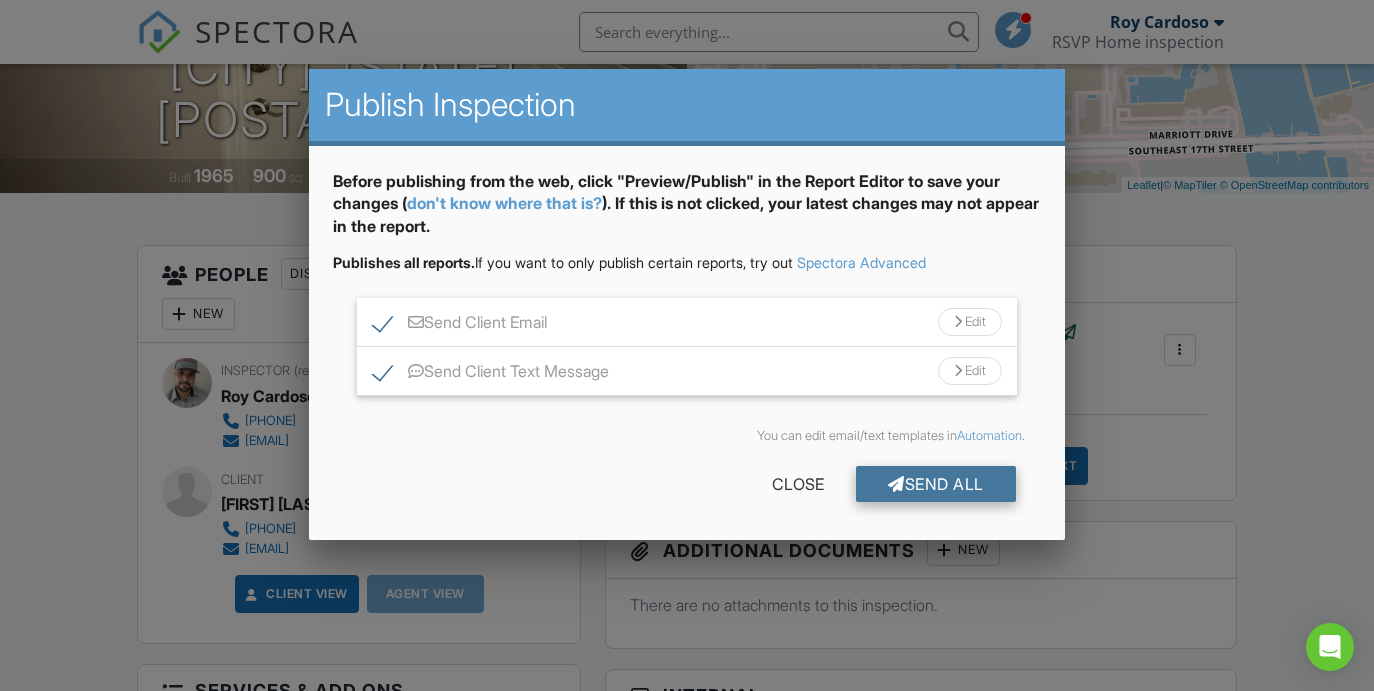 click on "Send All" at bounding box center (936, 484) 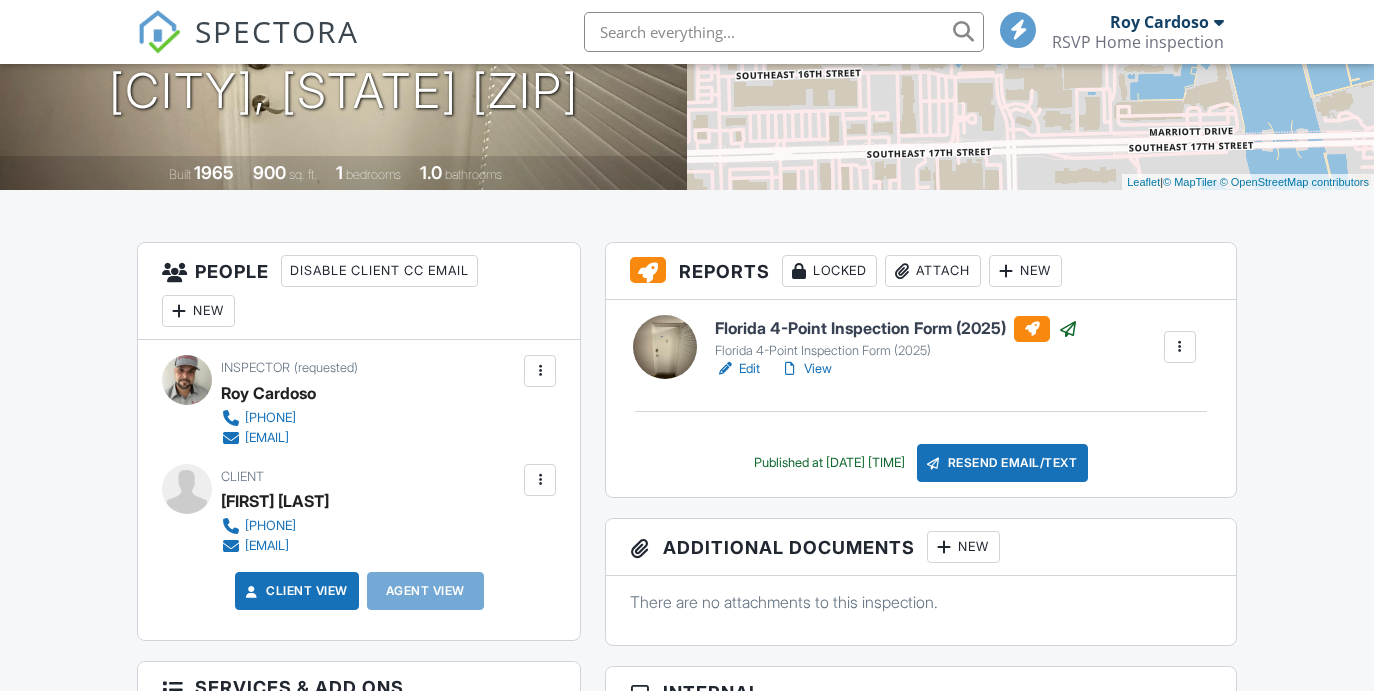 scroll, scrollTop: 0, scrollLeft: 0, axis: both 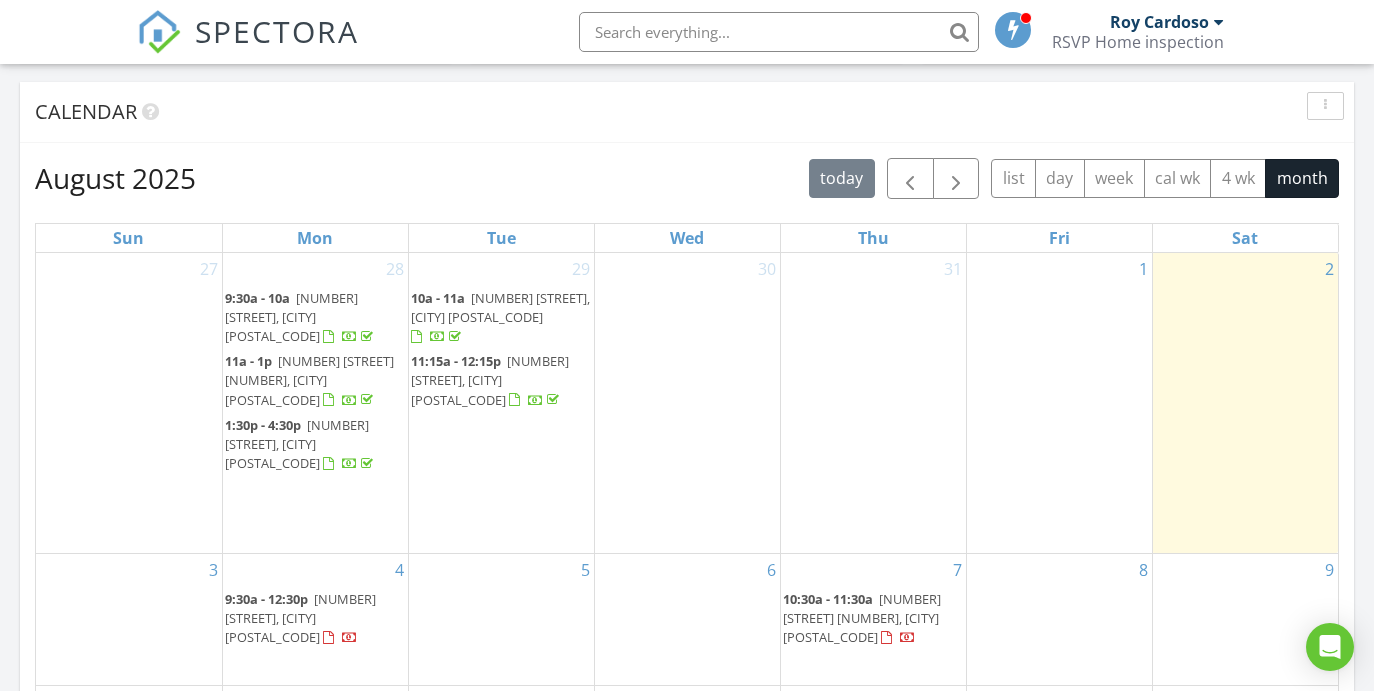 click on "August 2025 today list day week cal wk 4 wk month Sun Mon Tue Wed Thu Fri Sat 27 28
9:30a - 10a
13724 Vía Flora, Delray Beach 33484
11a - 1p
300 Racquet Club Rd 206, Weston 33326
1:30p - 4:30p
7738 NW 17th Pl, Pembroke Pines 33024
29
10a - 11a
716 NW 15th Pl, Pompano Beach 33060
11:15a - 12:15p
871 NW 5th Ave, Pompano Beach 33060
1" at bounding box center (687, 597) 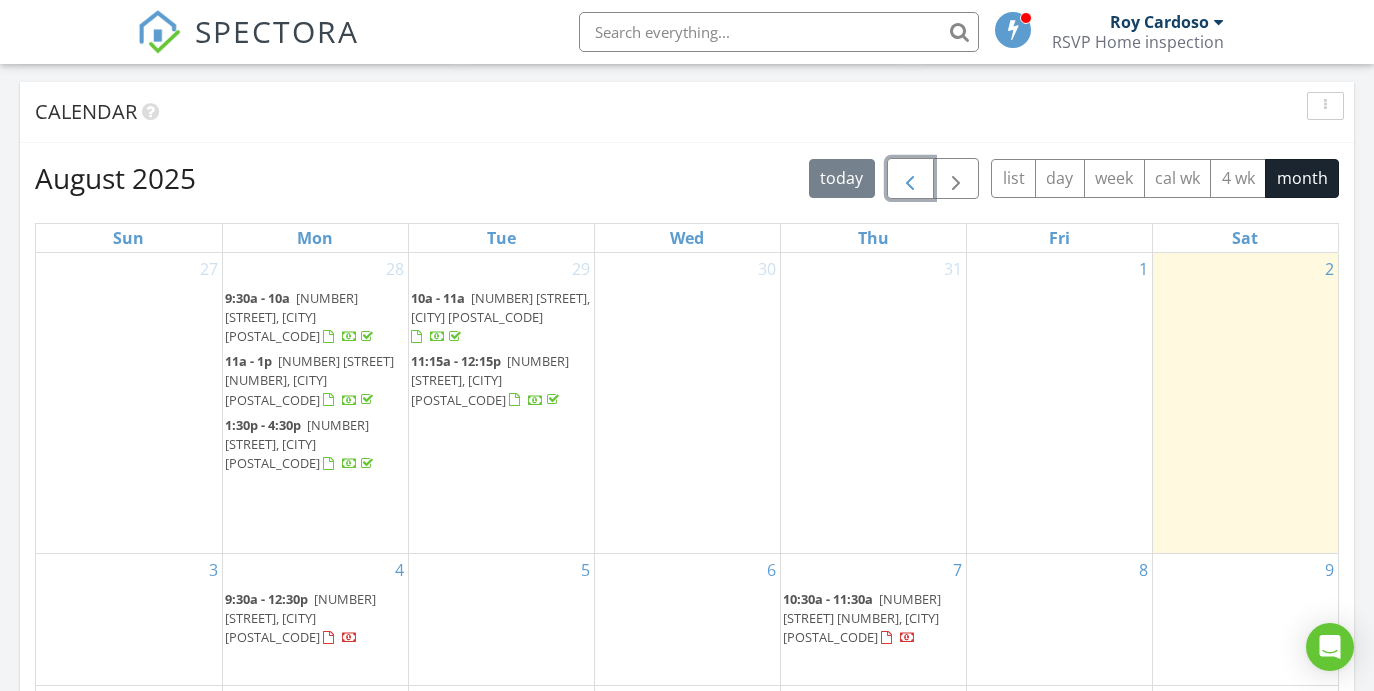 click at bounding box center (910, 179) 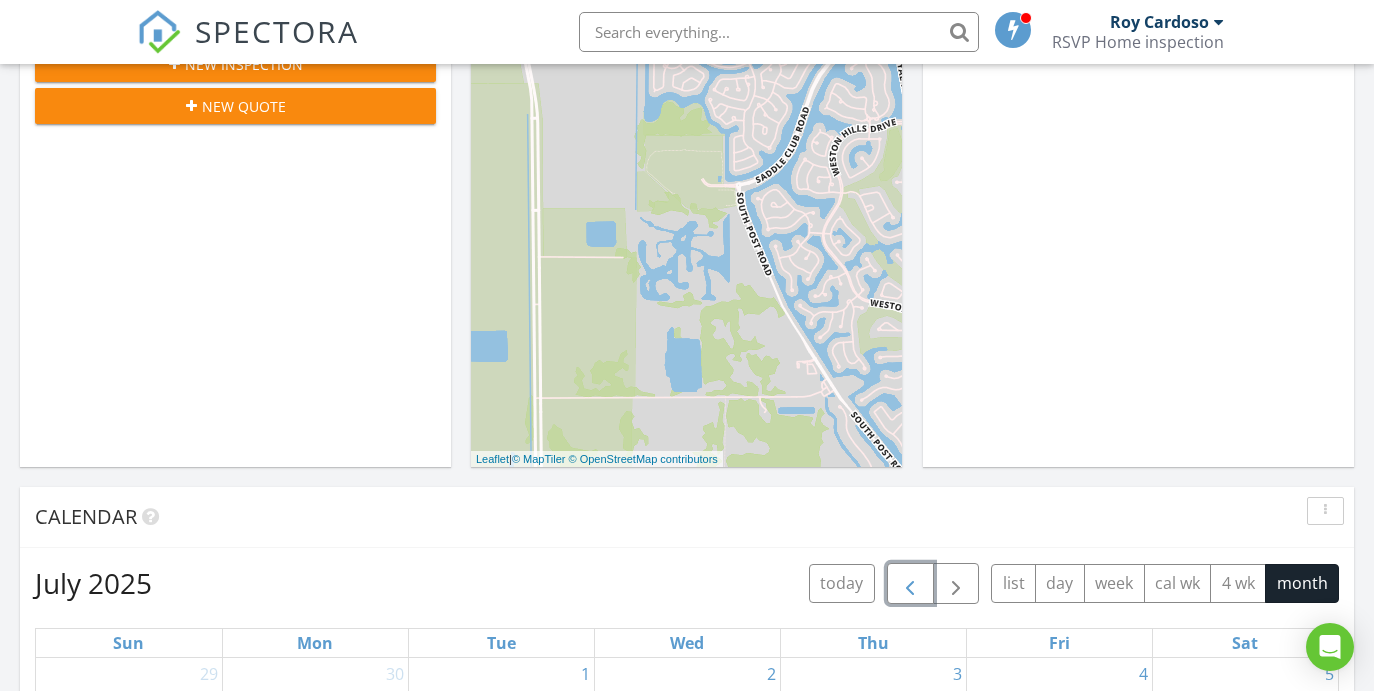scroll, scrollTop: 394, scrollLeft: 0, axis: vertical 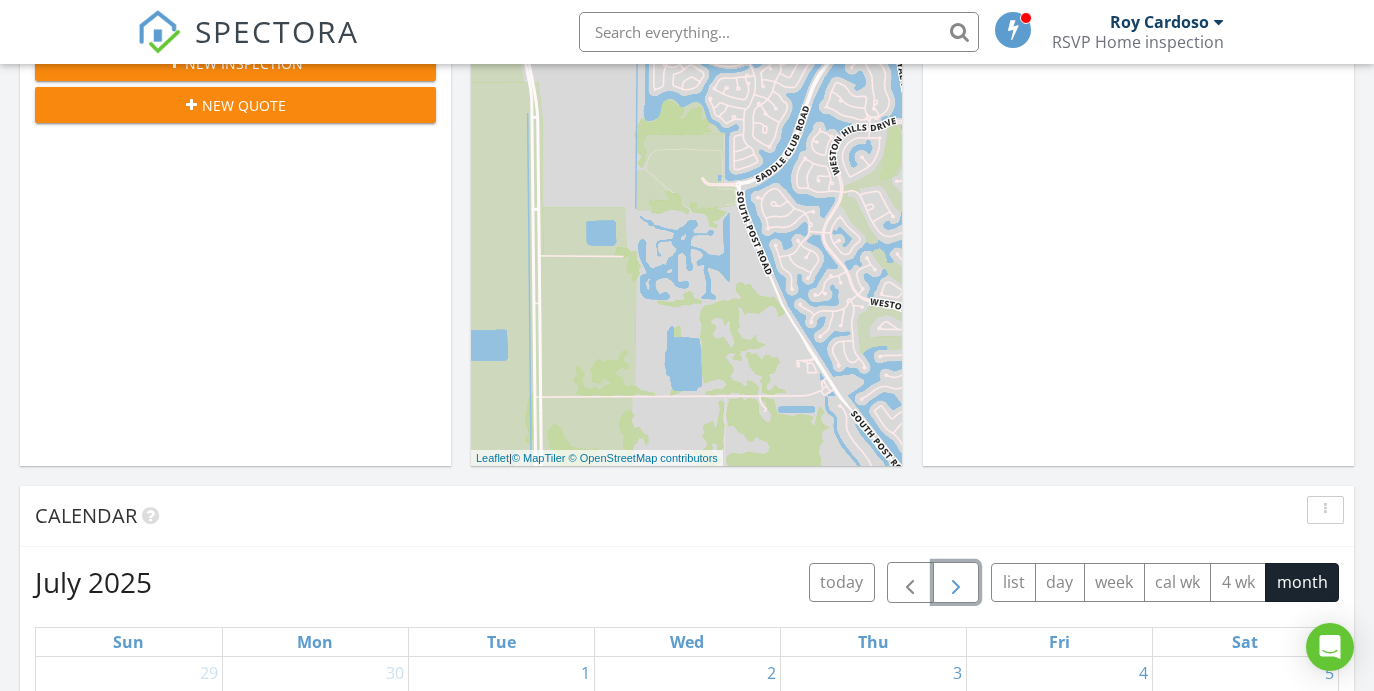 click at bounding box center [956, 583] 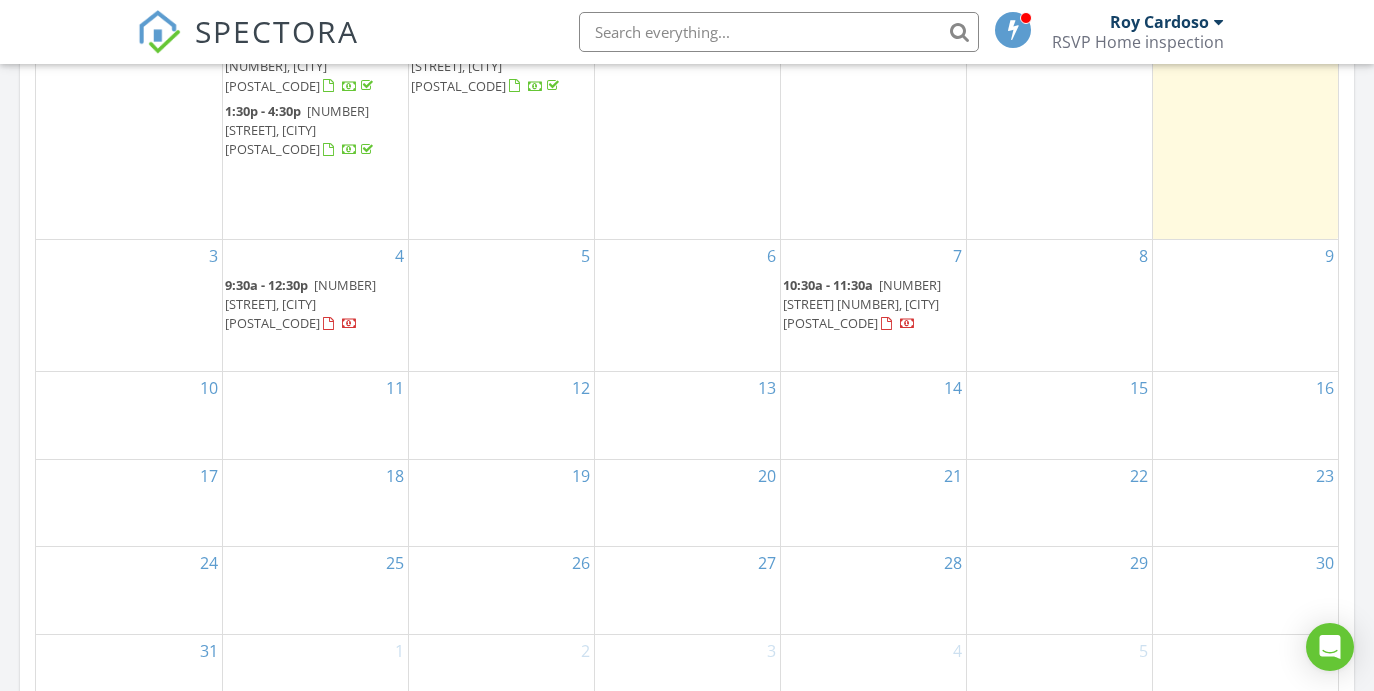 scroll, scrollTop: 1119, scrollLeft: 0, axis: vertical 